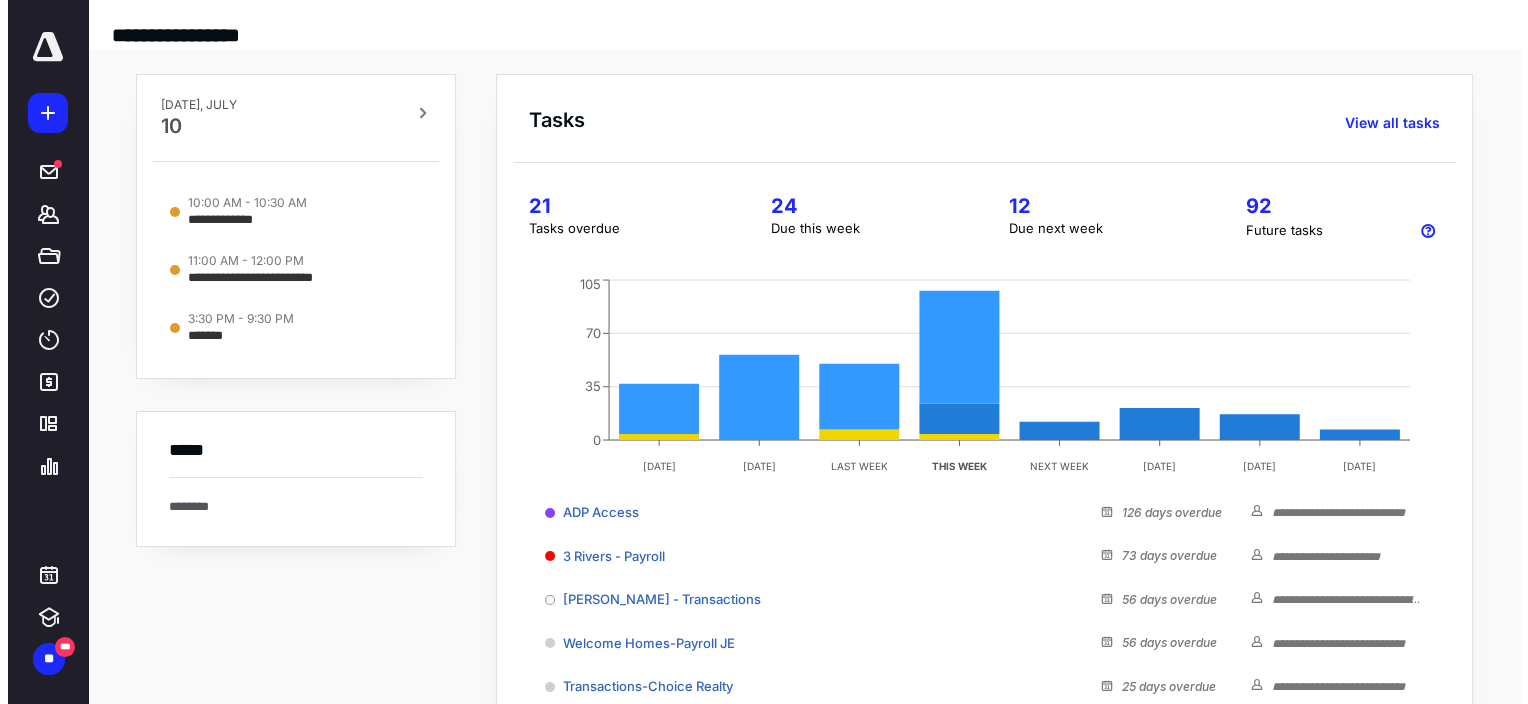 scroll, scrollTop: 0, scrollLeft: 0, axis: both 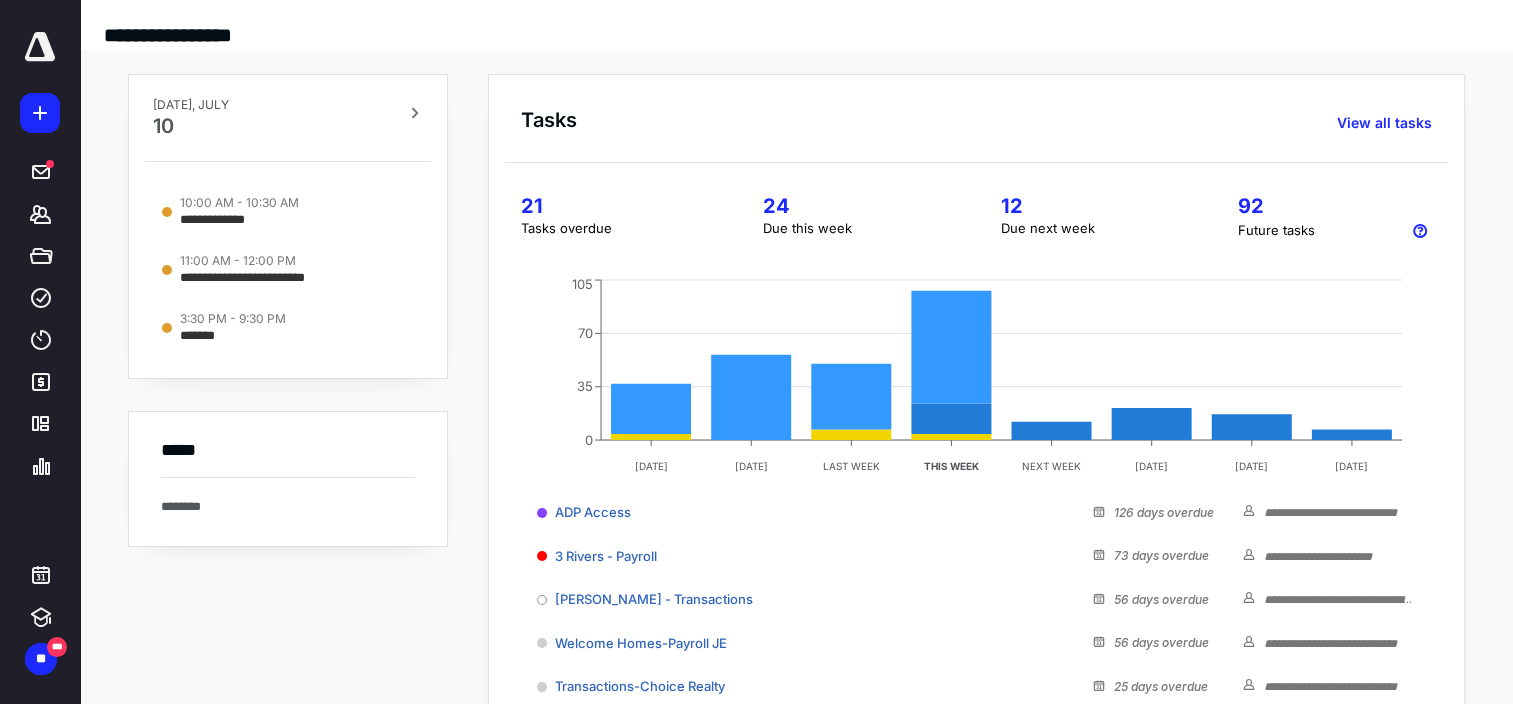 click on "**********" at bounding box center [796, 520] 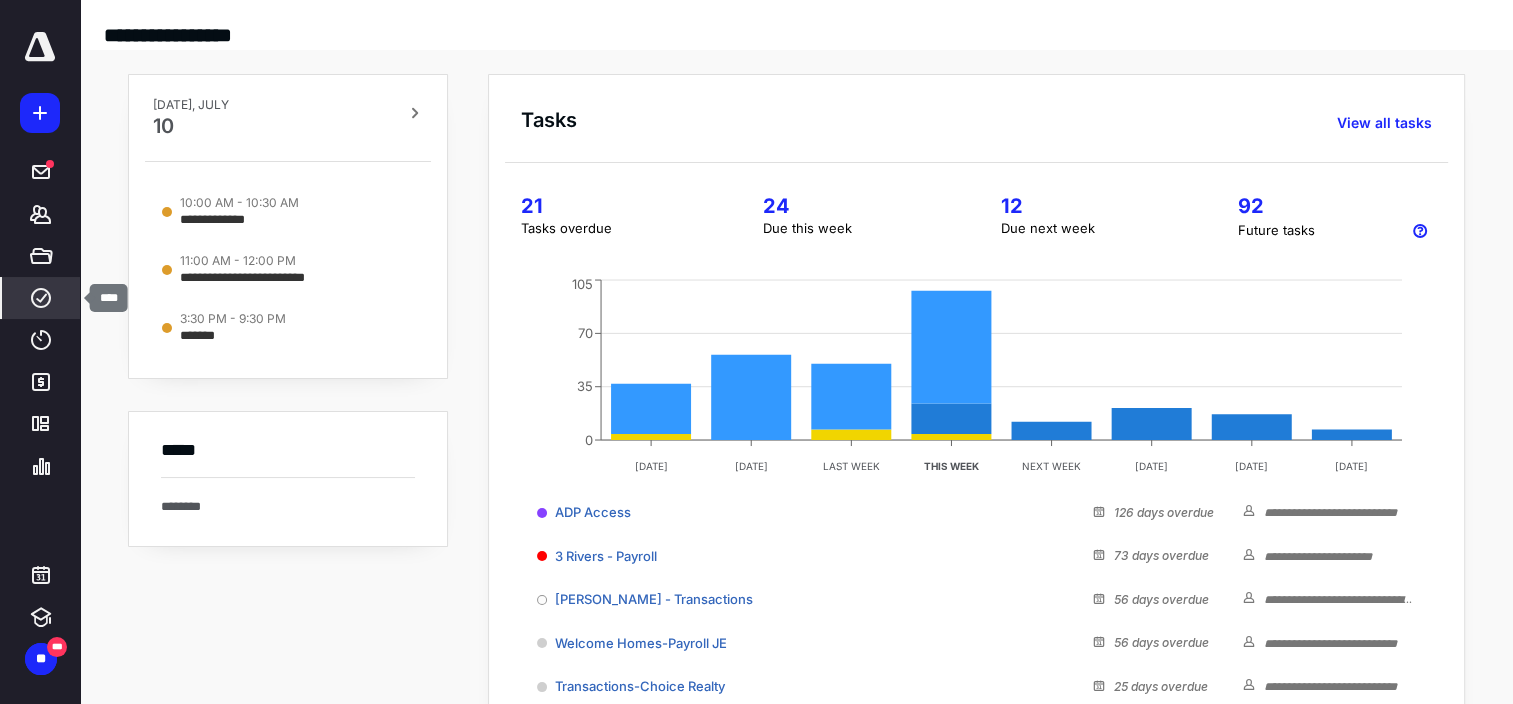 click 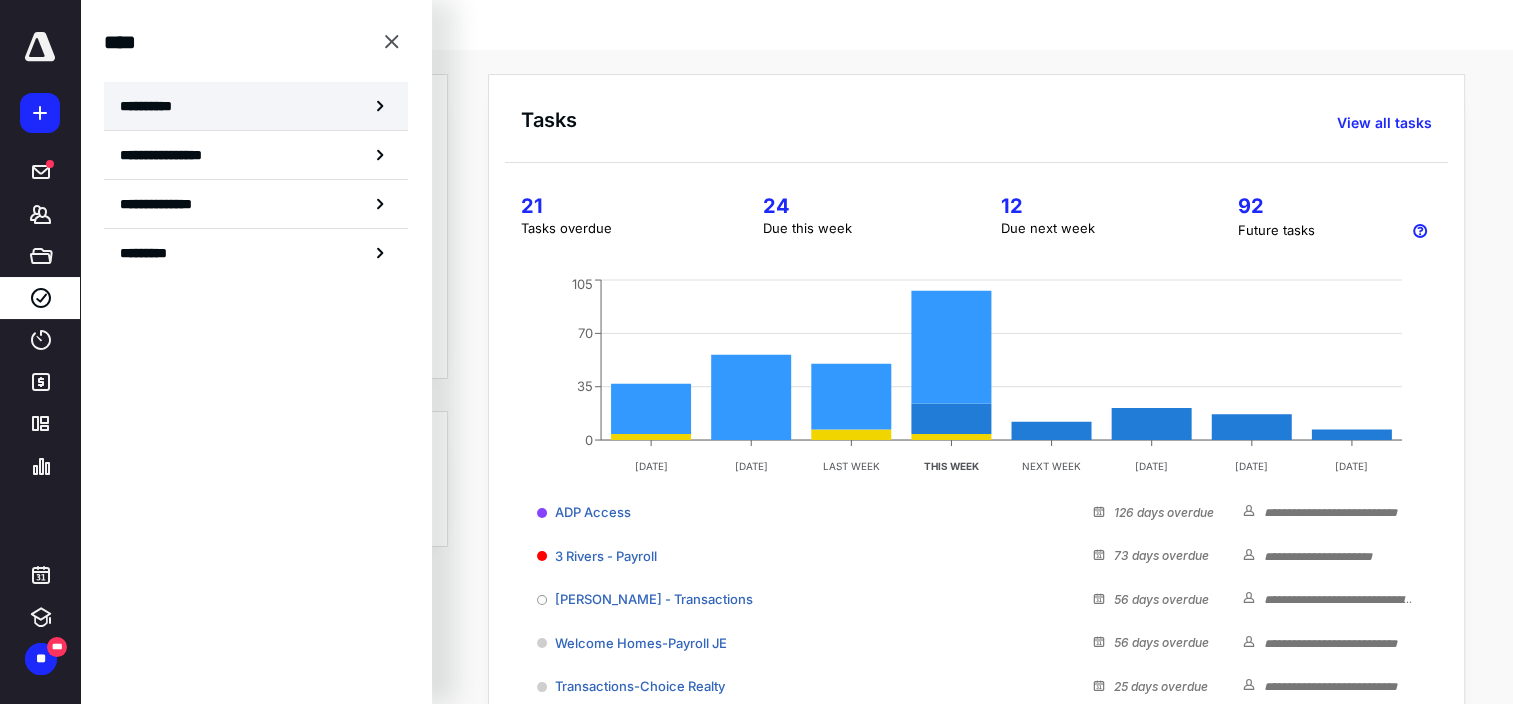 click on "**********" at bounding box center [256, 106] 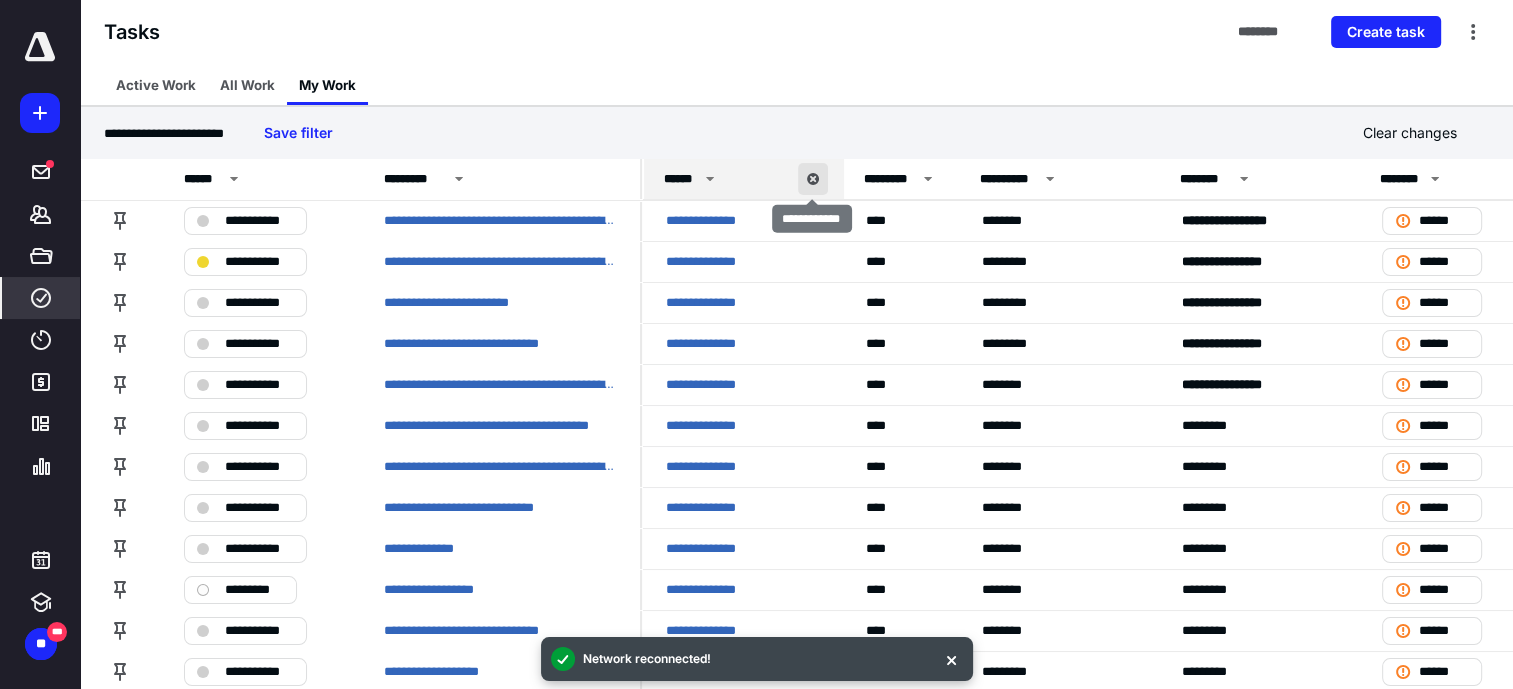 click at bounding box center (813, 179) 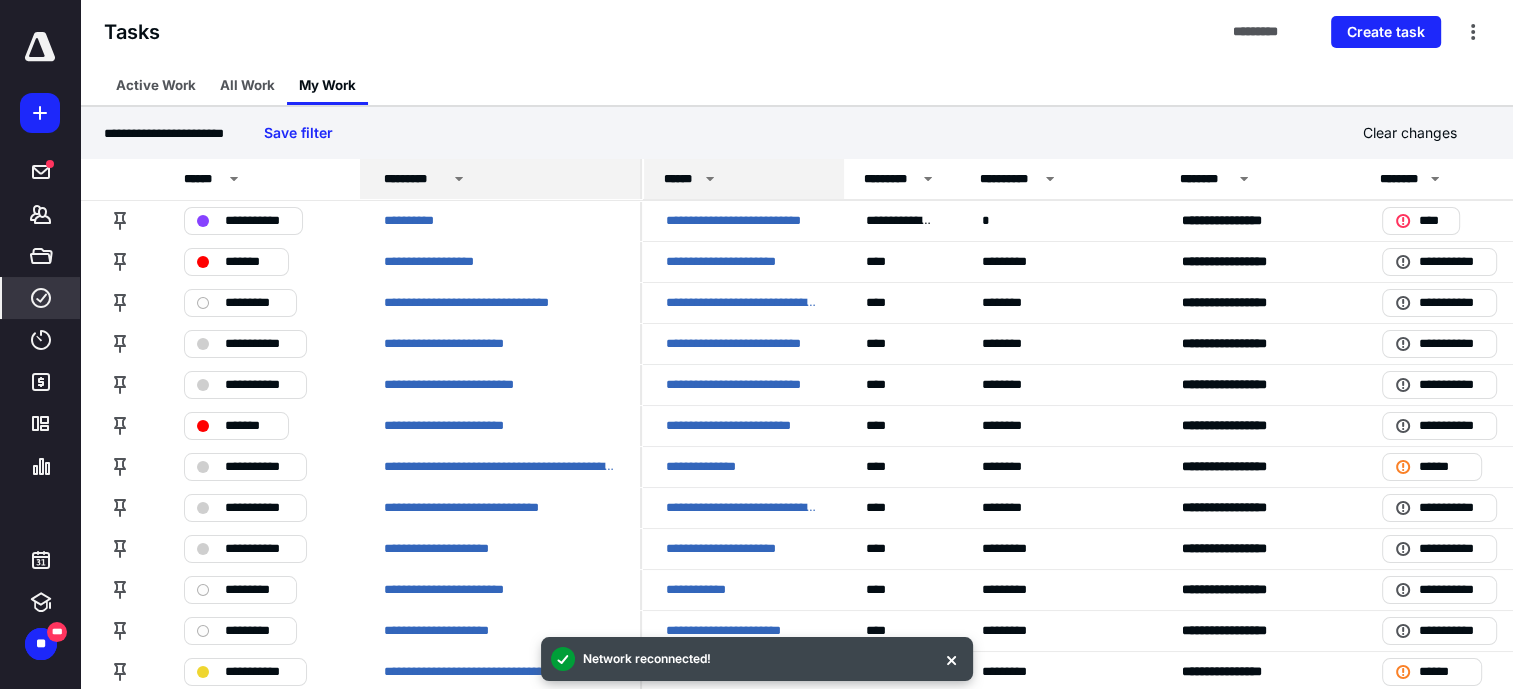 click 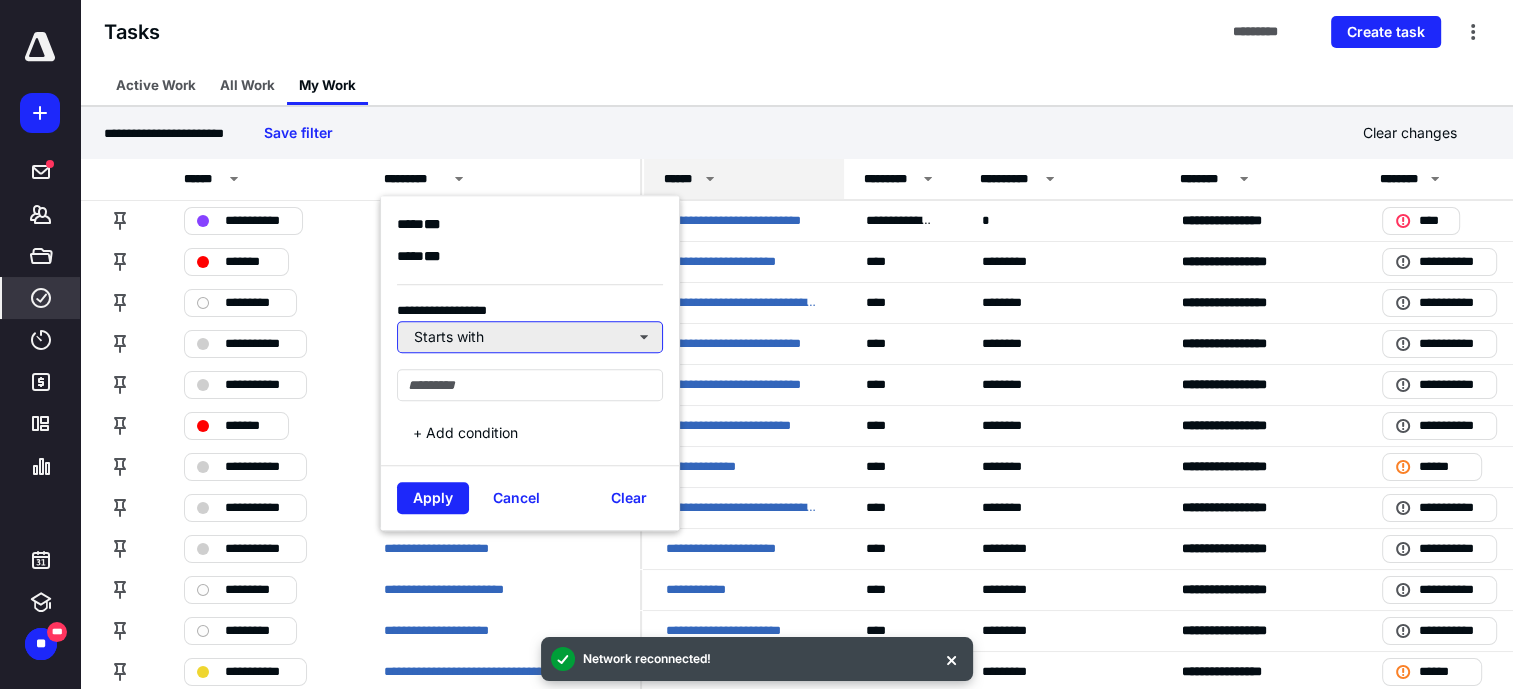 click on "Starts with" at bounding box center (530, 337) 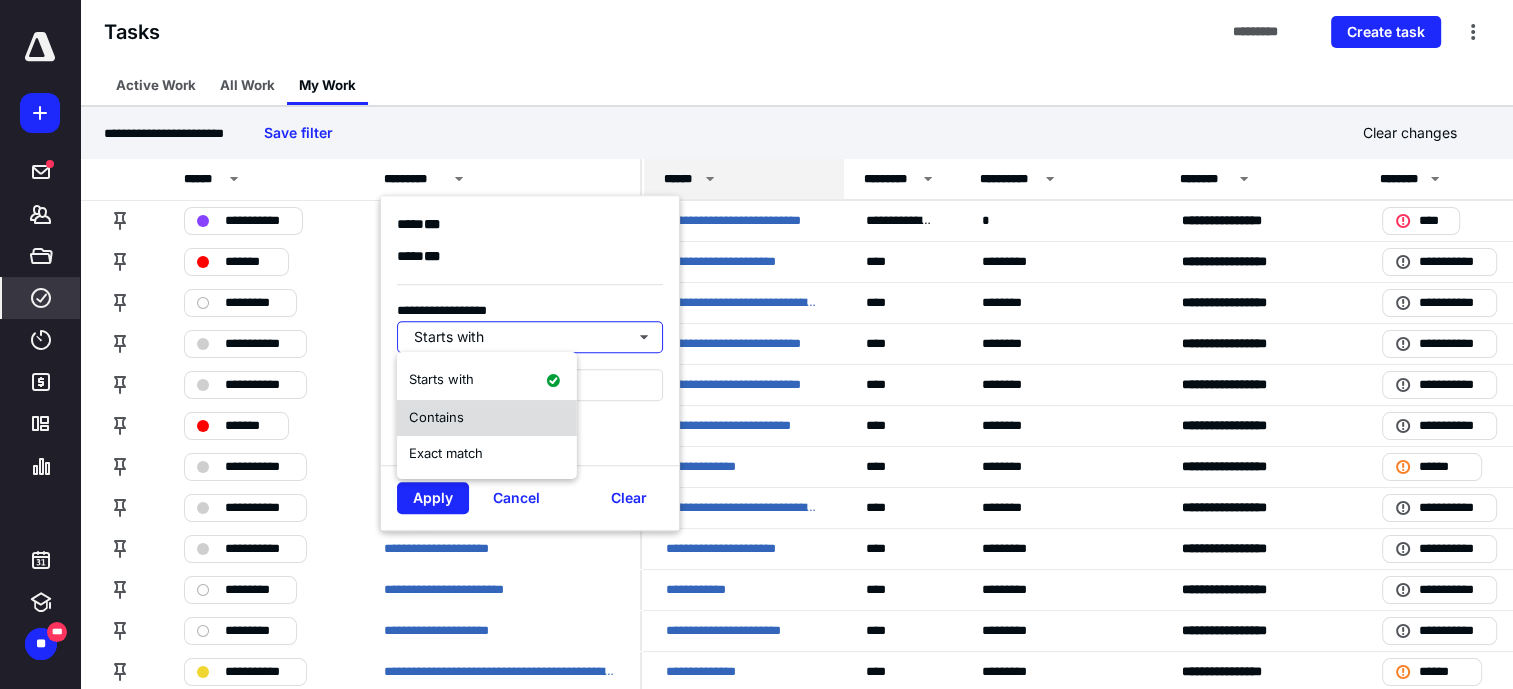 click on "Contains" at bounding box center (487, 418) 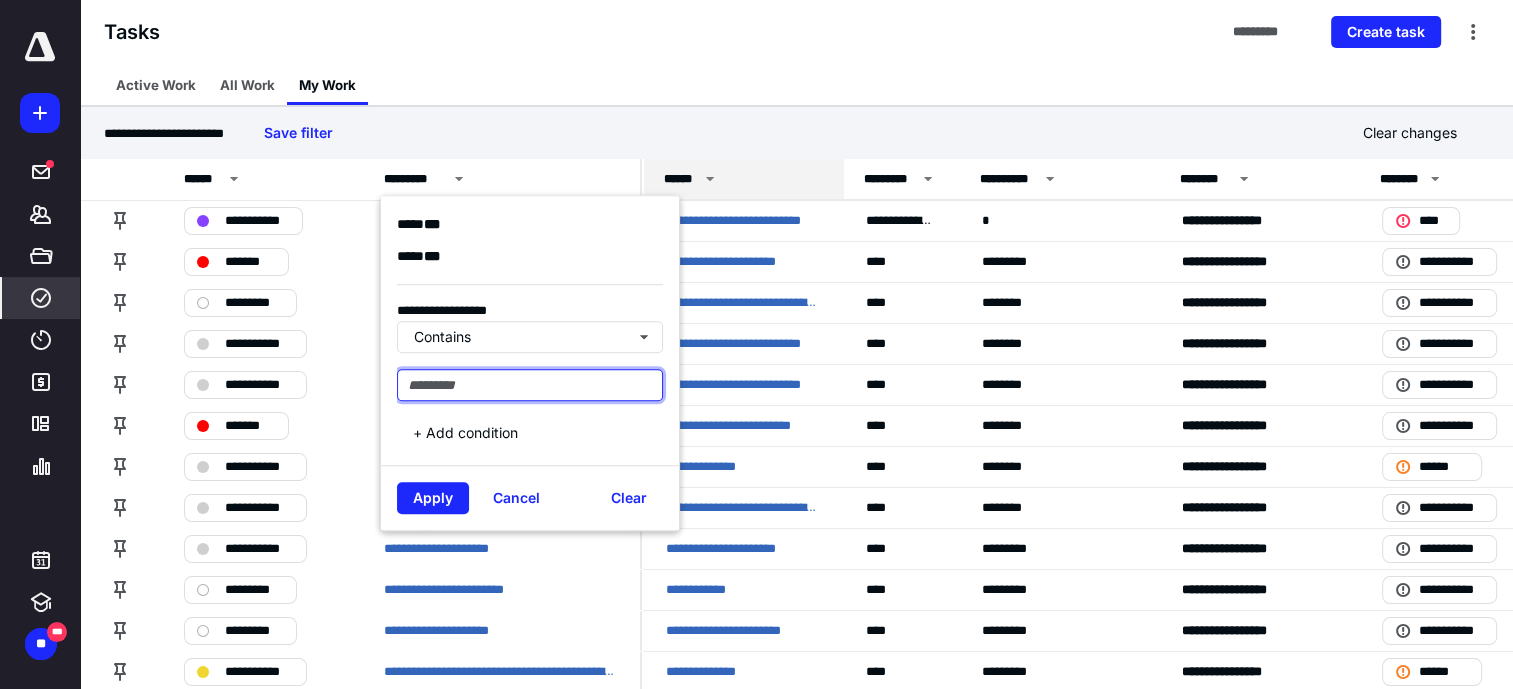 click at bounding box center [530, 385] 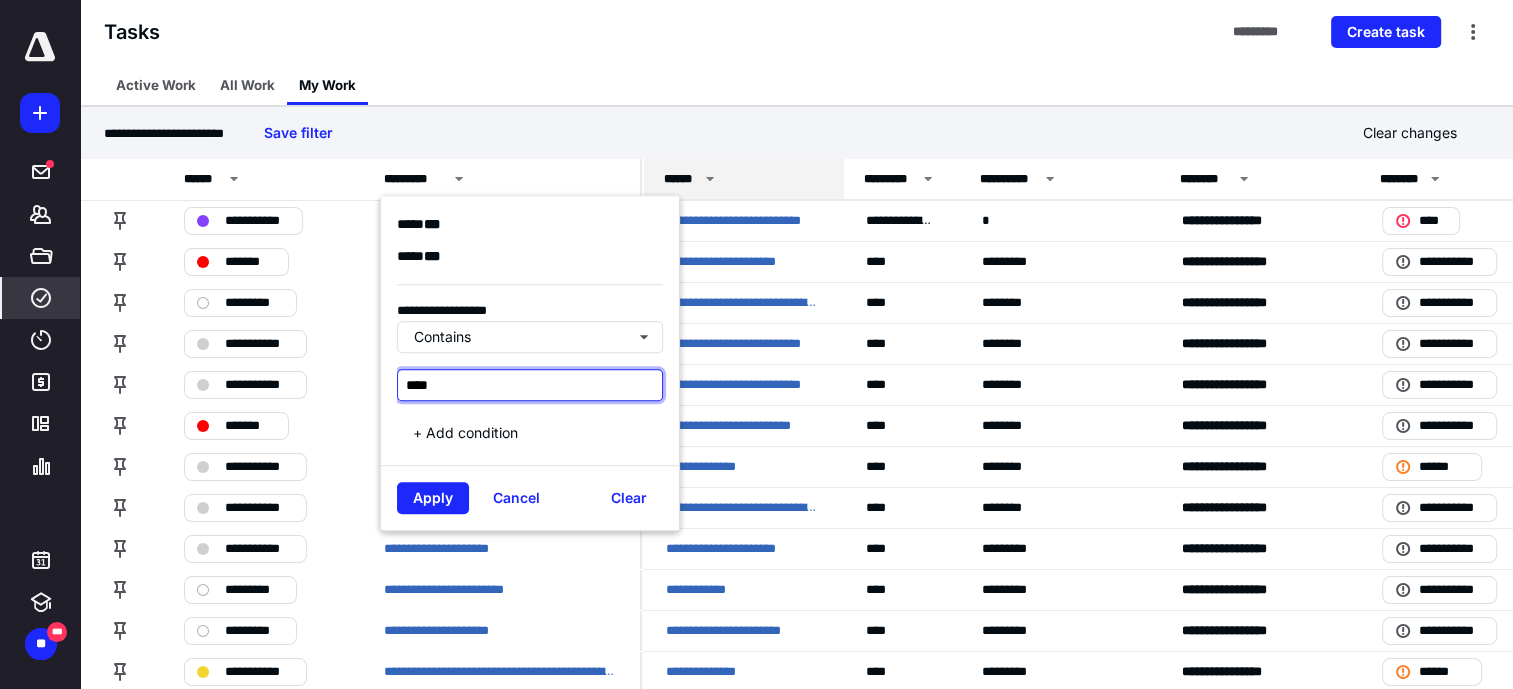 type on "****" 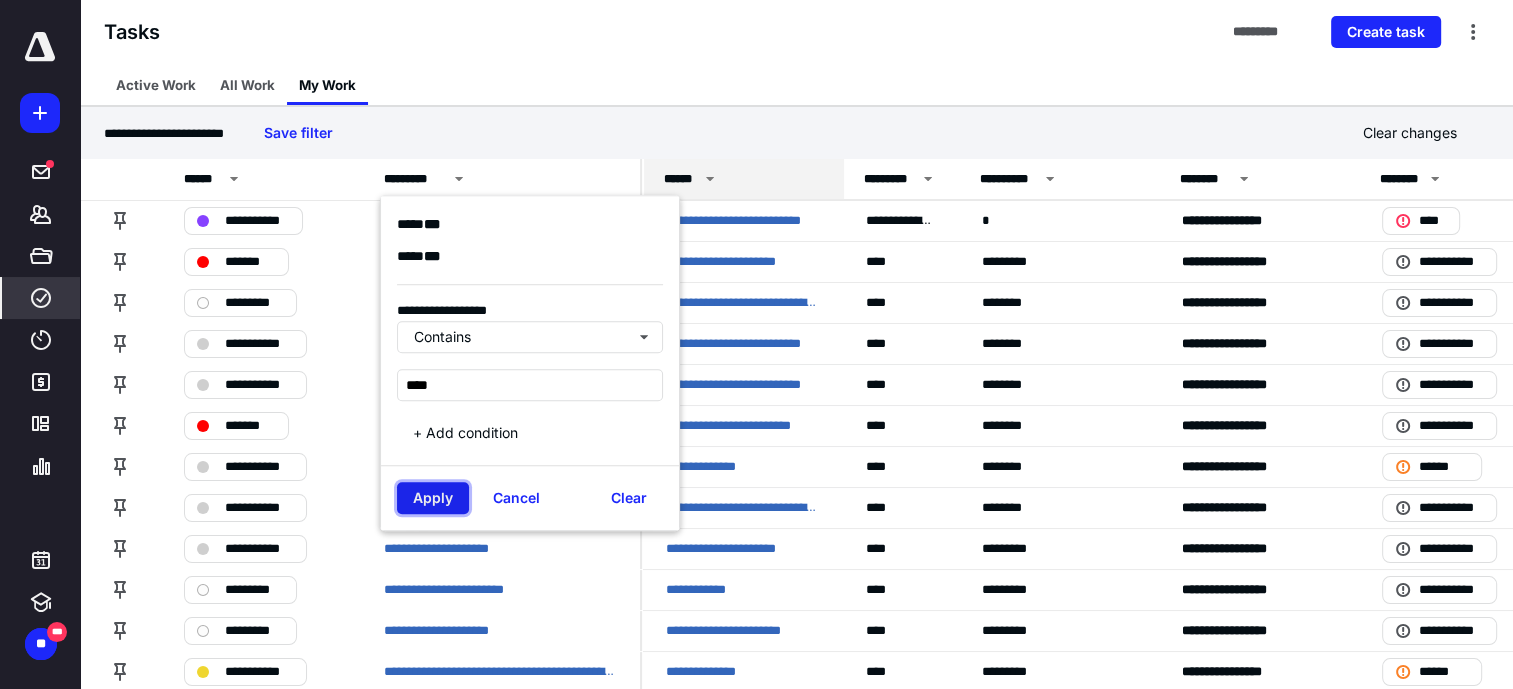 click on "Apply" at bounding box center (433, 498) 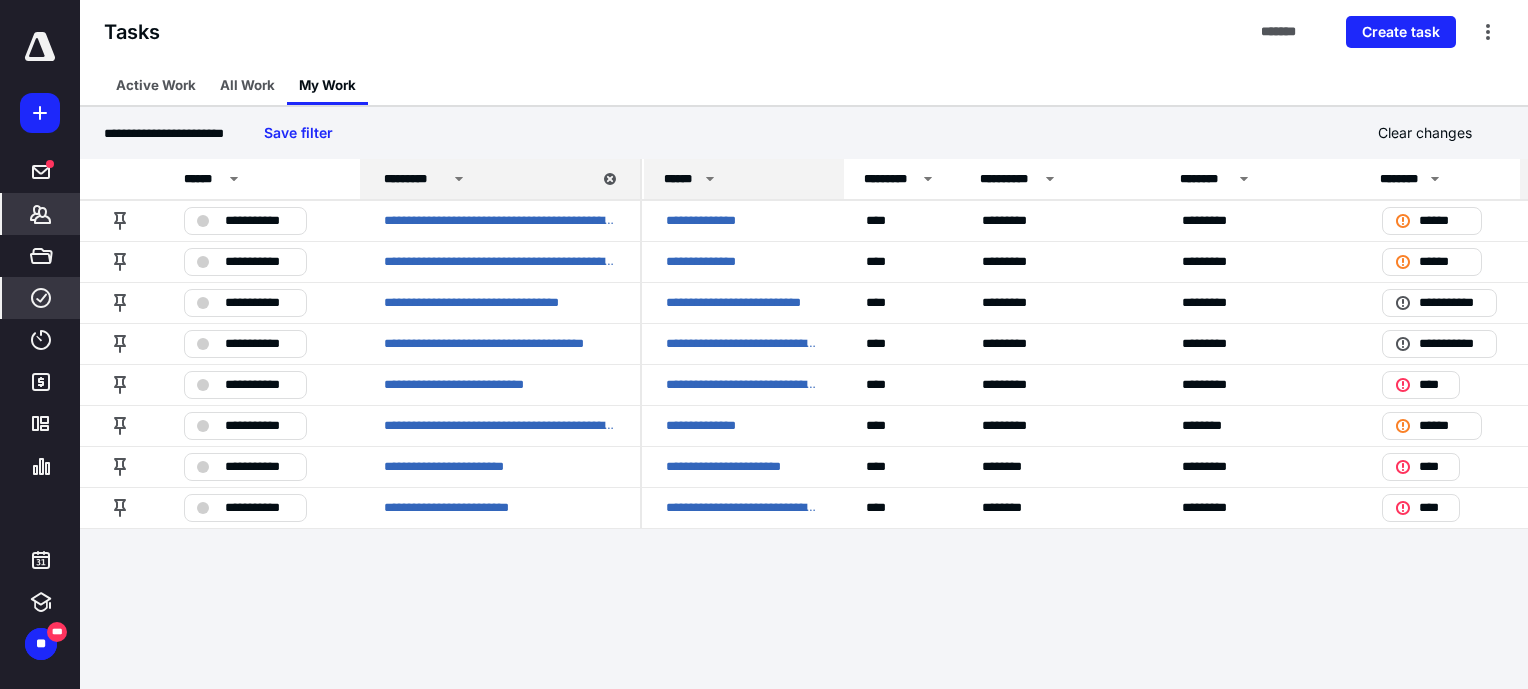 click on "*******" at bounding box center [41, 214] 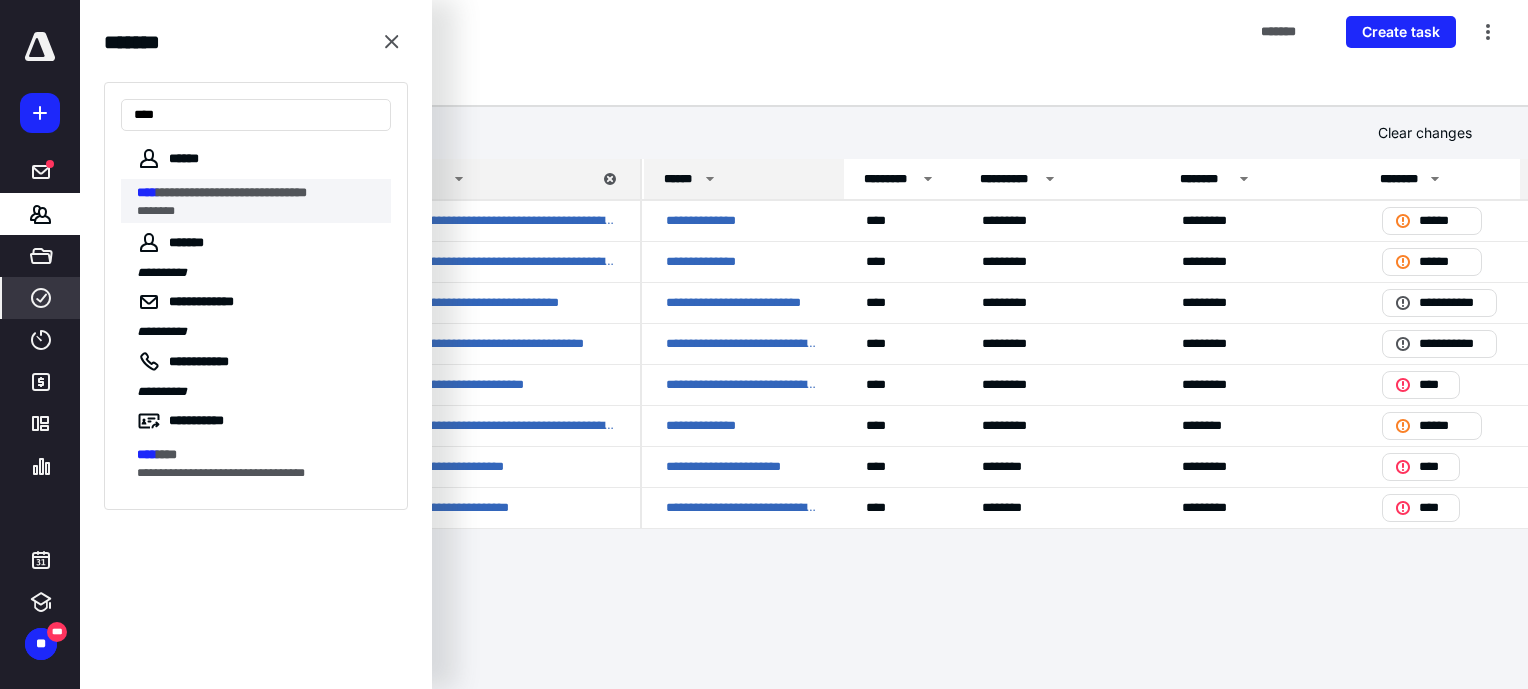 type on "****" 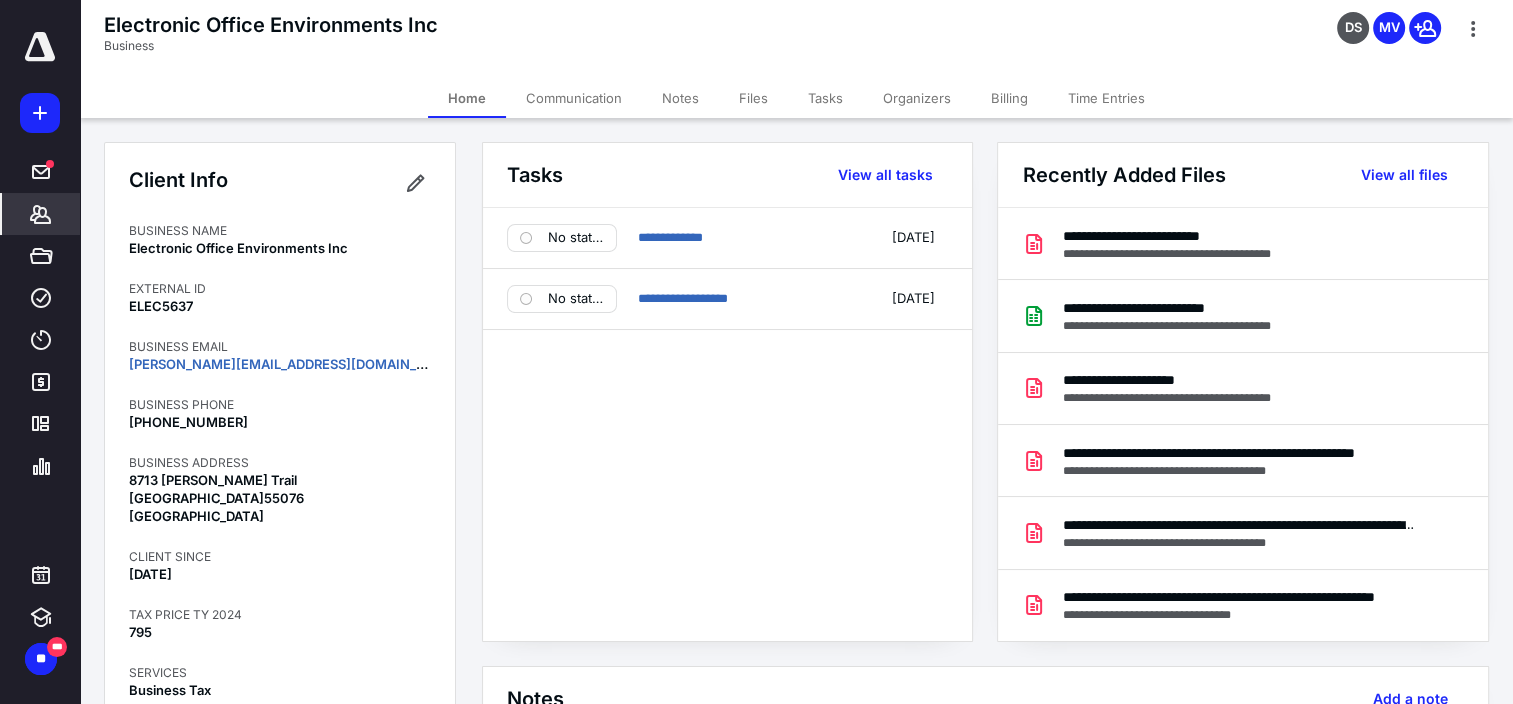 click on "**********" at bounding box center [996, 884] 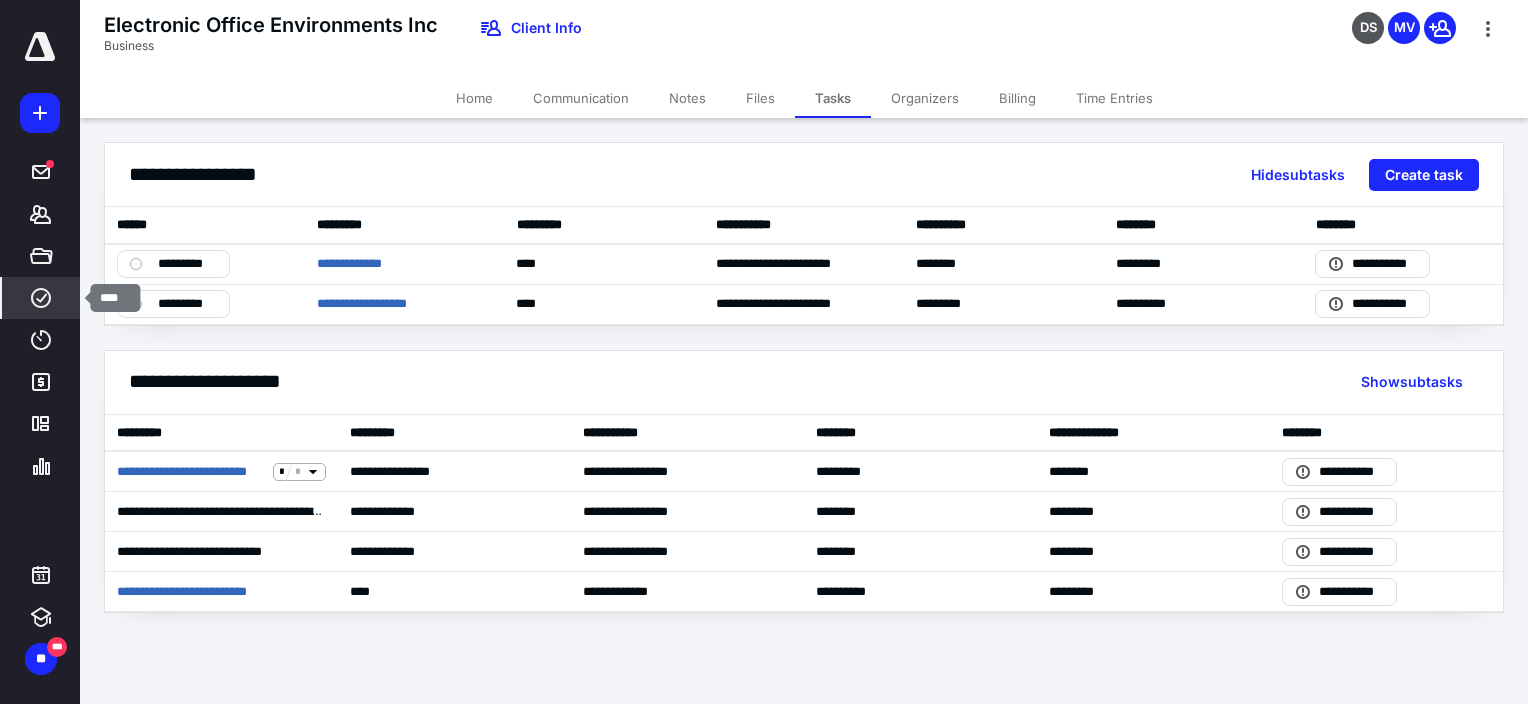 click 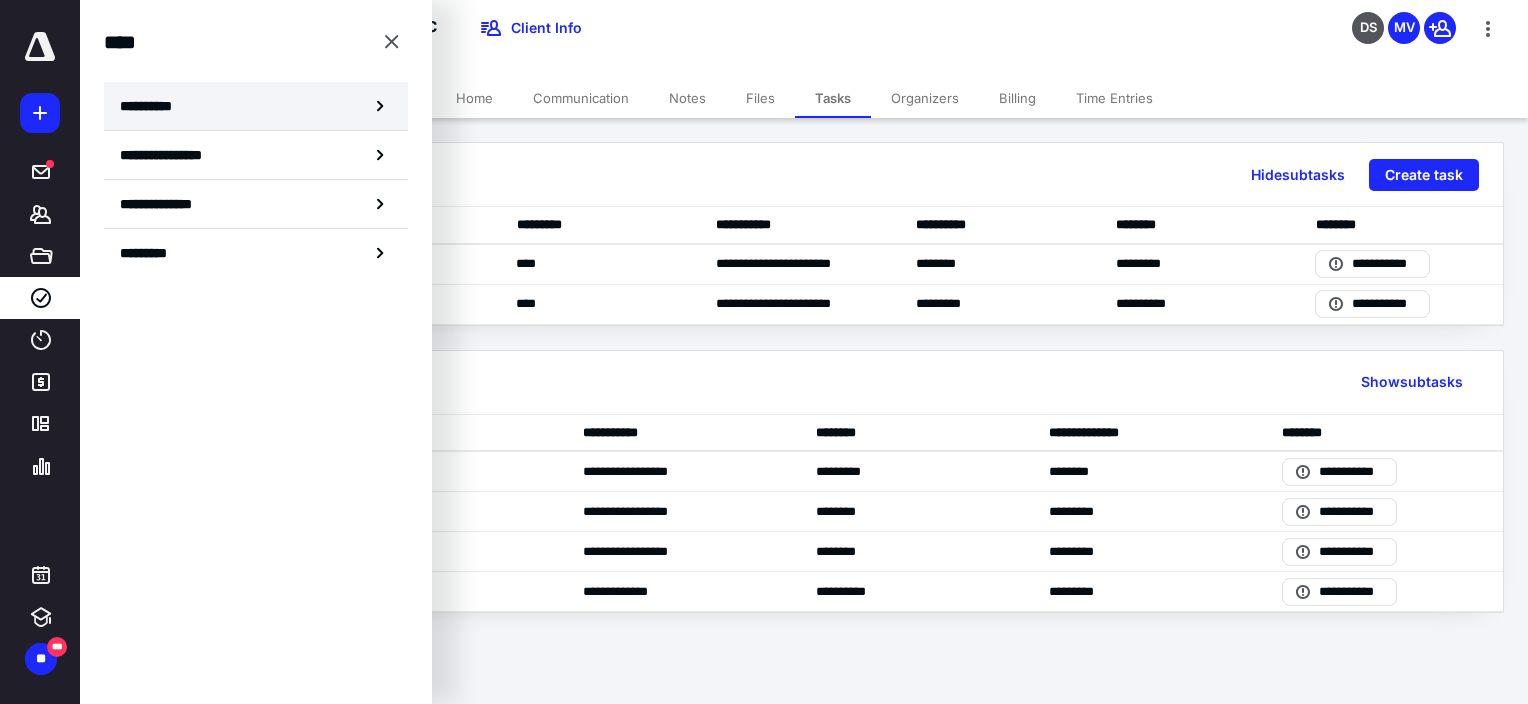 click on "**********" at bounding box center [256, 106] 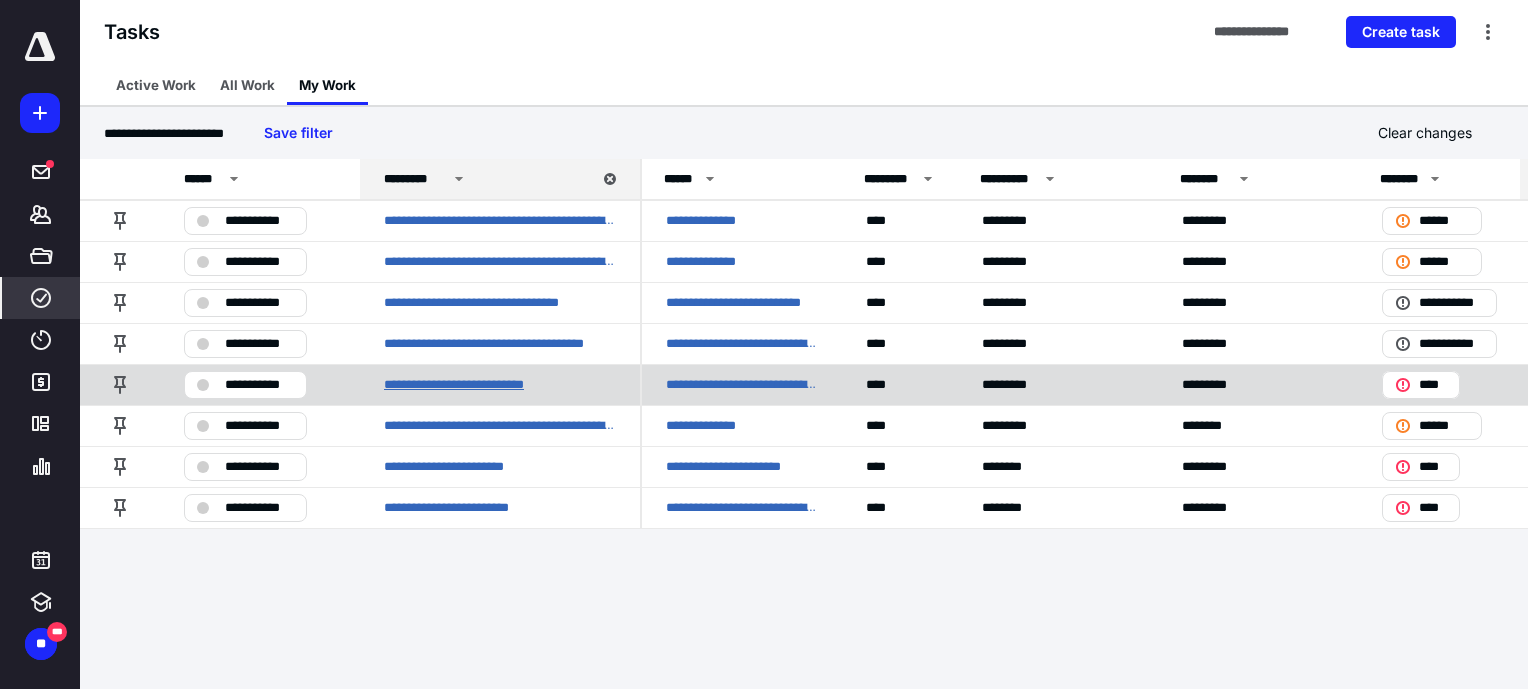 click on "**********" at bounding box center [466, 385] 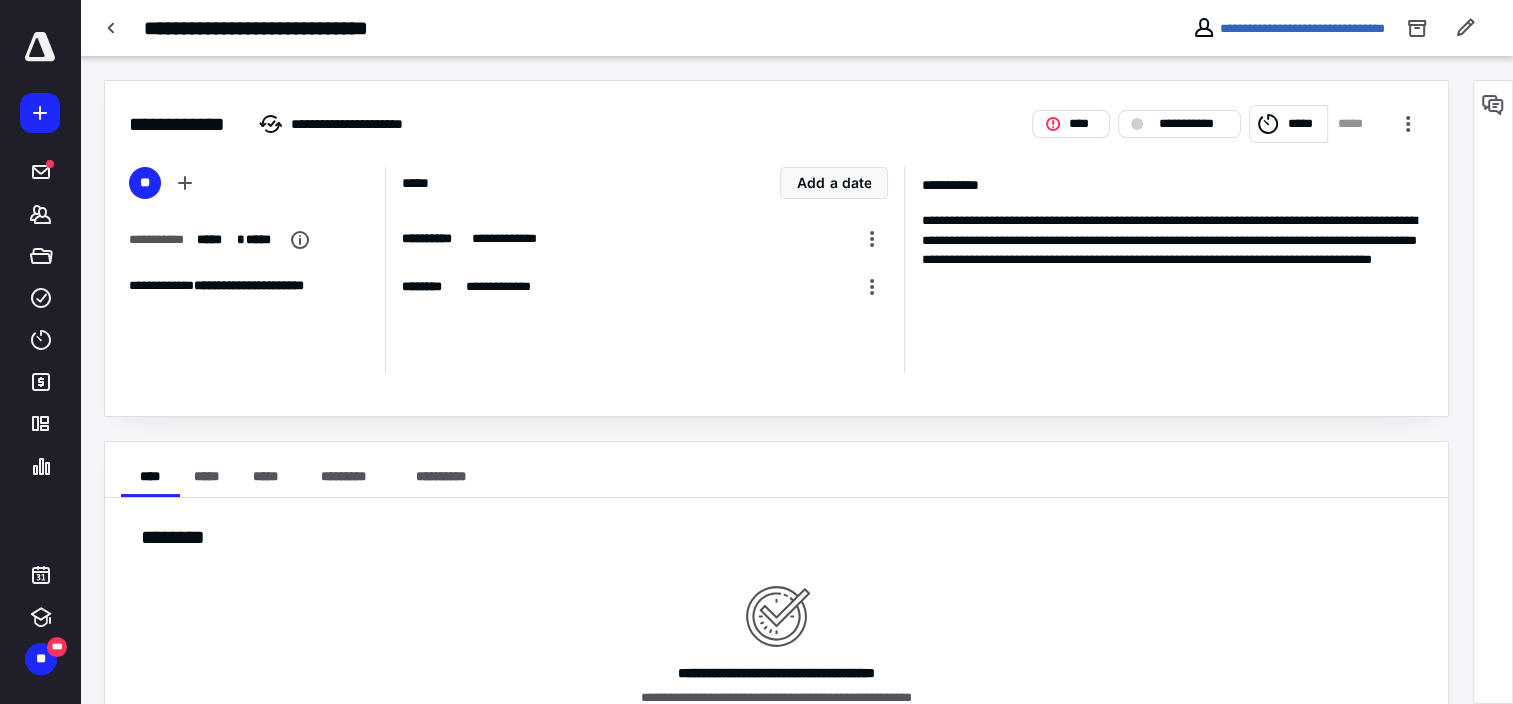 click on "*****" at bounding box center [1305, 124] 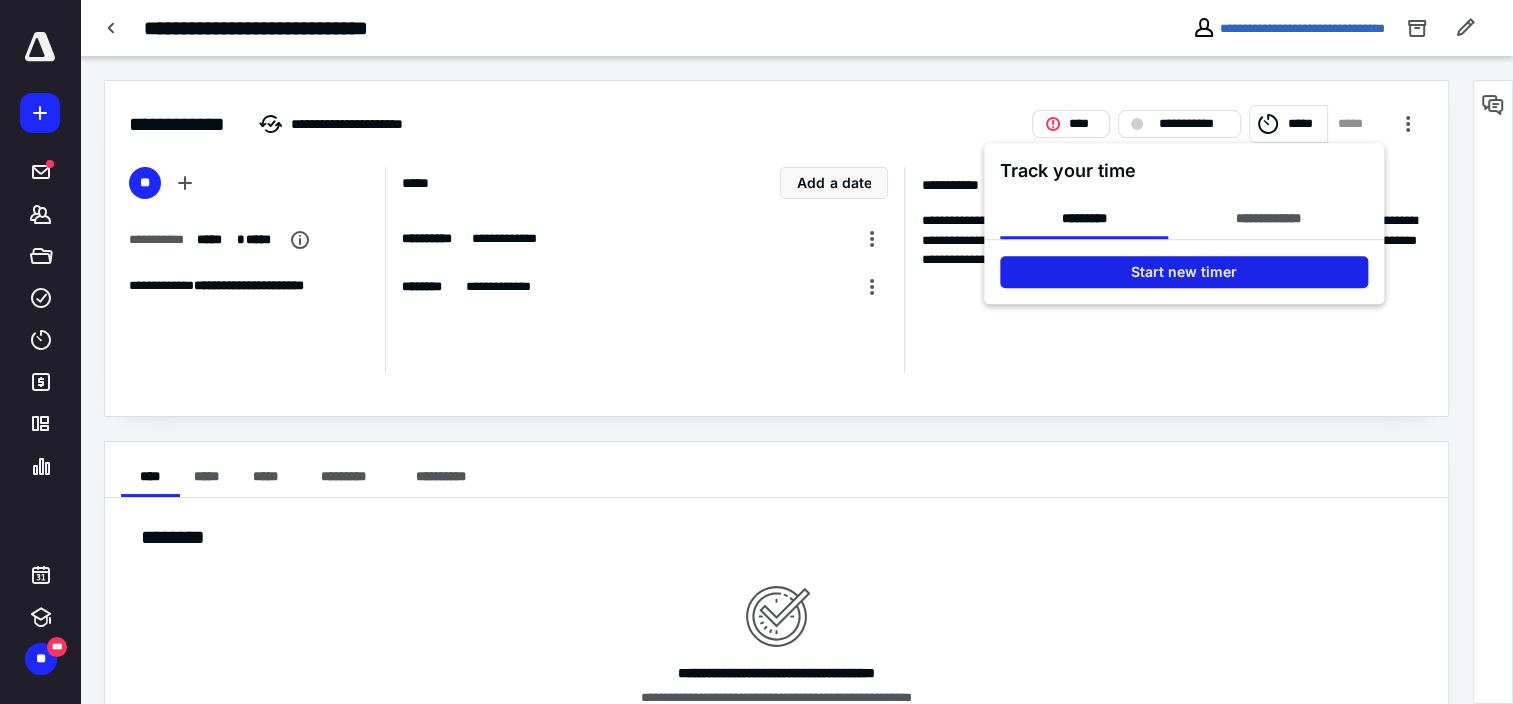 click on "Start new timer" at bounding box center (1184, 272) 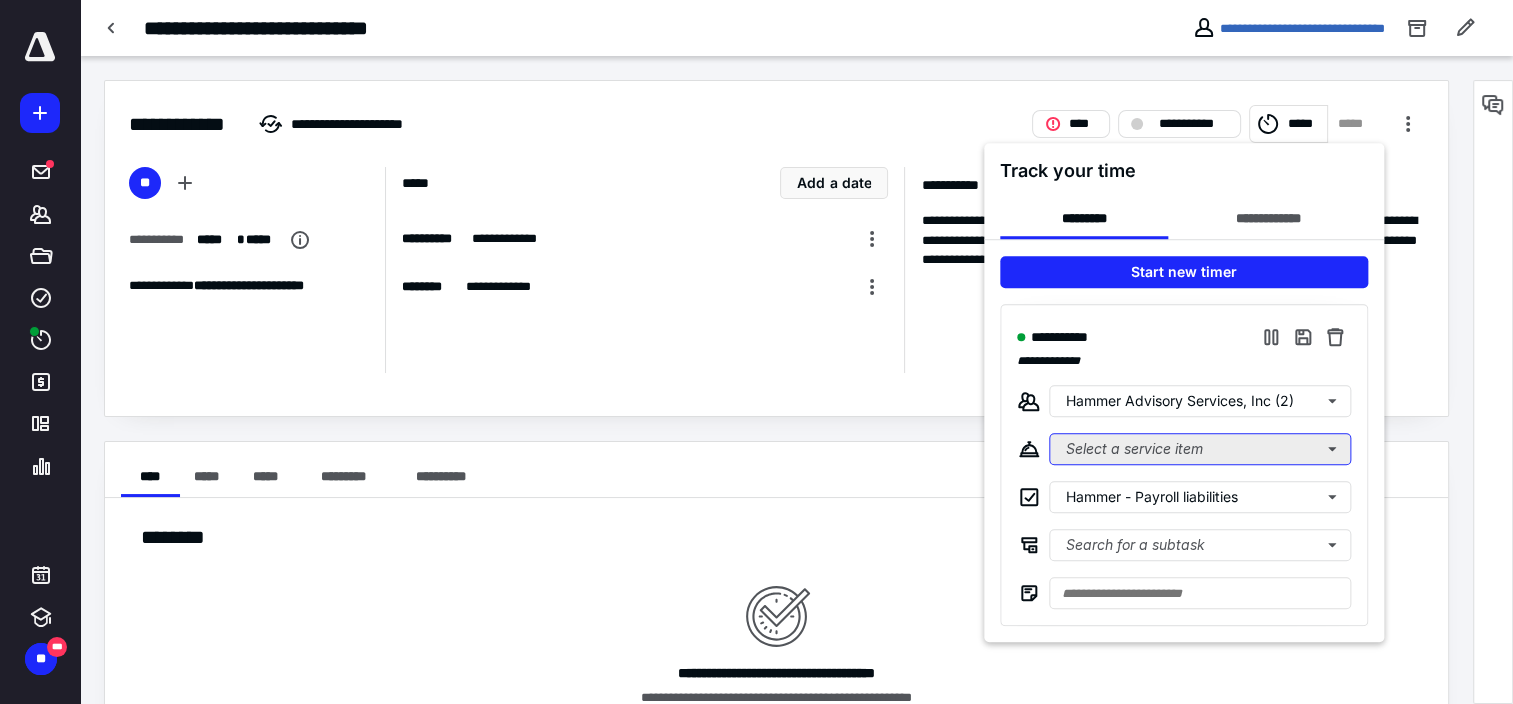 click on "Select a service item" at bounding box center [1200, 449] 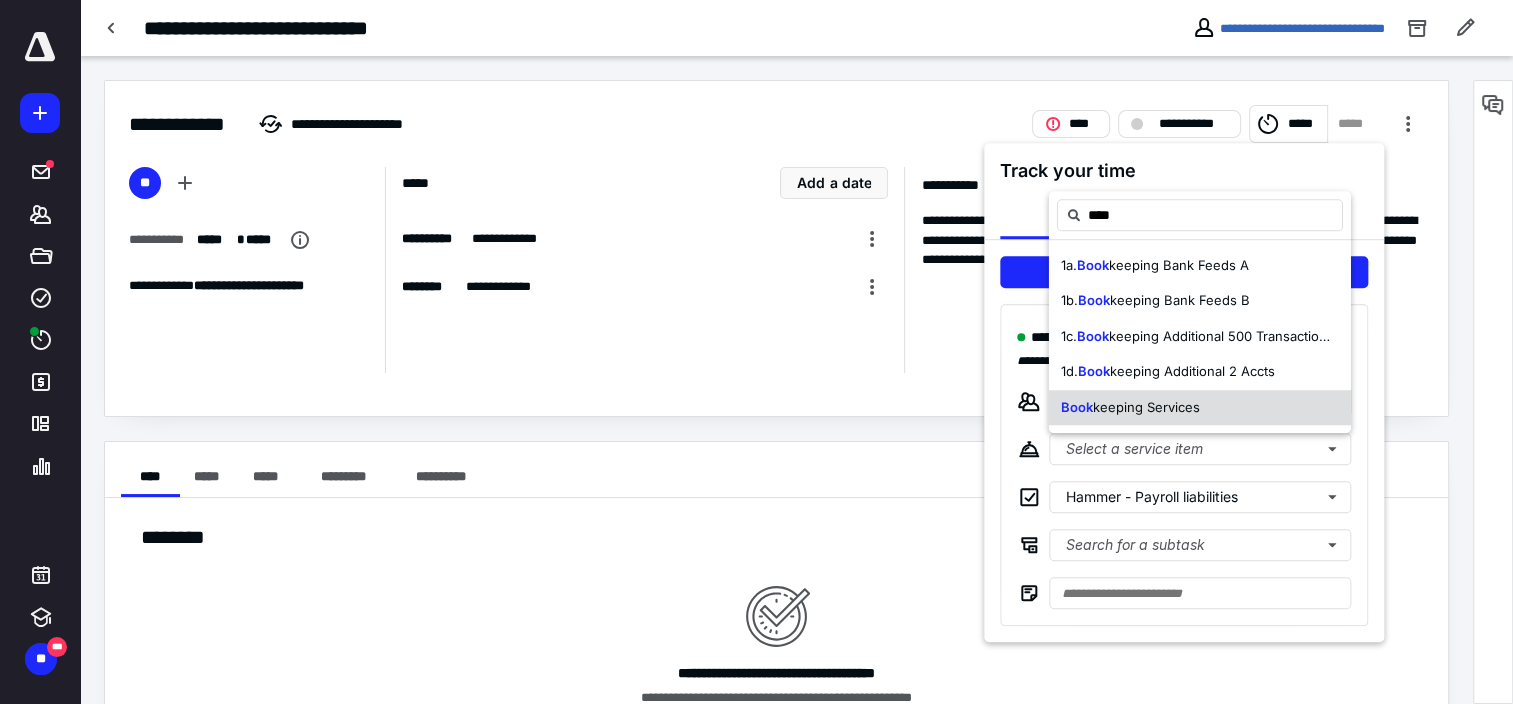 click on "Book keeping Services" at bounding box center (1200, 408) 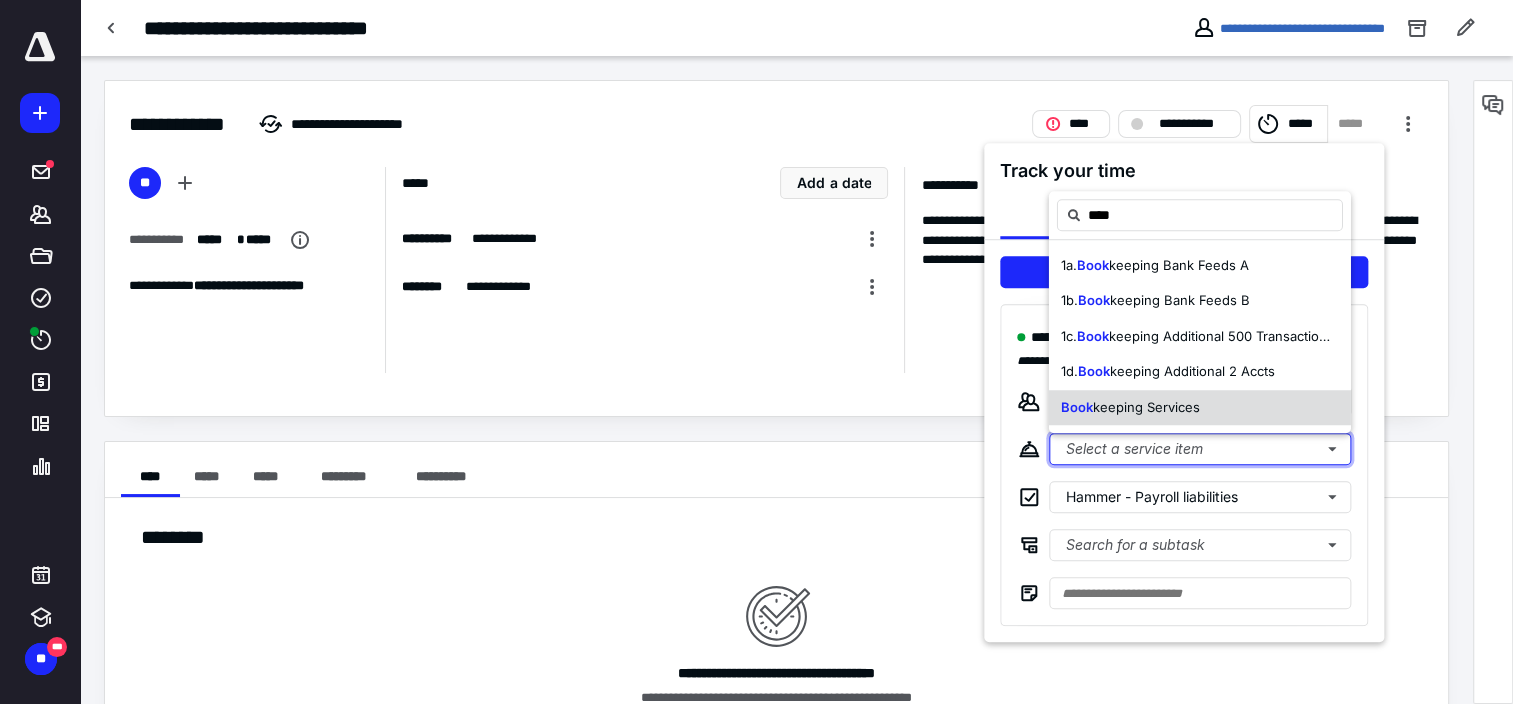 type 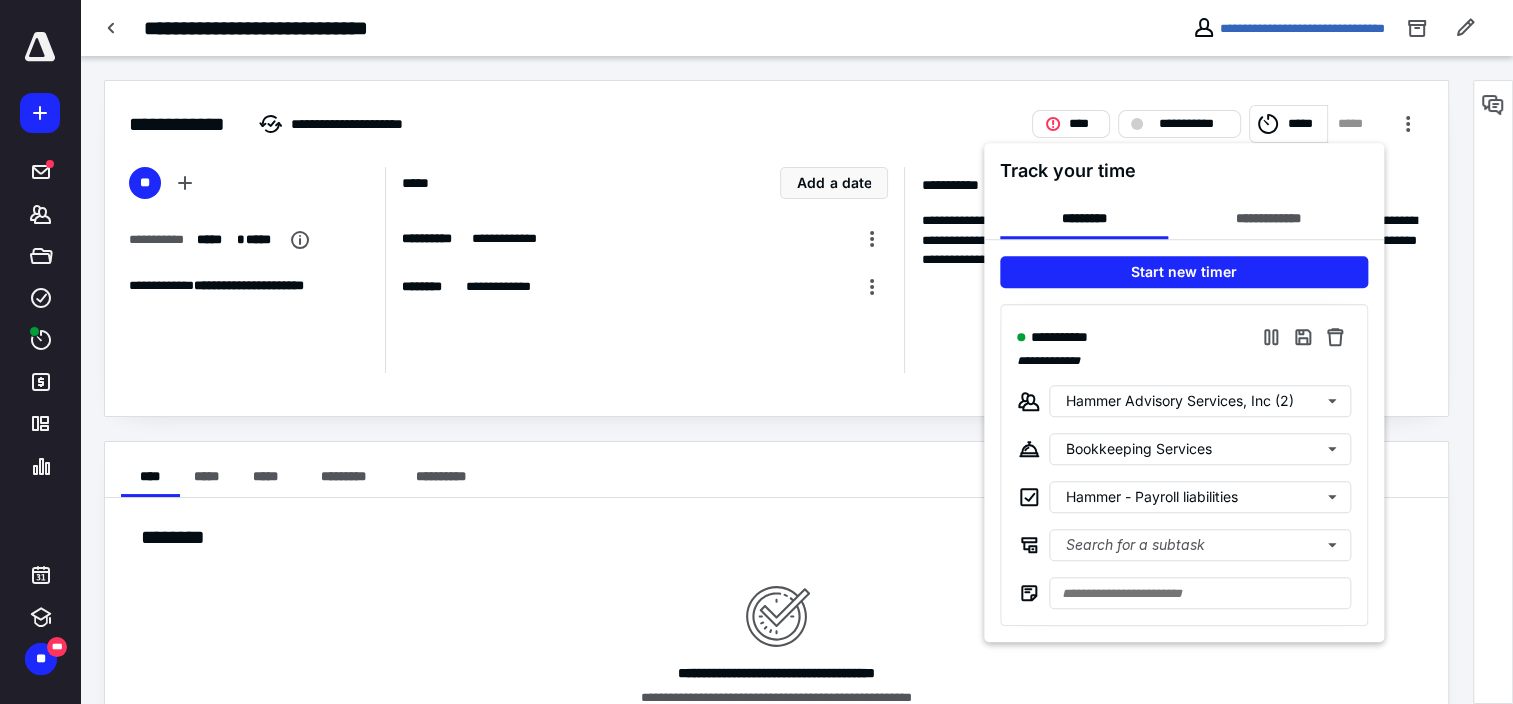 click at bounding box center [756, 352] 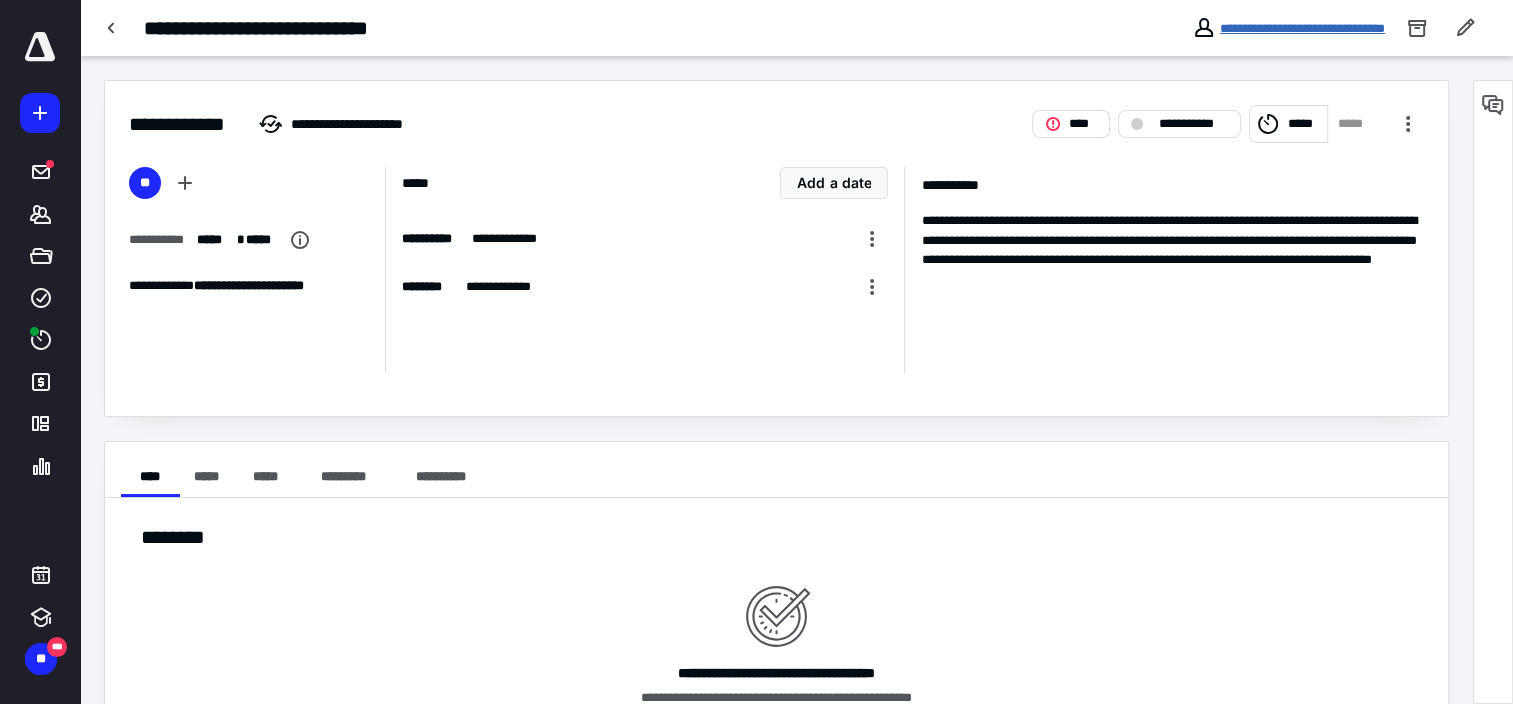 click on "**********" at bounding box center [1302, 28] 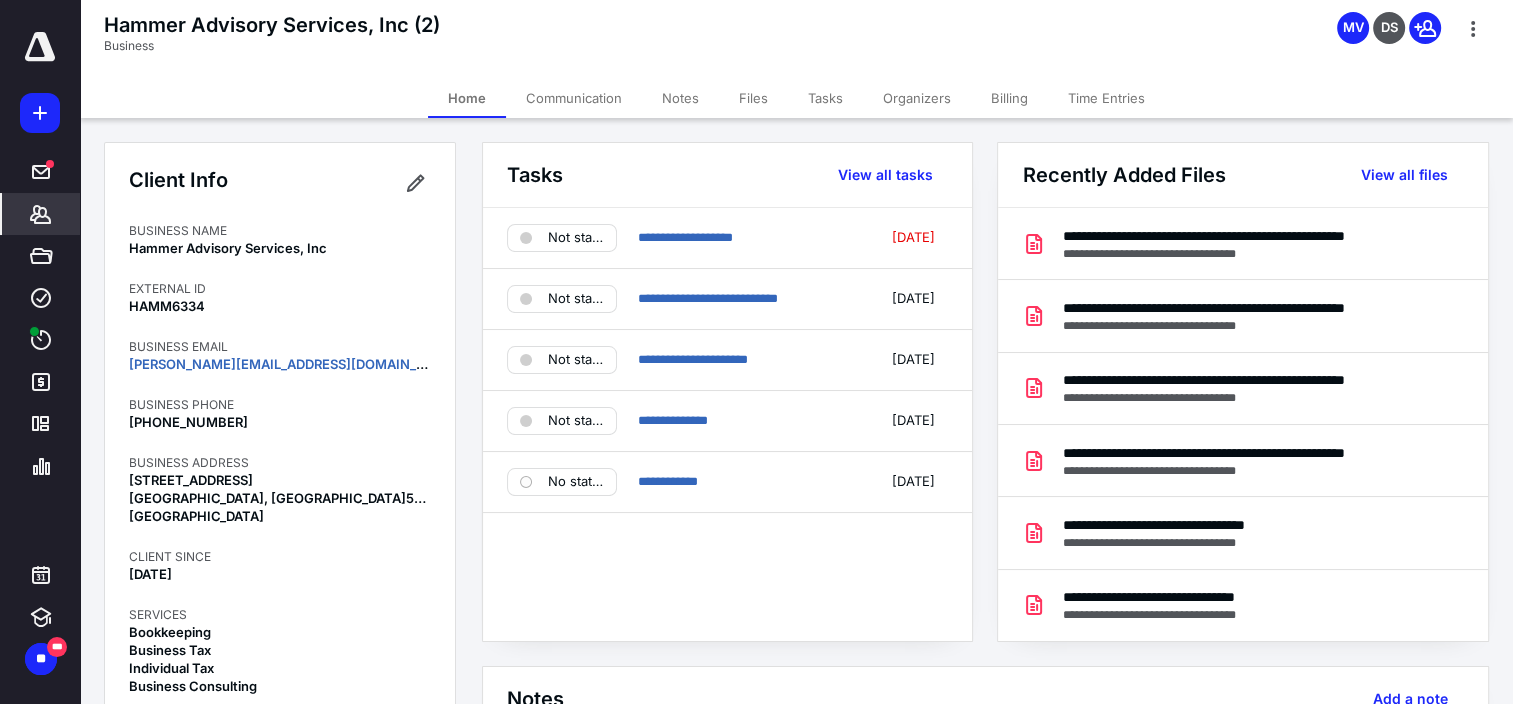 click on "Files" at bounding box center (753, 98) 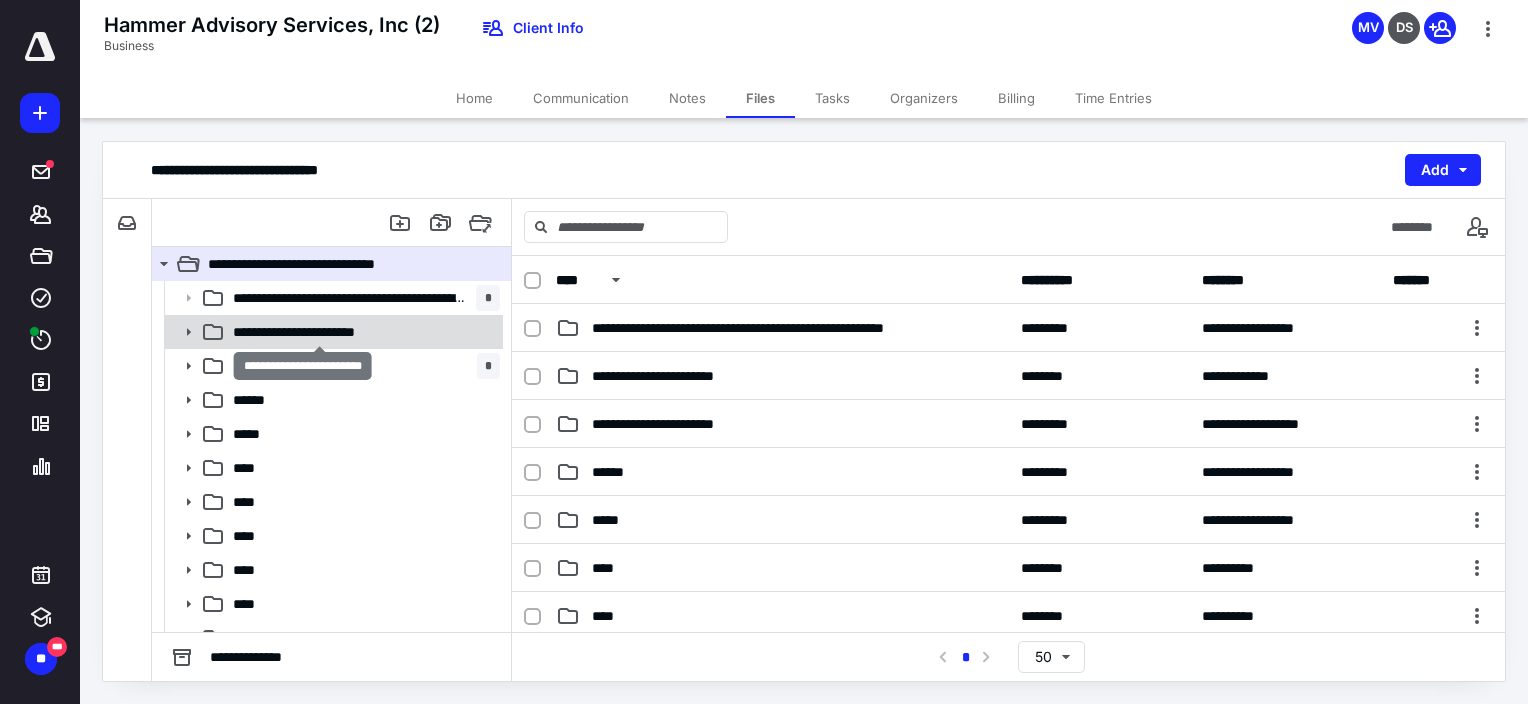 click on "**********" at bounding box center (320, 332) 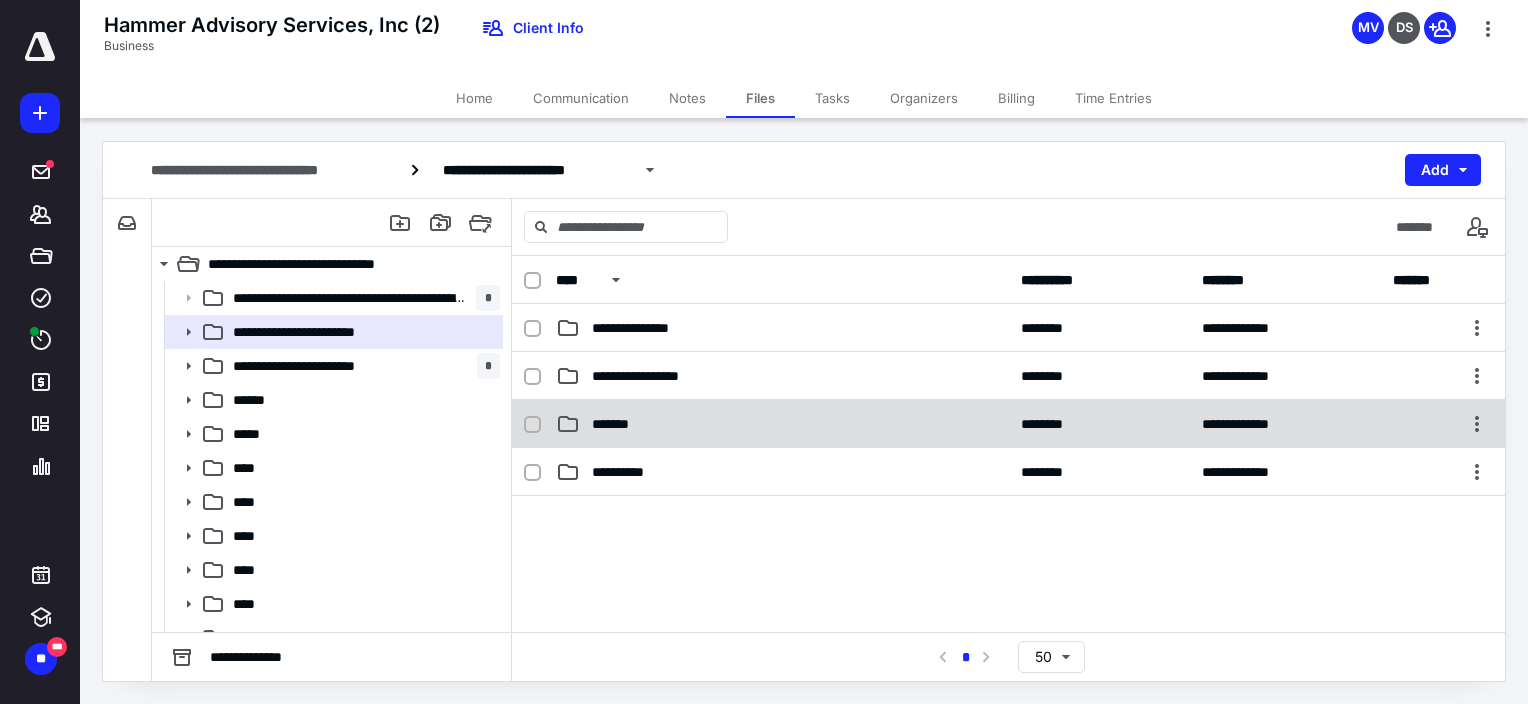 click on "*******" at bounding box center [614, 424] 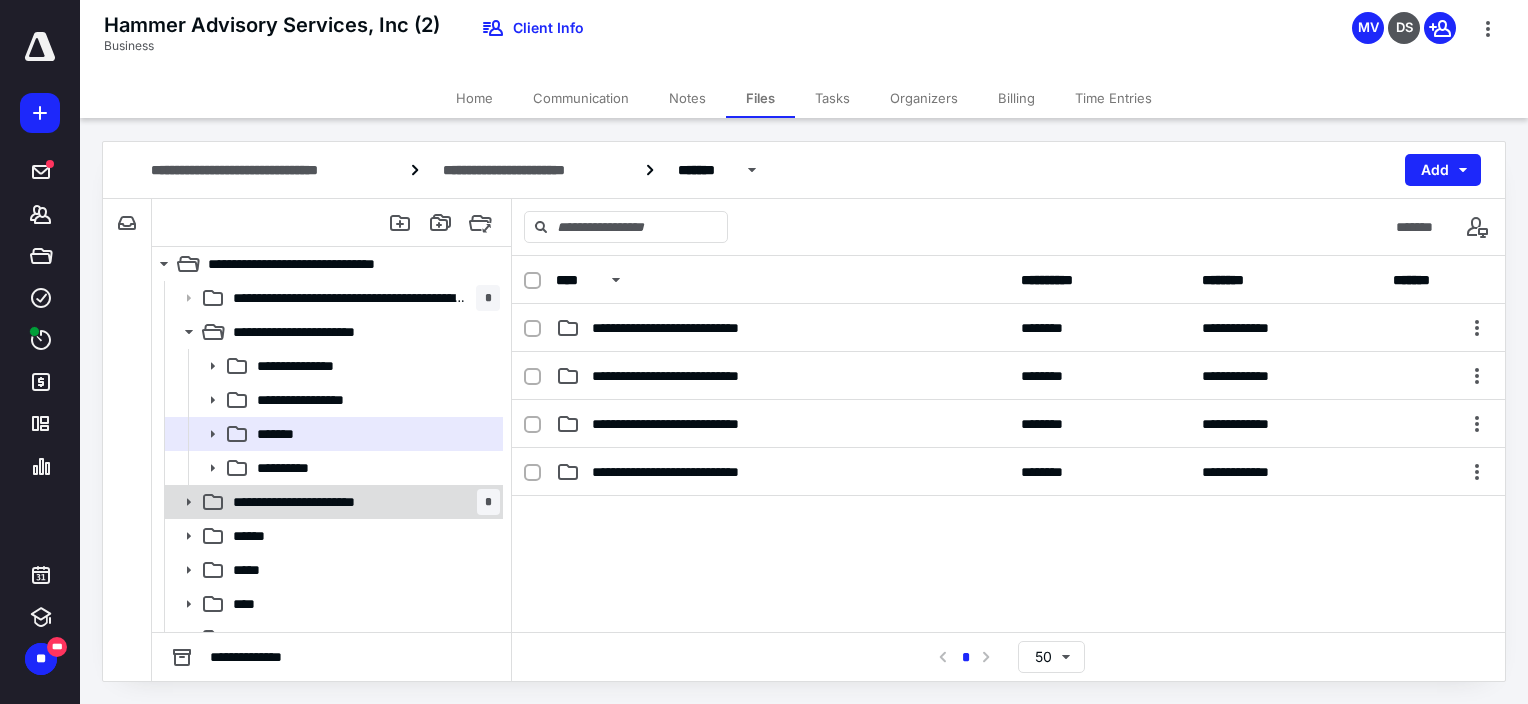 click on "**********" at bounding box center (332, 502) 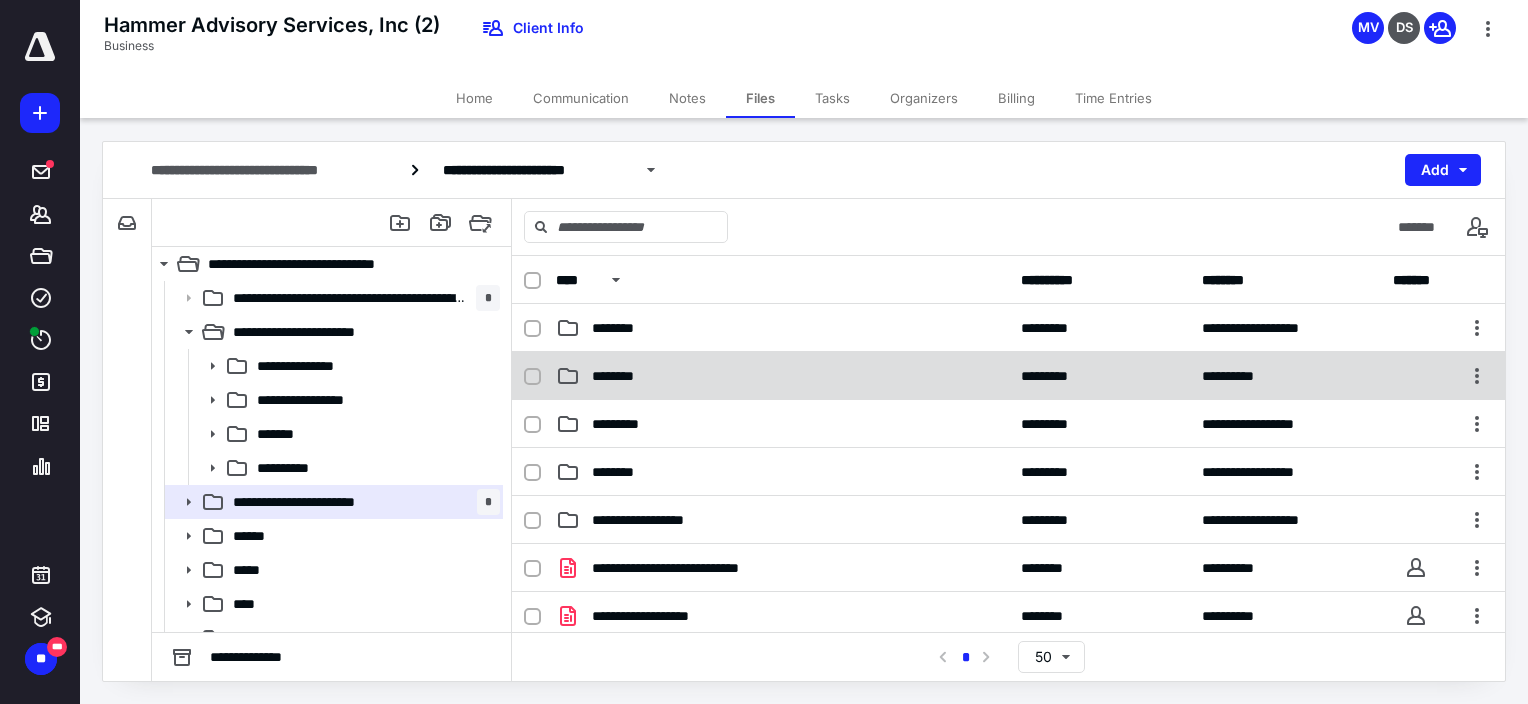 click on "********" at bounding box center [782, 376] 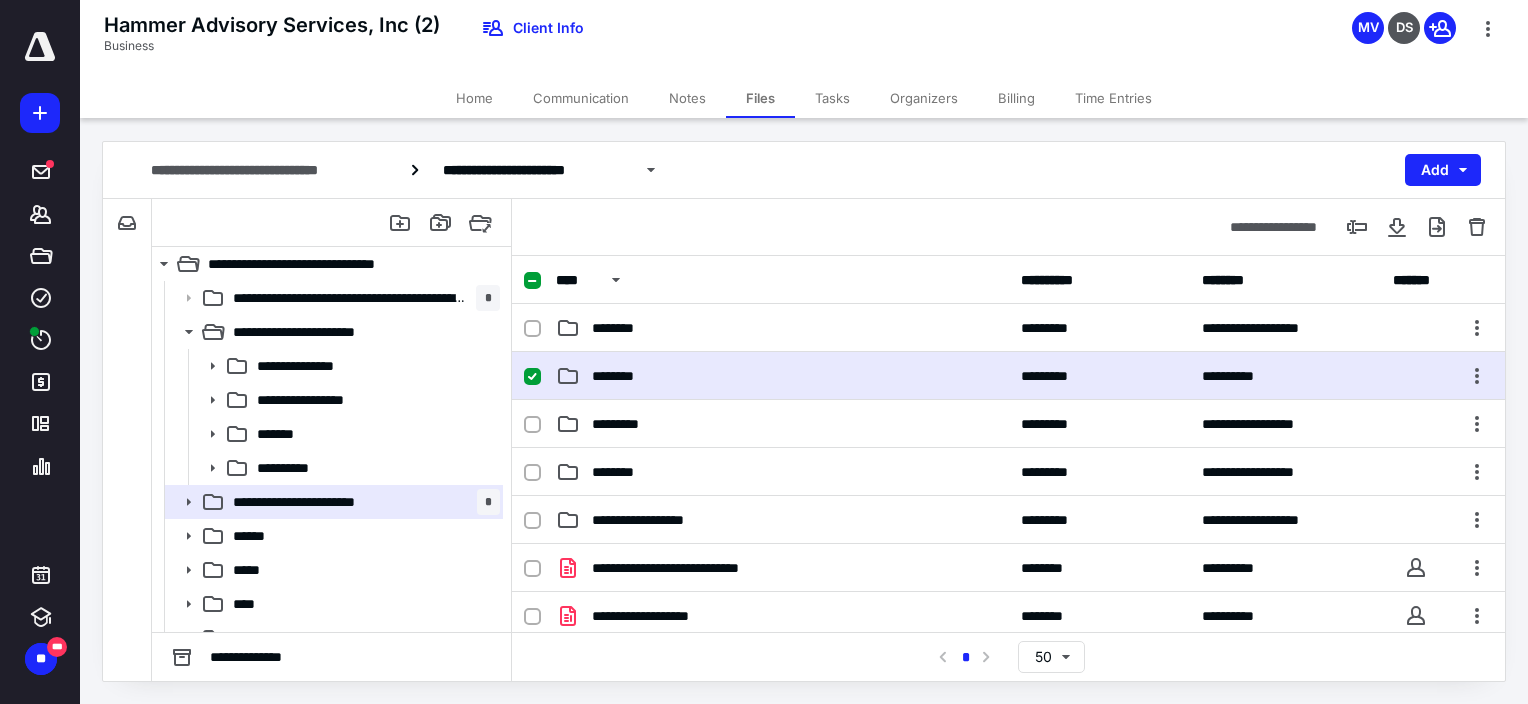 checkbox on "true" 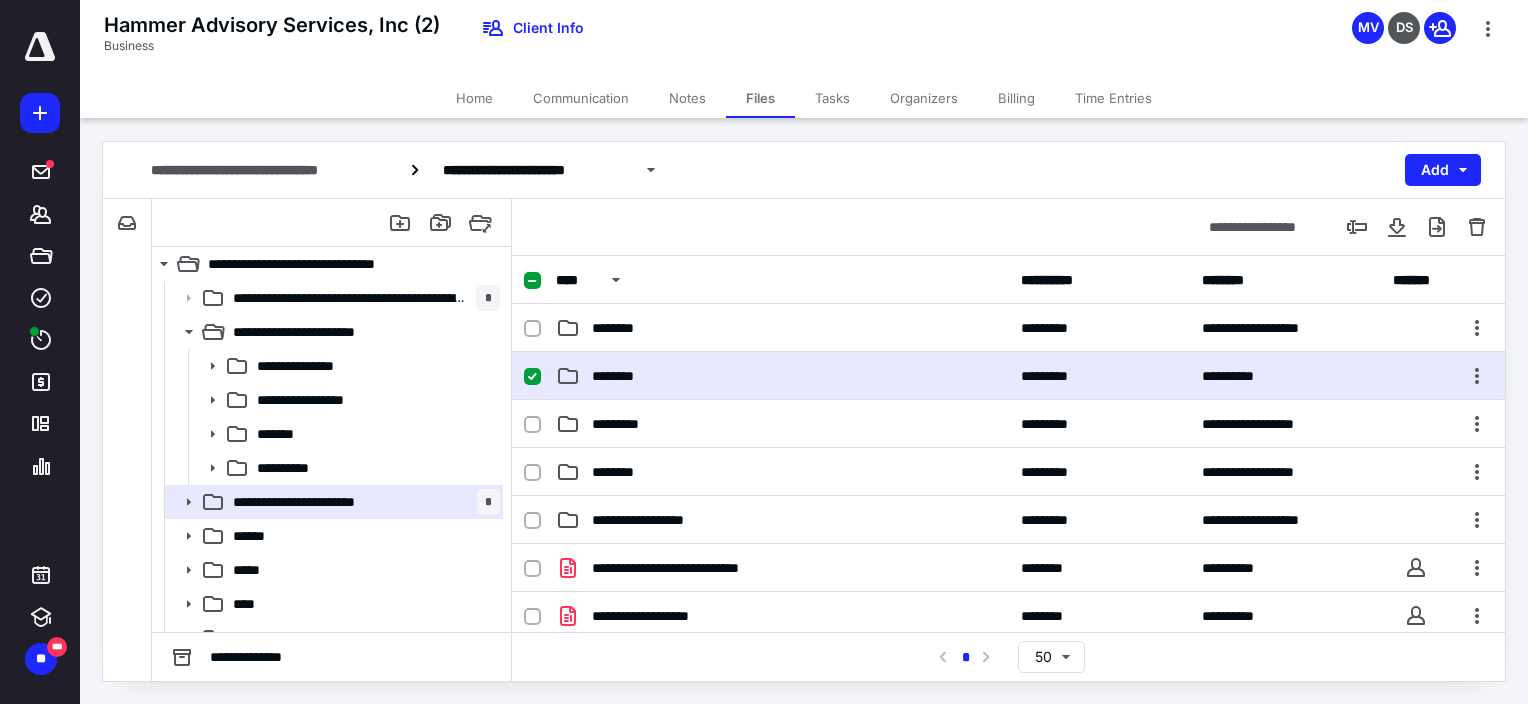 click on "********" at bounding box center [782, 376] 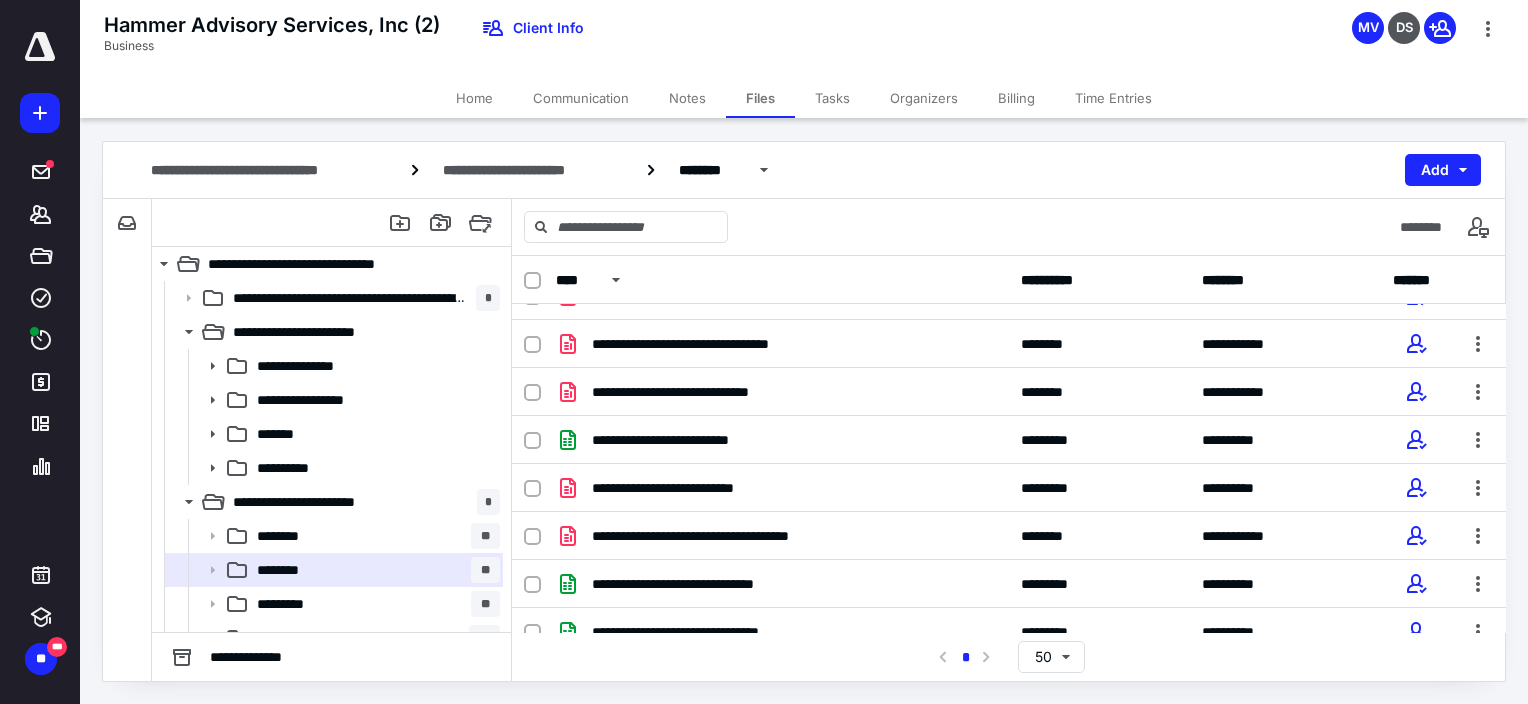 scroll, scrollTop: 292, scrollLeft: 0, axis: vertical 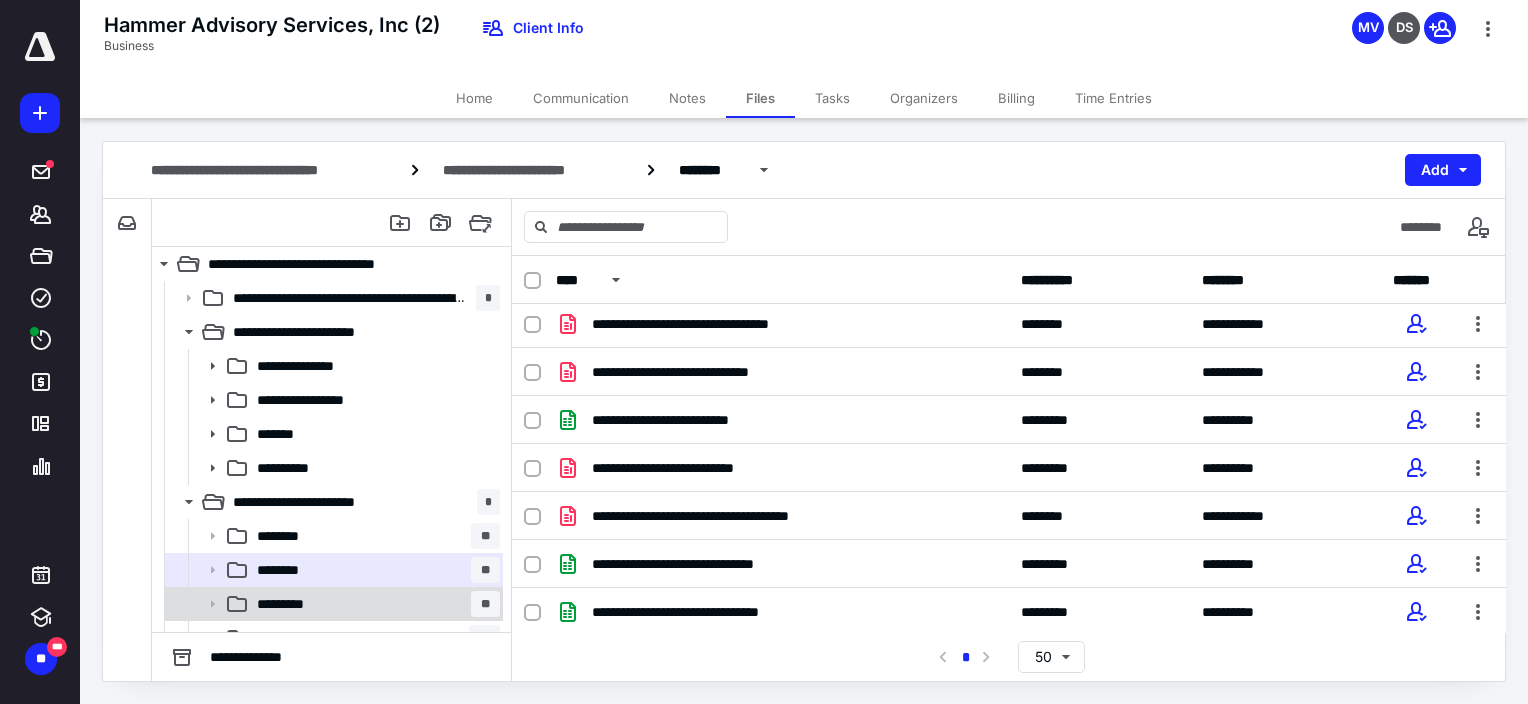 click on "*********" at bounding box center (288, 604) 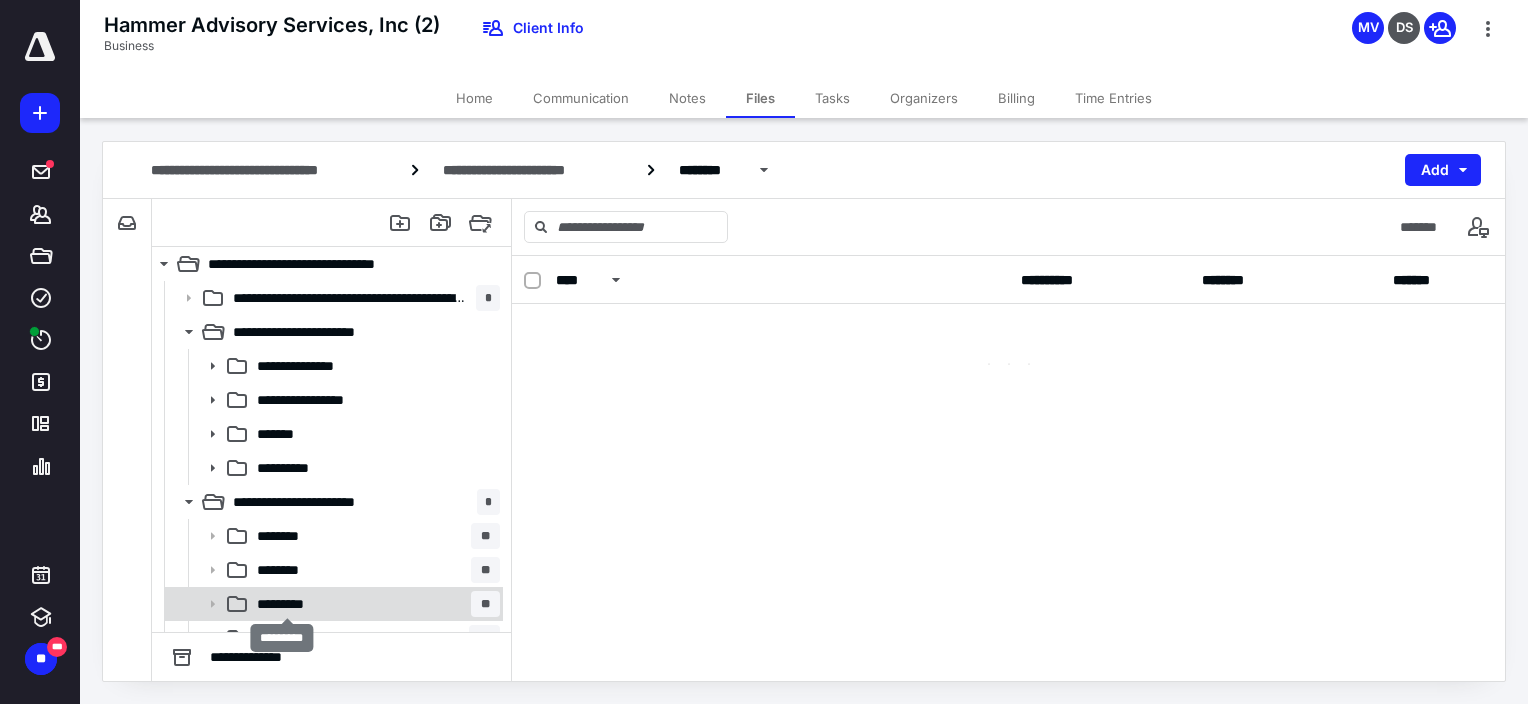scroll, scrollTop: 0, scrollLeft: 0, axis: both 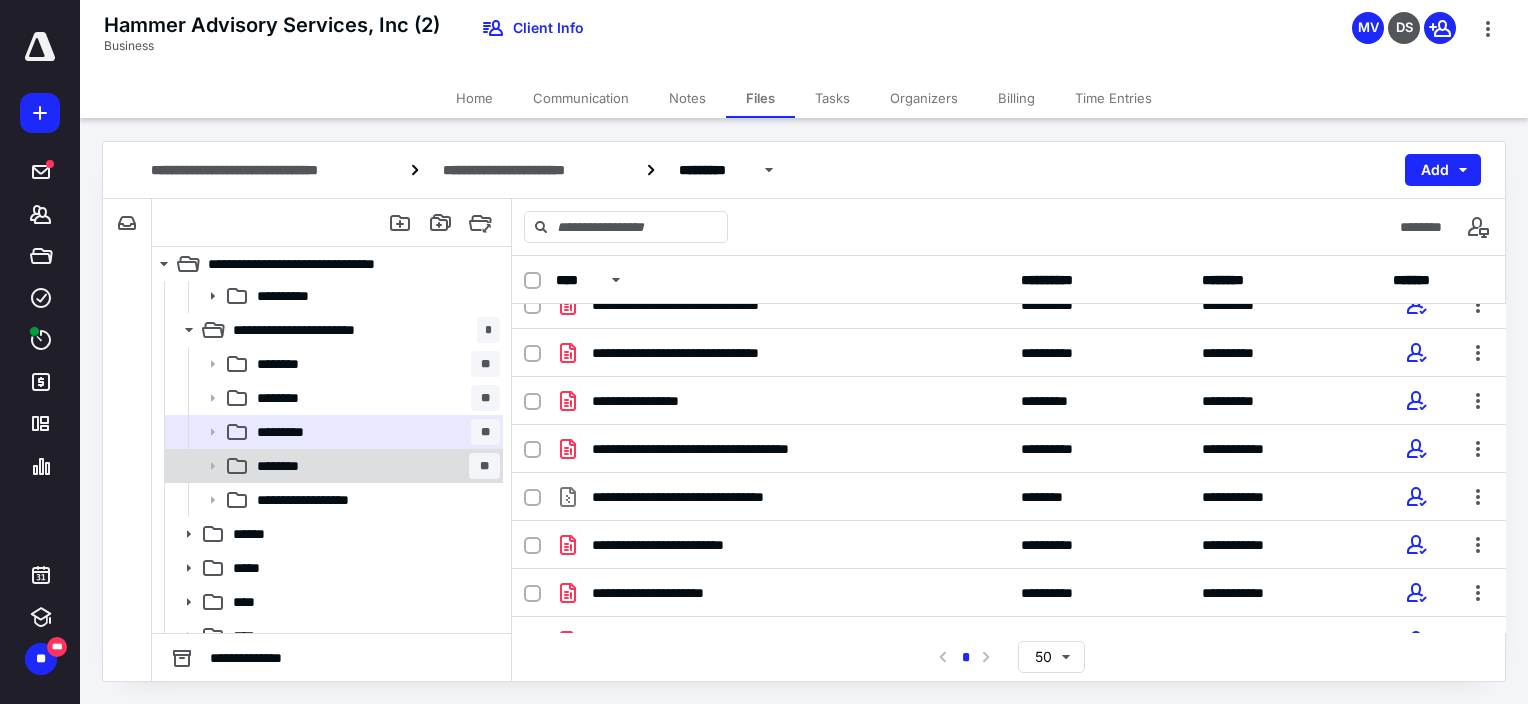 click on "******** **" at bounding box center [374, 466] 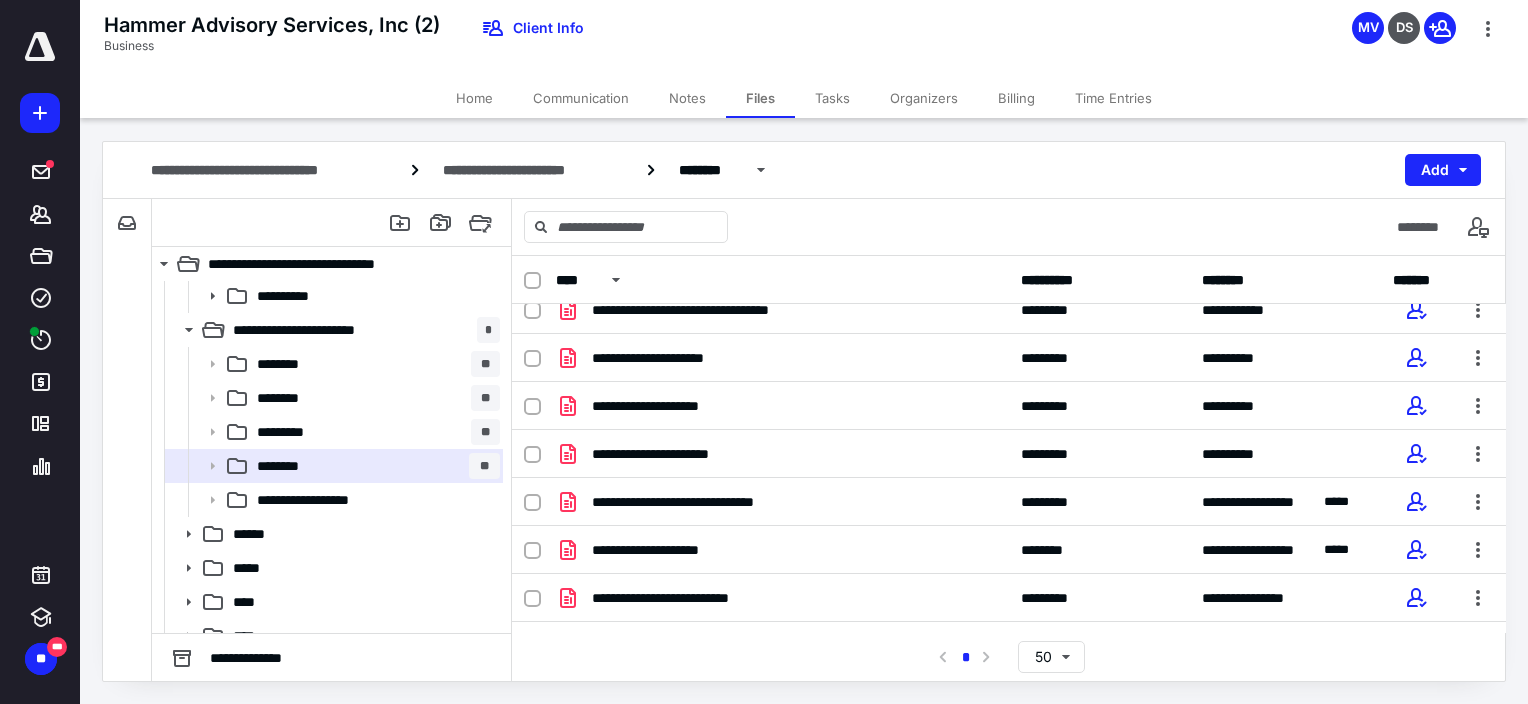 scroll, scrollTop: 627, scrollLeft: 0, axis: vertical 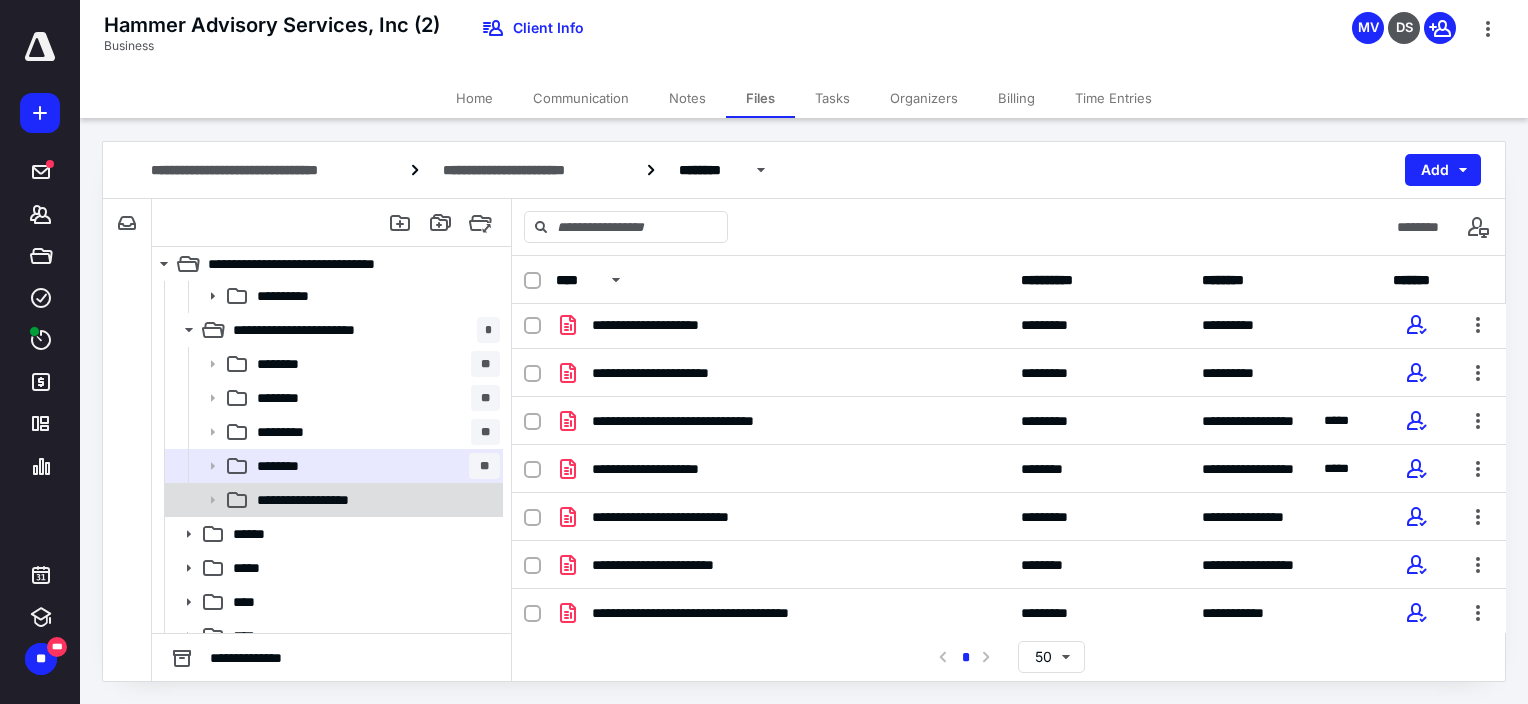 click on "**********" at bounding box center [322, 500] 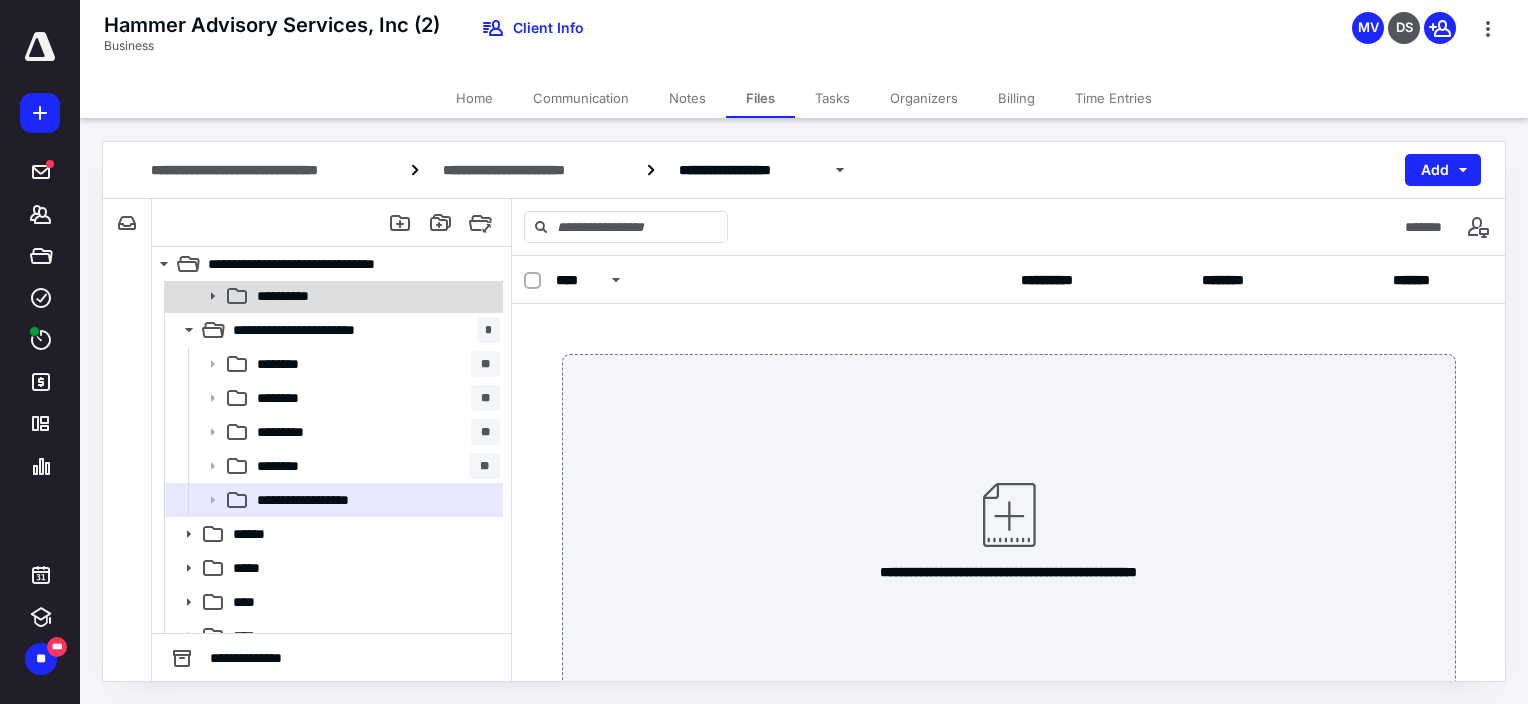 scroll, scrollTop: 23, scrollLeft: 0, axis: vertical 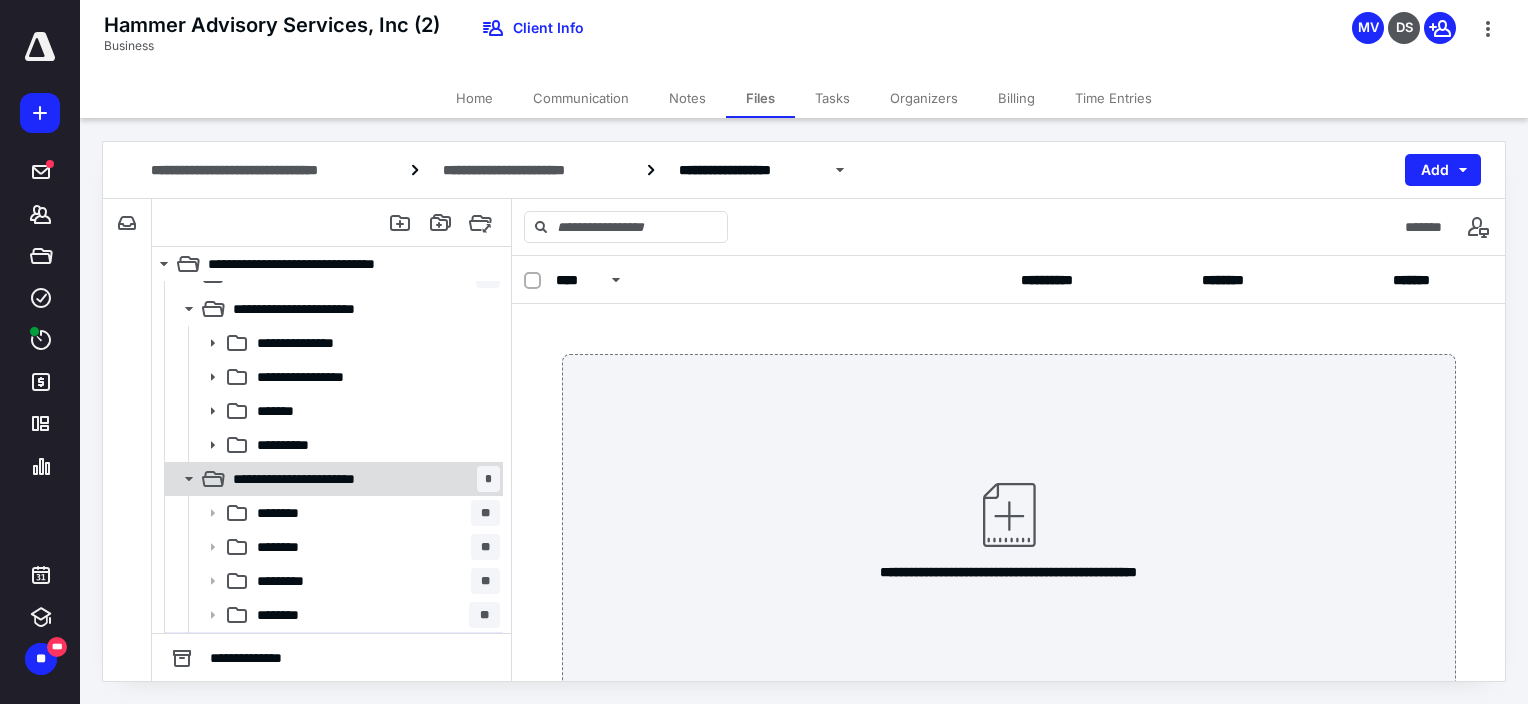 click 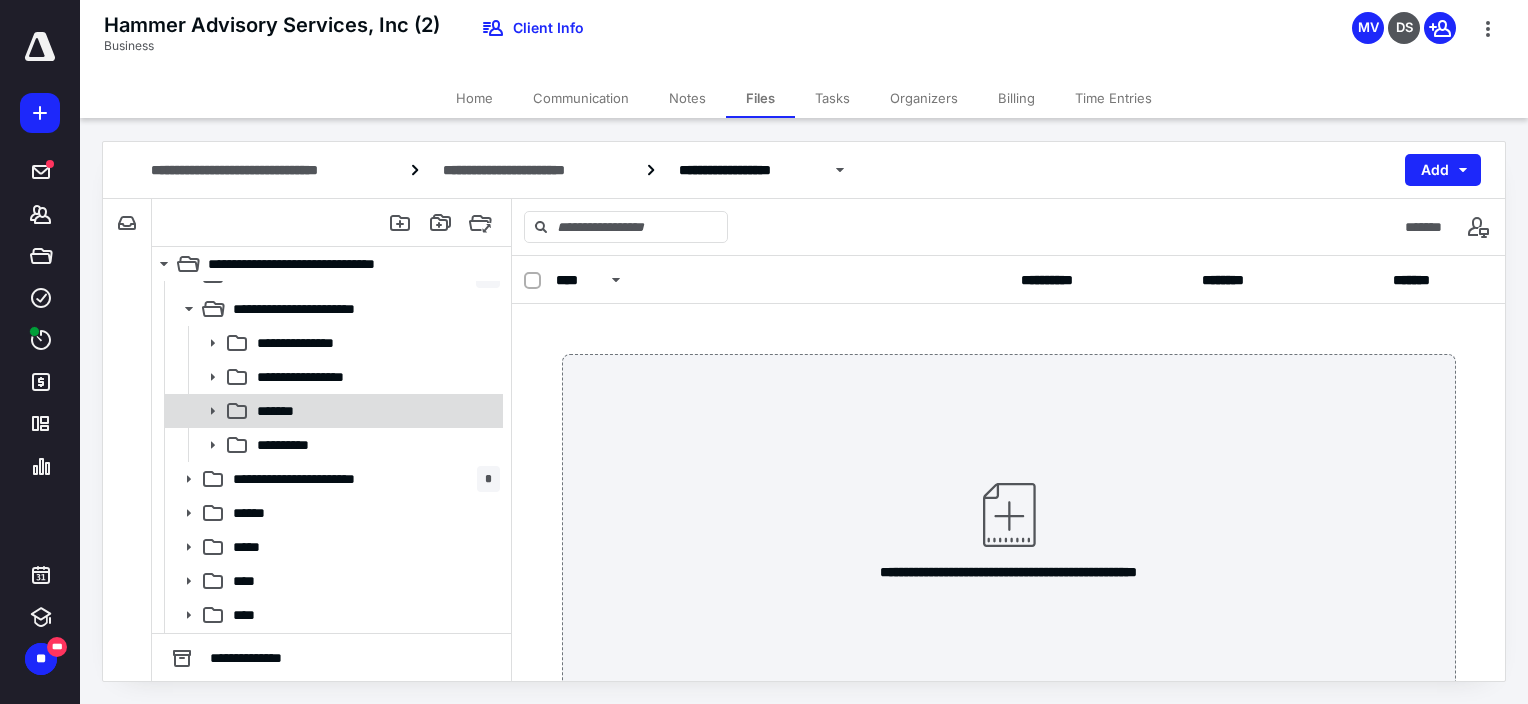 click on "*******" at bounding box center [332, 411] 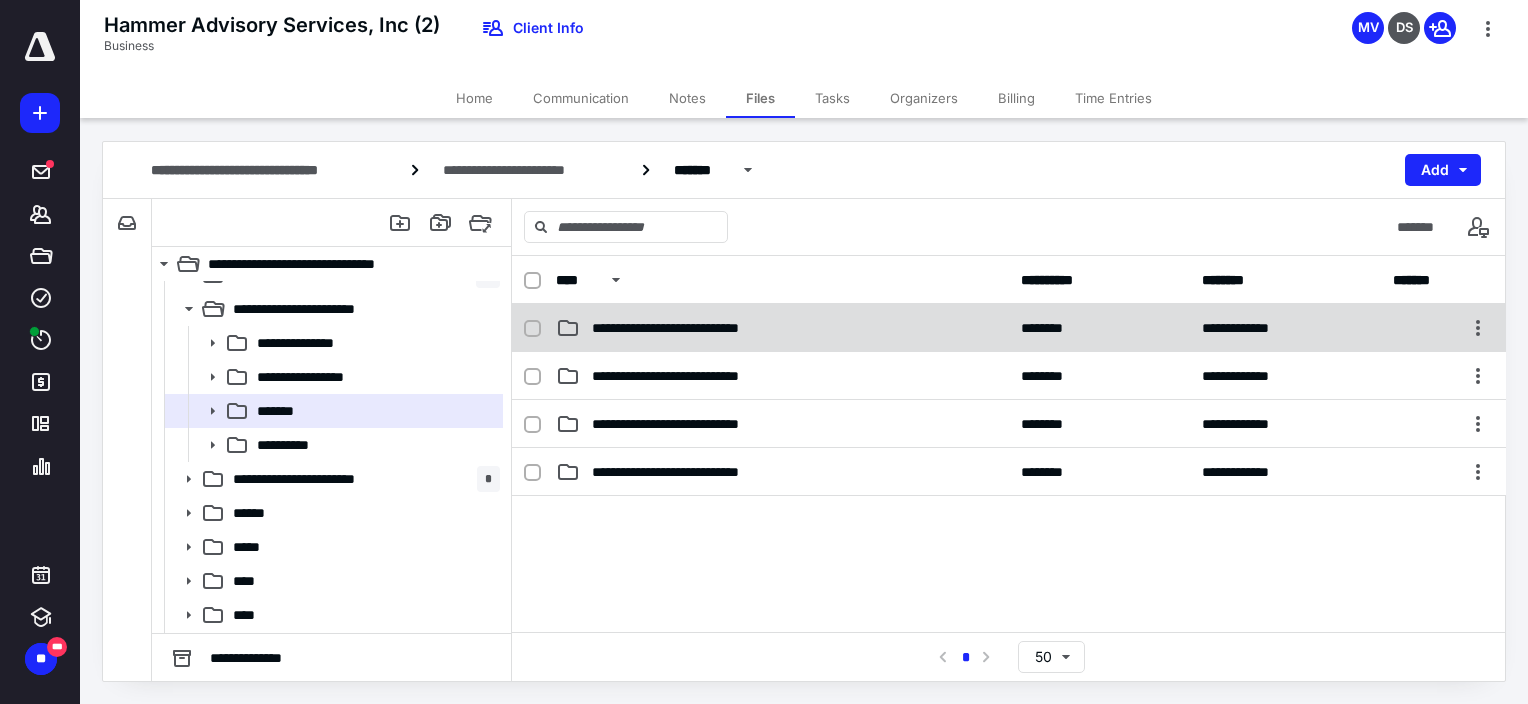 click on "**********" at bounding box center (1009, 328) 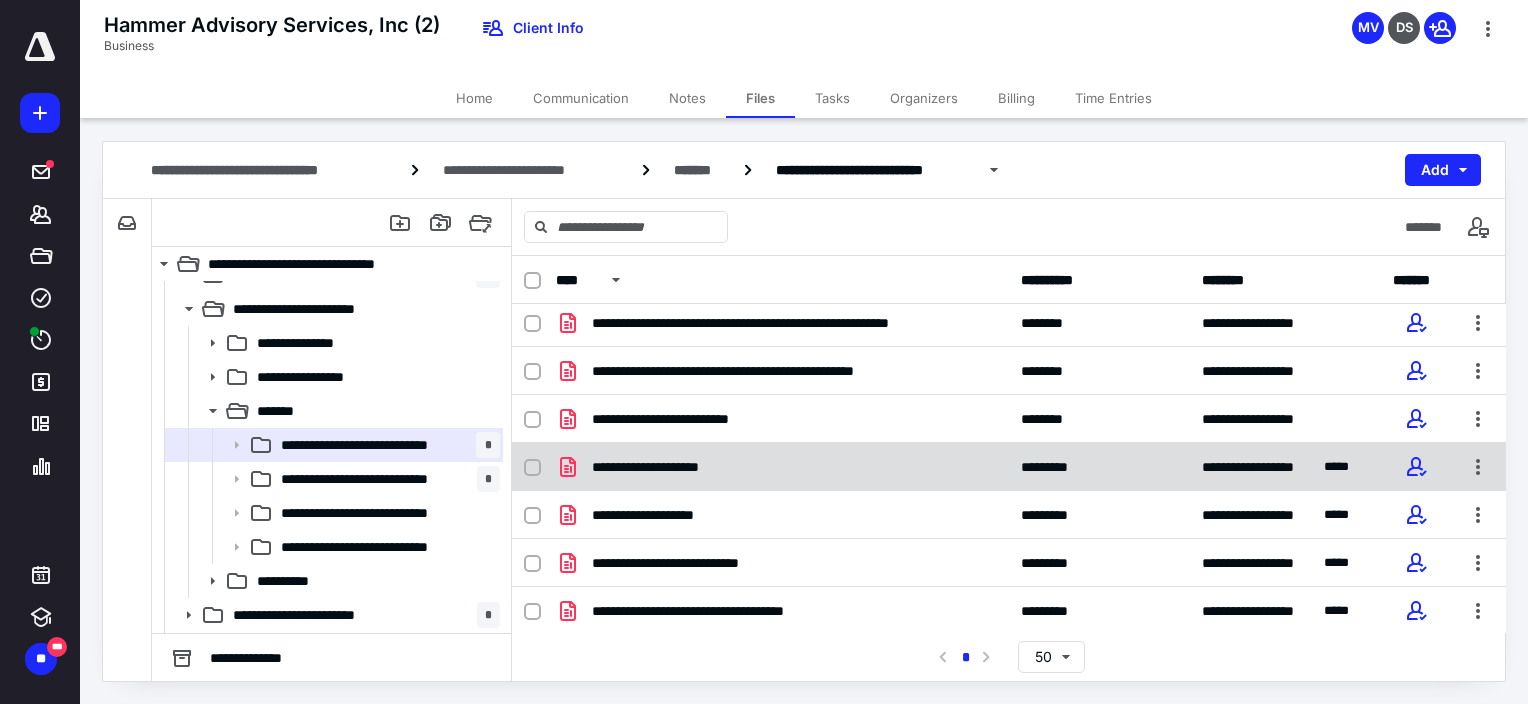 scroll, scrollTop: 0, scrollLeft: 0, axis: both 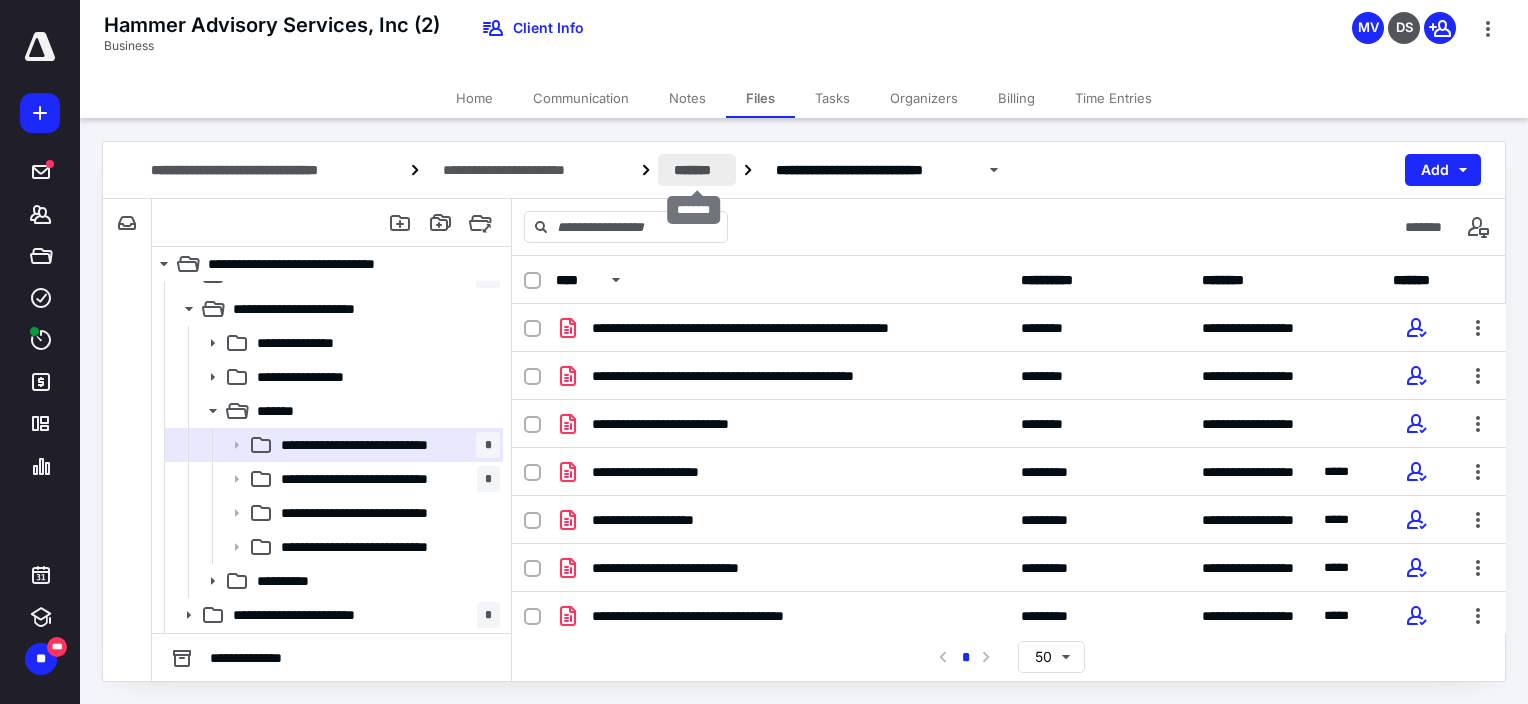 click on "*******" at bounding box center (697, 170) 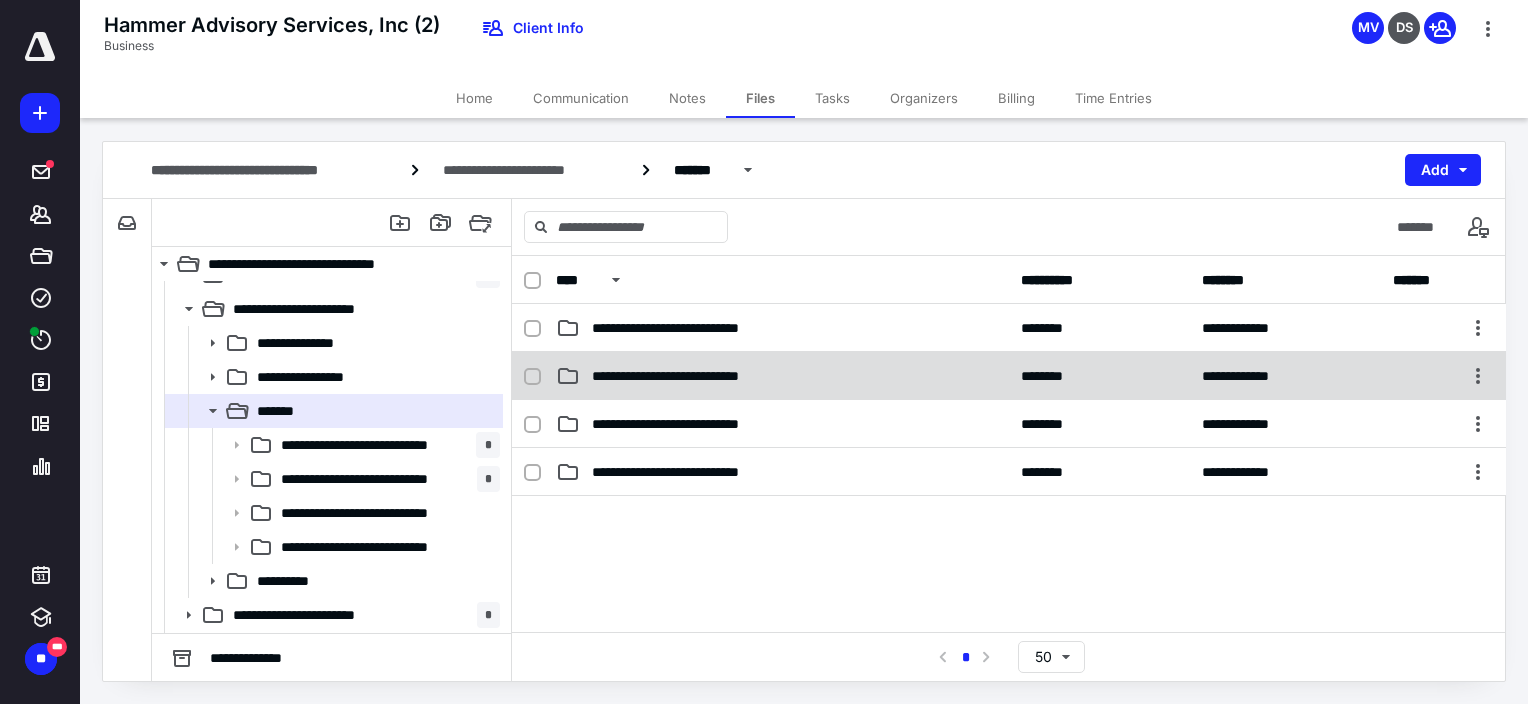 click on "**********" at bounding box center [1009, 376] 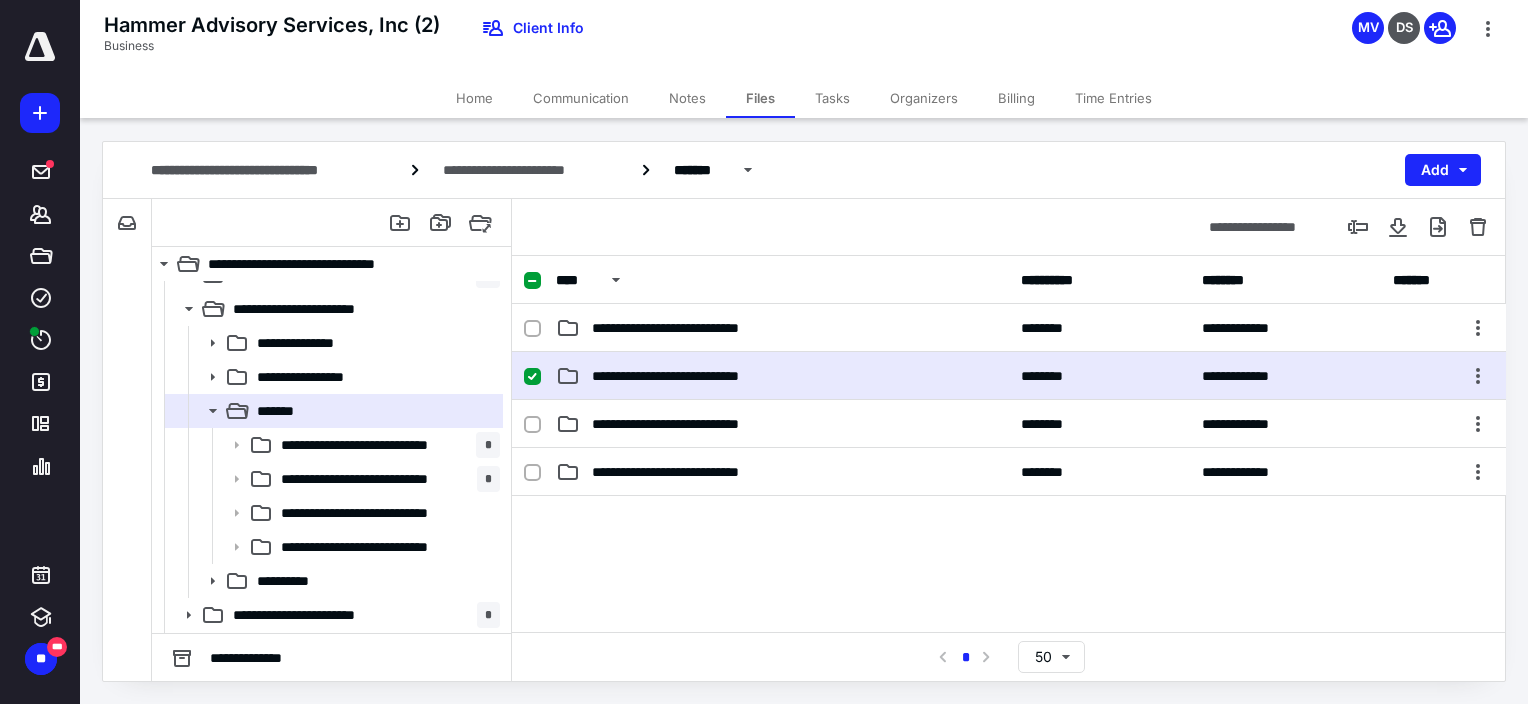 click on "**********" at bounding box center (1009, 376) 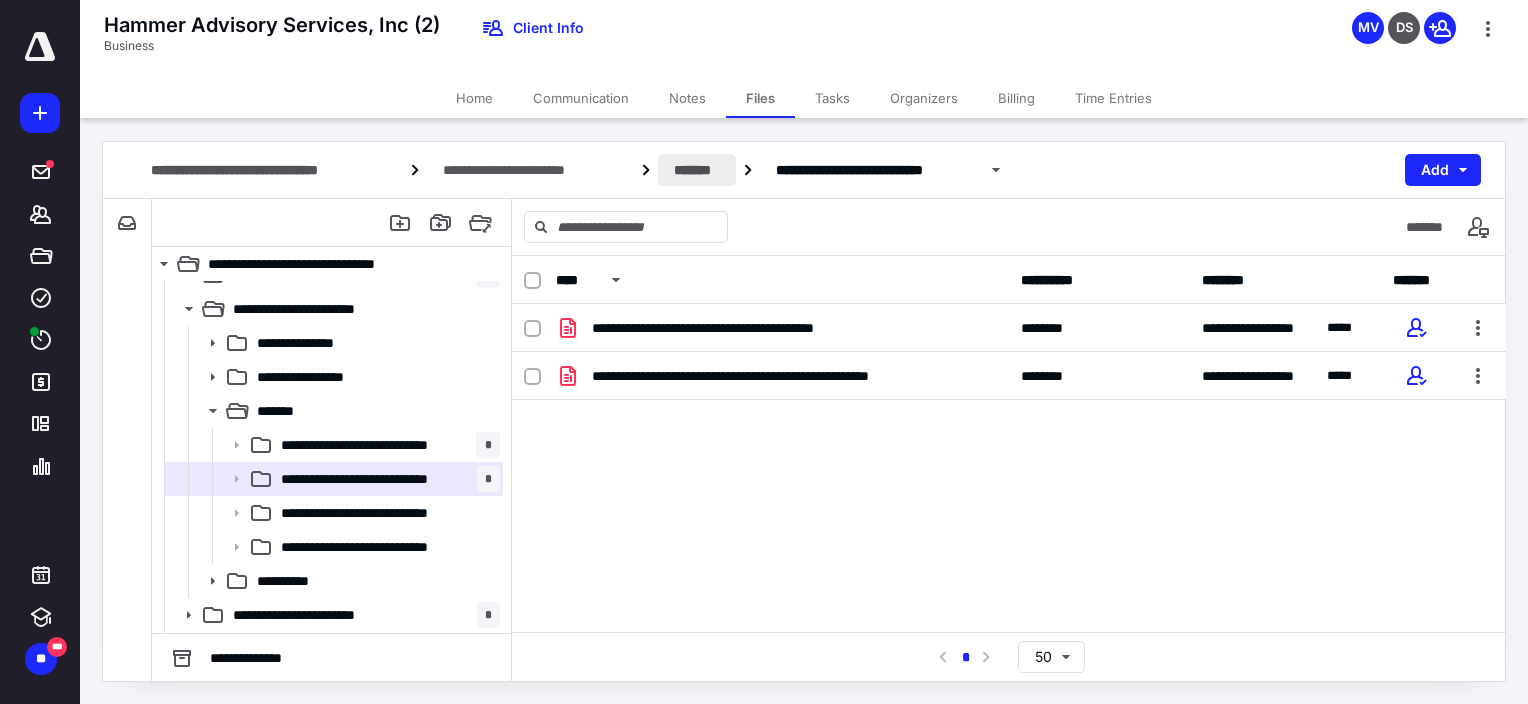 click on "*******" at bounding box center [697, 170] 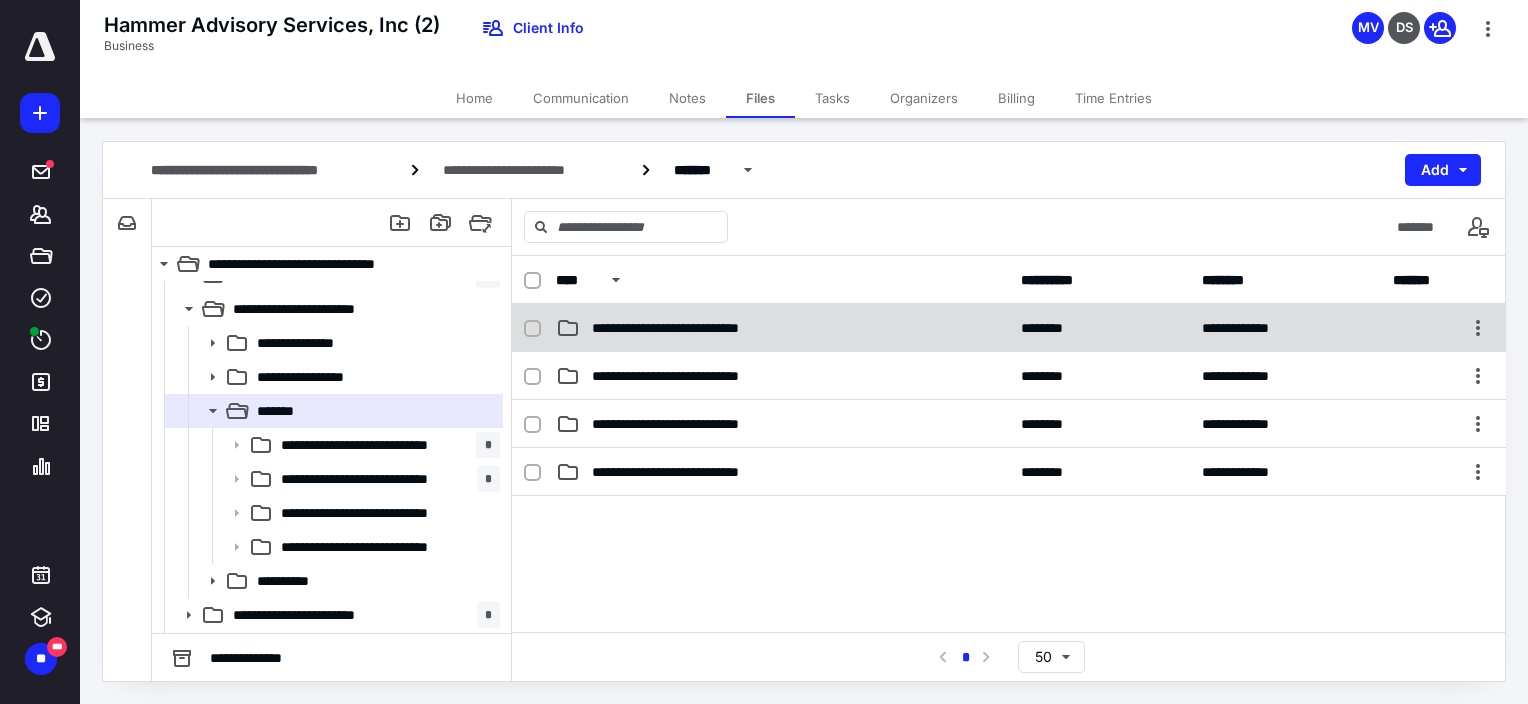 click on "**********" at bounding box center (782, 328) 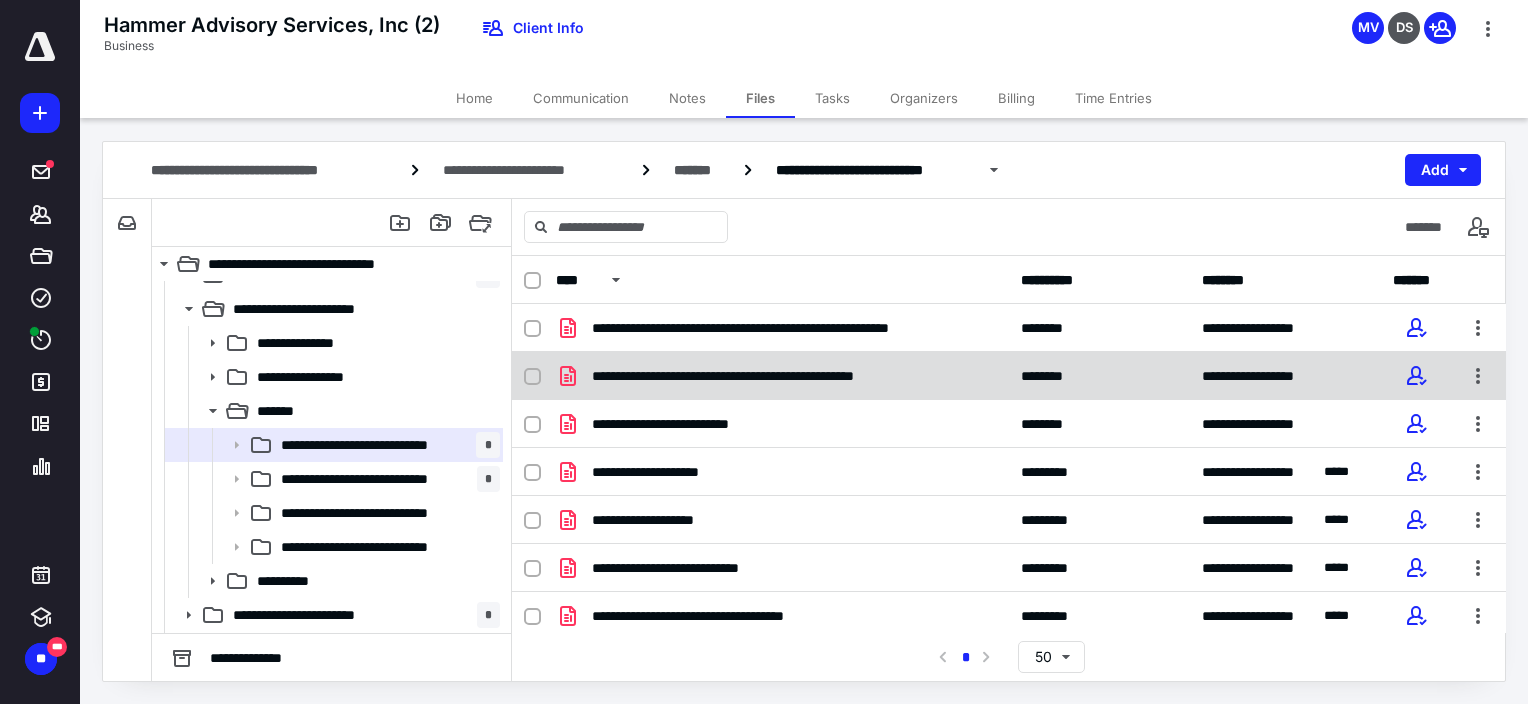 scroll, scrollTop: 53, scrollLeft: 0, axis: vertical 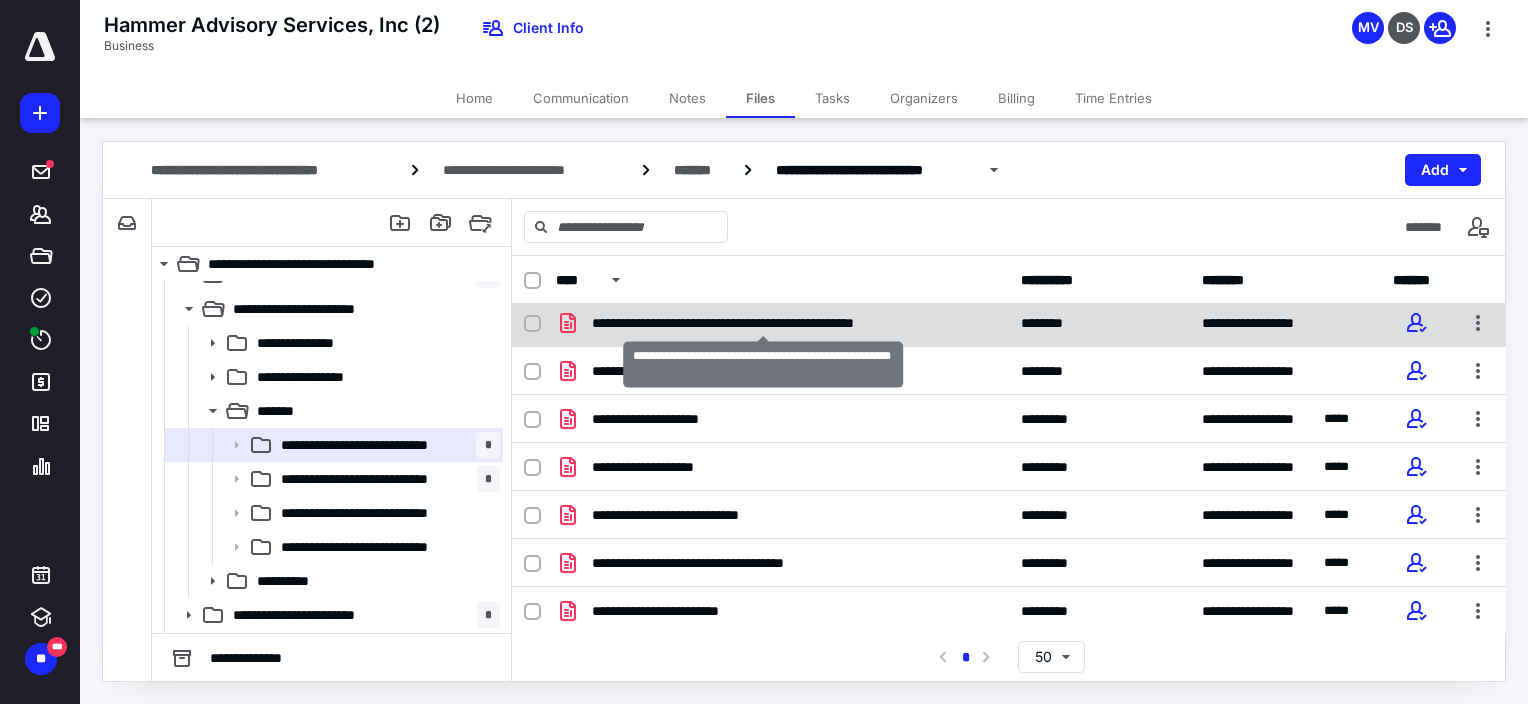 click on "**********" at bounding box center (763, 323) 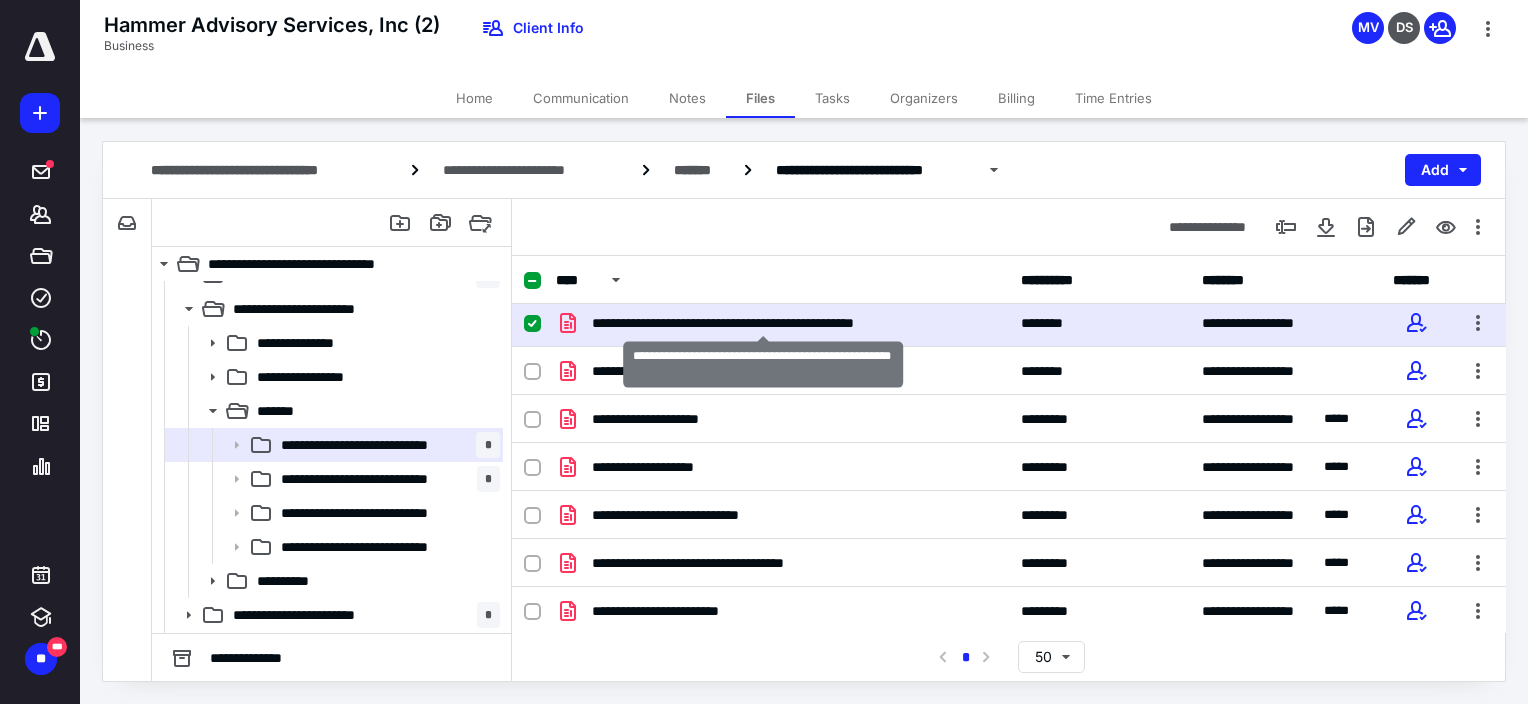 click on "**********" at bounding box center (763, 323) 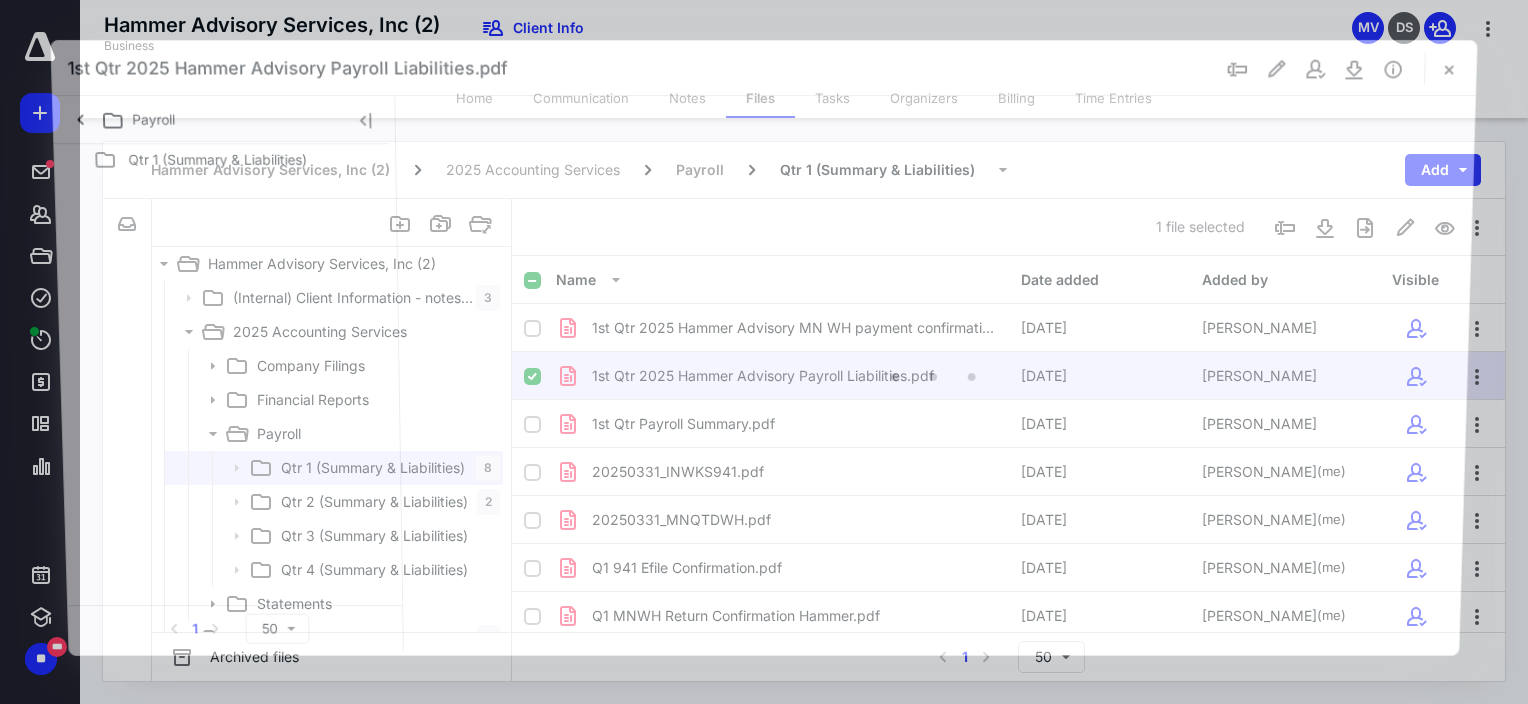 scroll, scrollTop: 23, scrollLeft: 0, axis: vertical 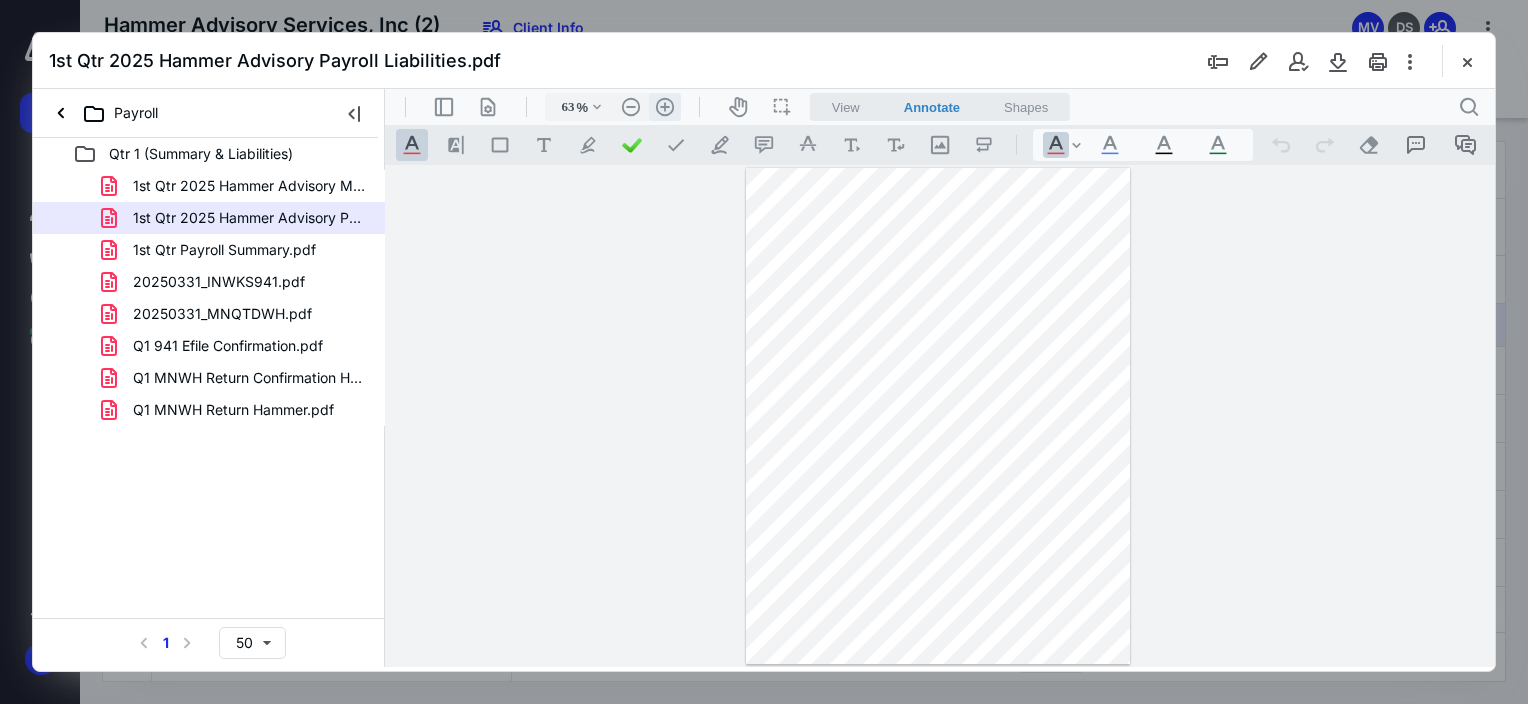 click on ".cls-1{fill:#abb0c4;} icon - header - zoom - in - line" at bounding box center (665, 107) 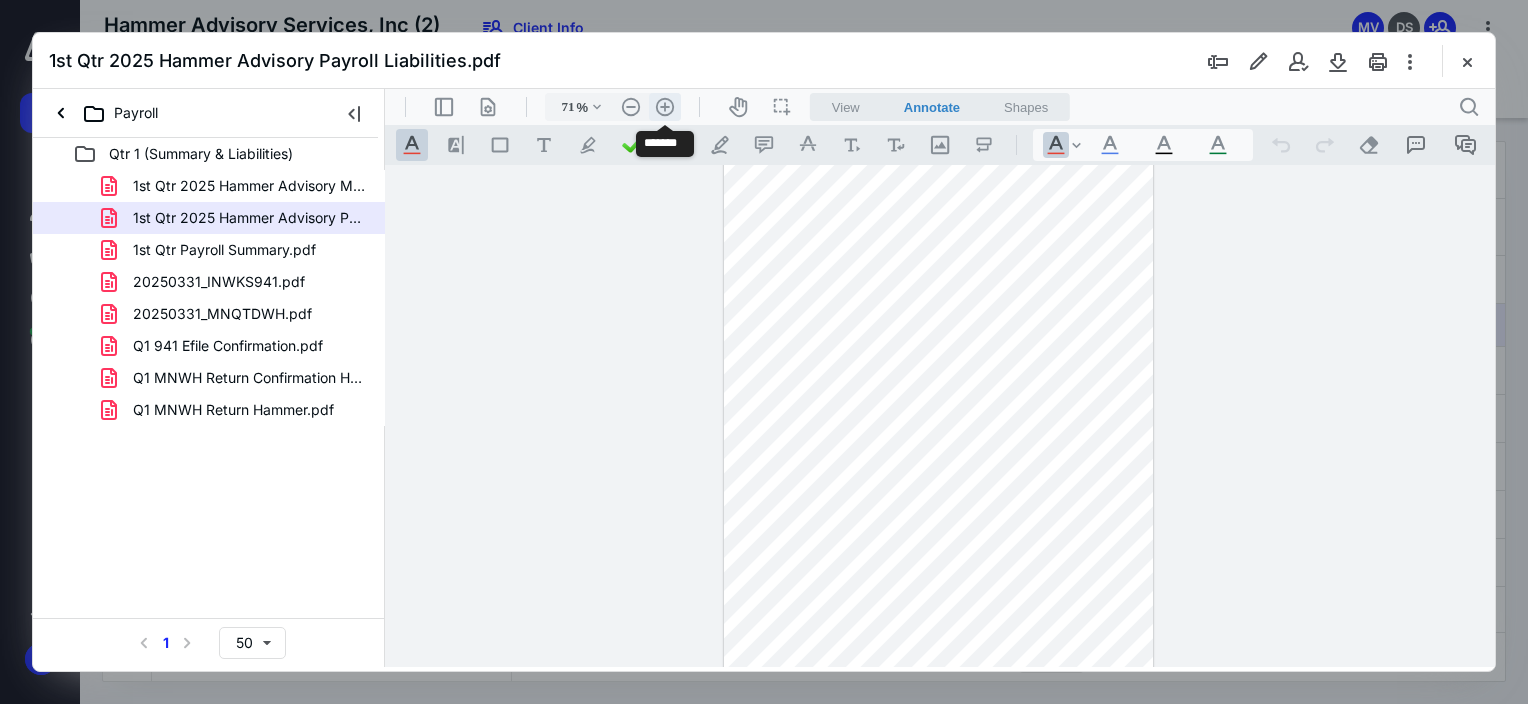 click on ".cls-1{fill:#abb0c4;} icon - header - zoom - in - line" at bounding box center (665, 107) 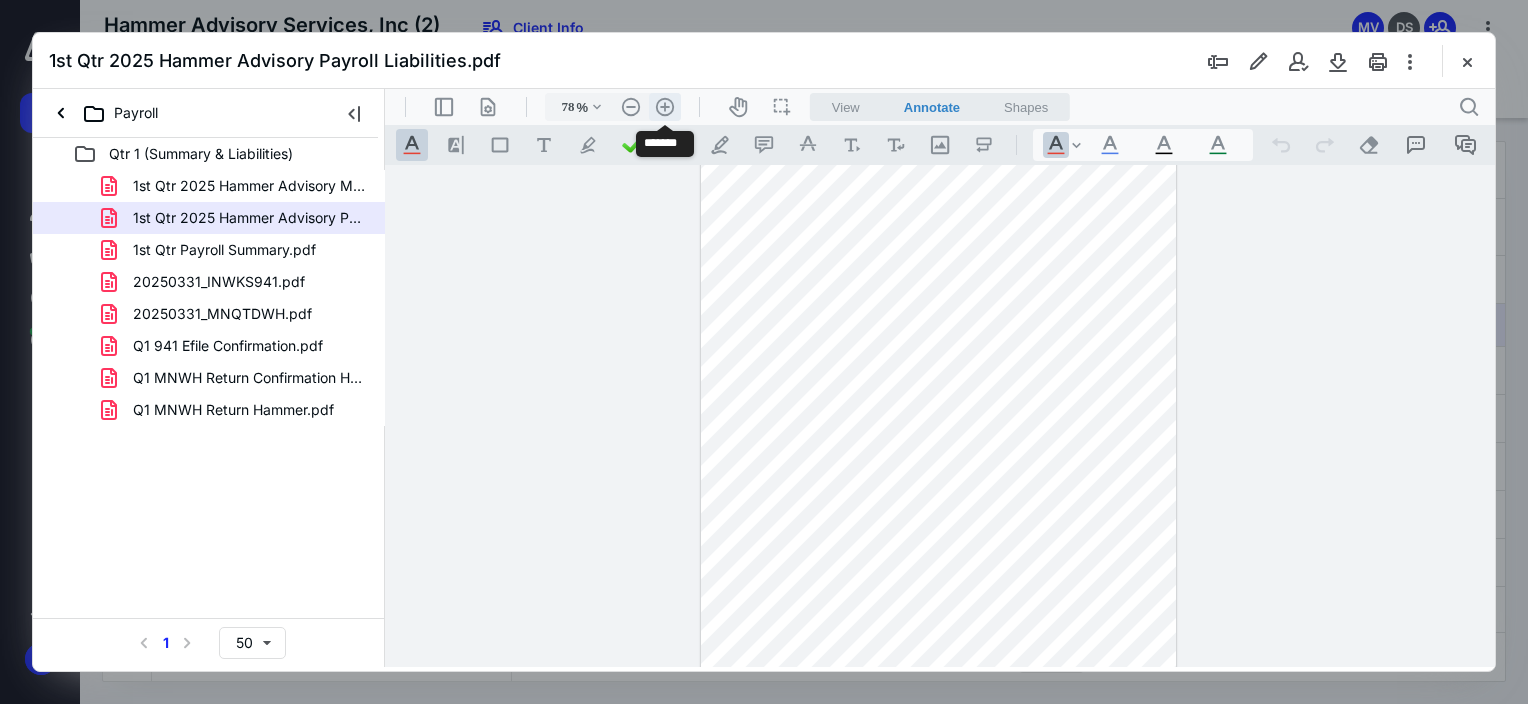 click on ".cls-1{fill:#abb0c4;} icon - header - zoom - in - line" at bounding box center (665, 107) 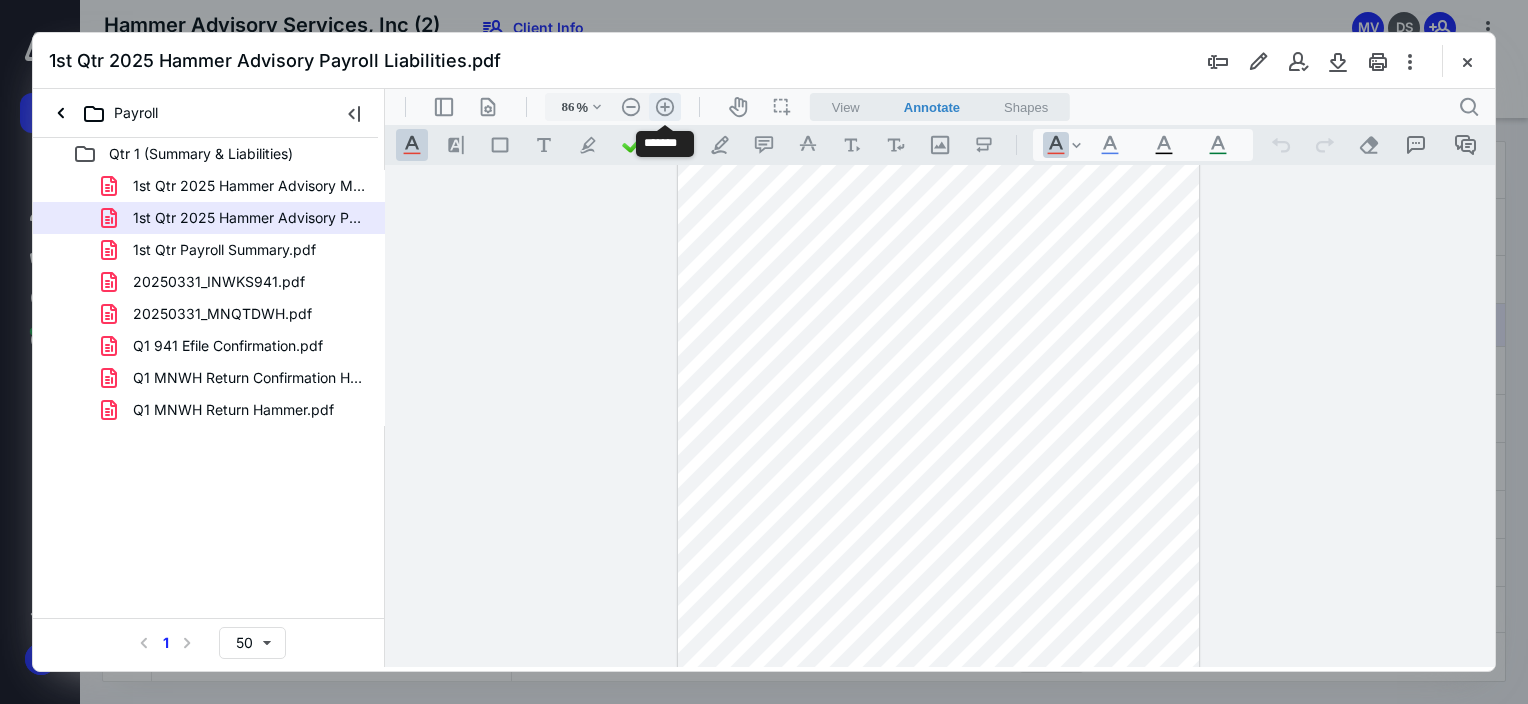 click on ".cls-1{fill:#abb0c4;} icon - header - zoom - in - line" at bounding box center (665, 107) 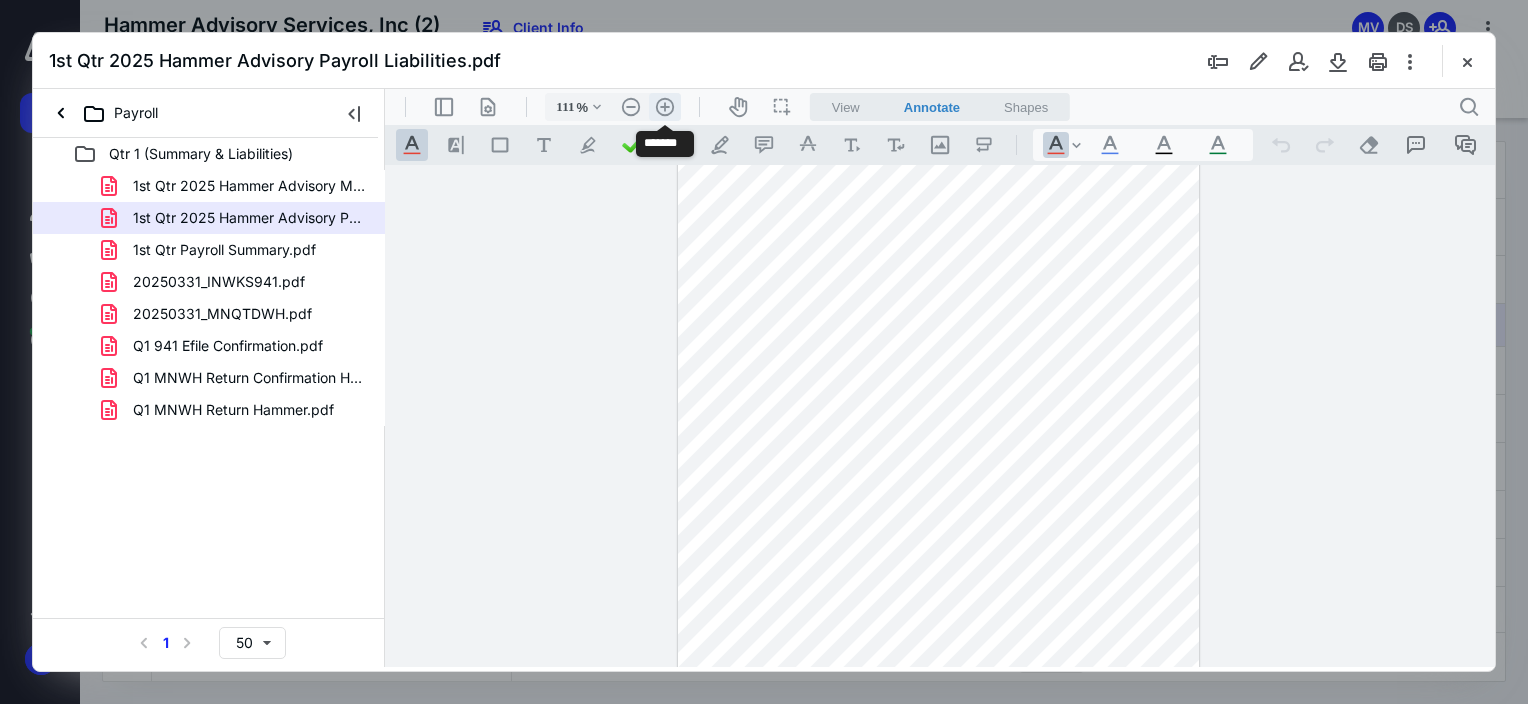 click on ".cls-1{fill:#abb0c4;} icon - header - zoom - in - line" at bounding box center (665, 107) 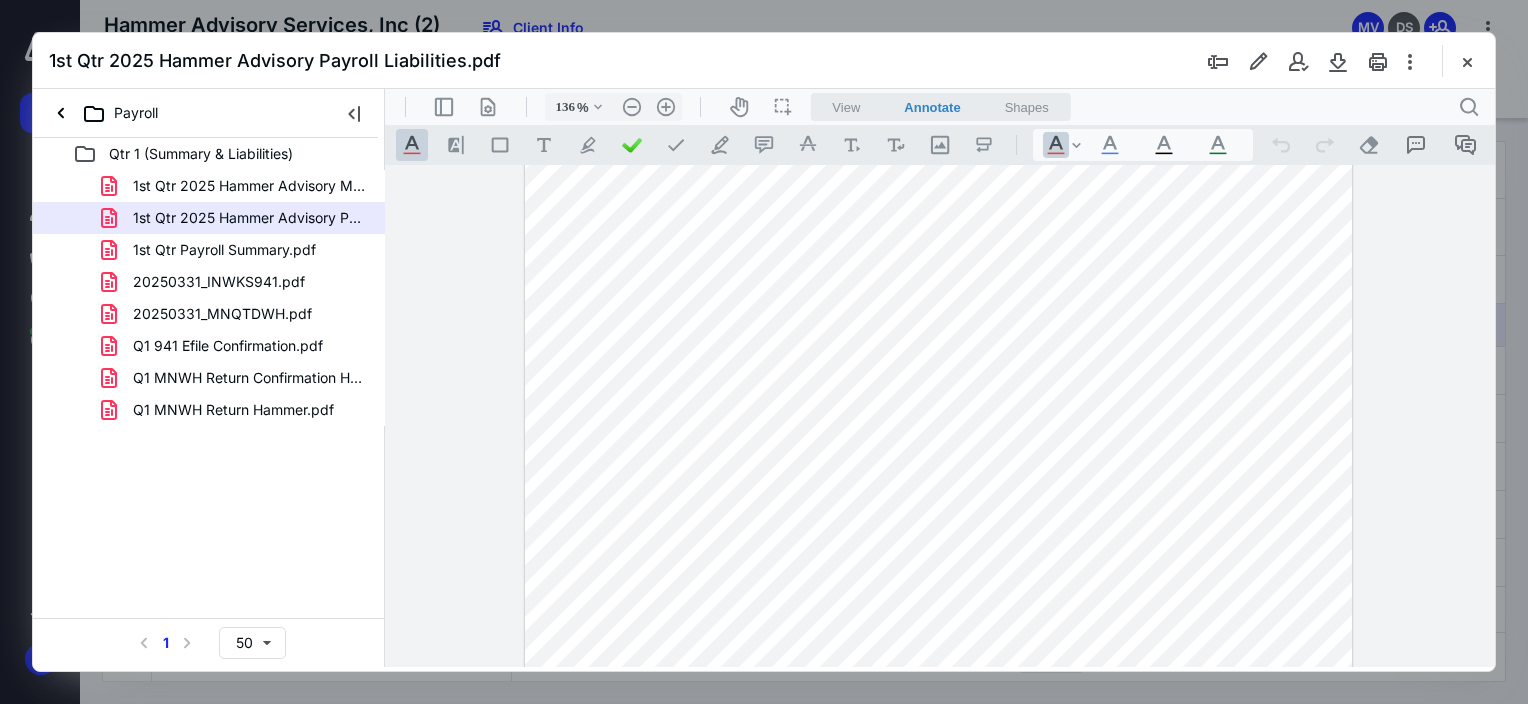 scroll, scrollTop: 32, scrollLeft: 0, axis: vertical 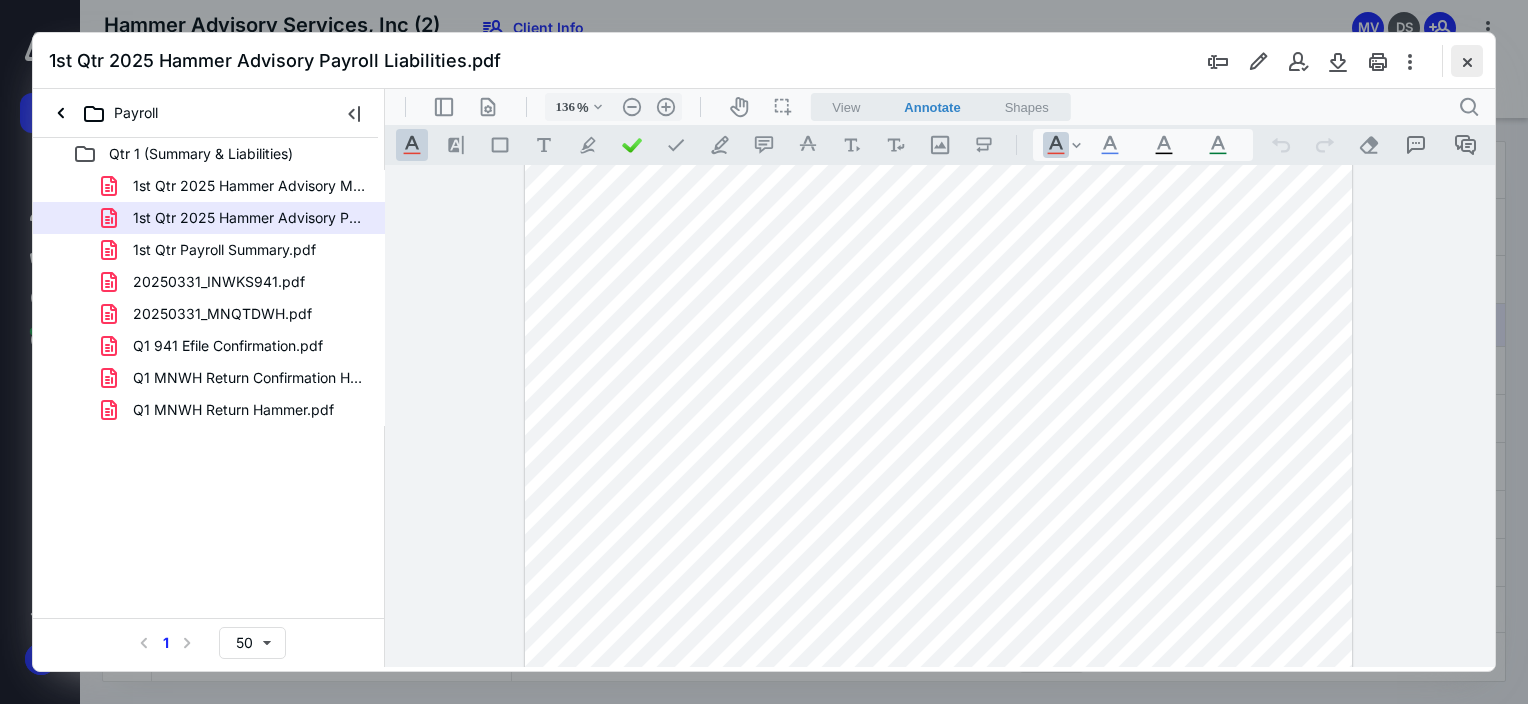 click at bounding box center (1467, 61) 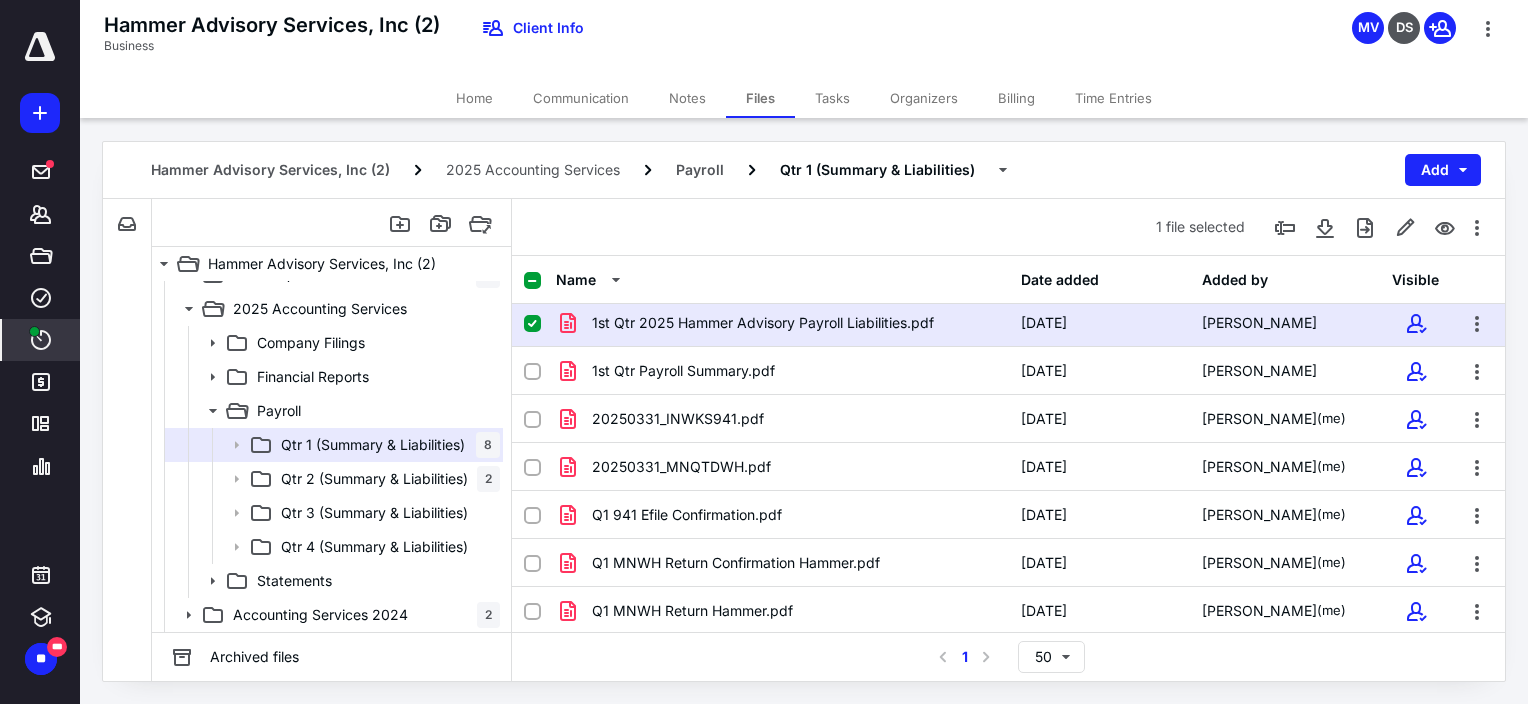 click 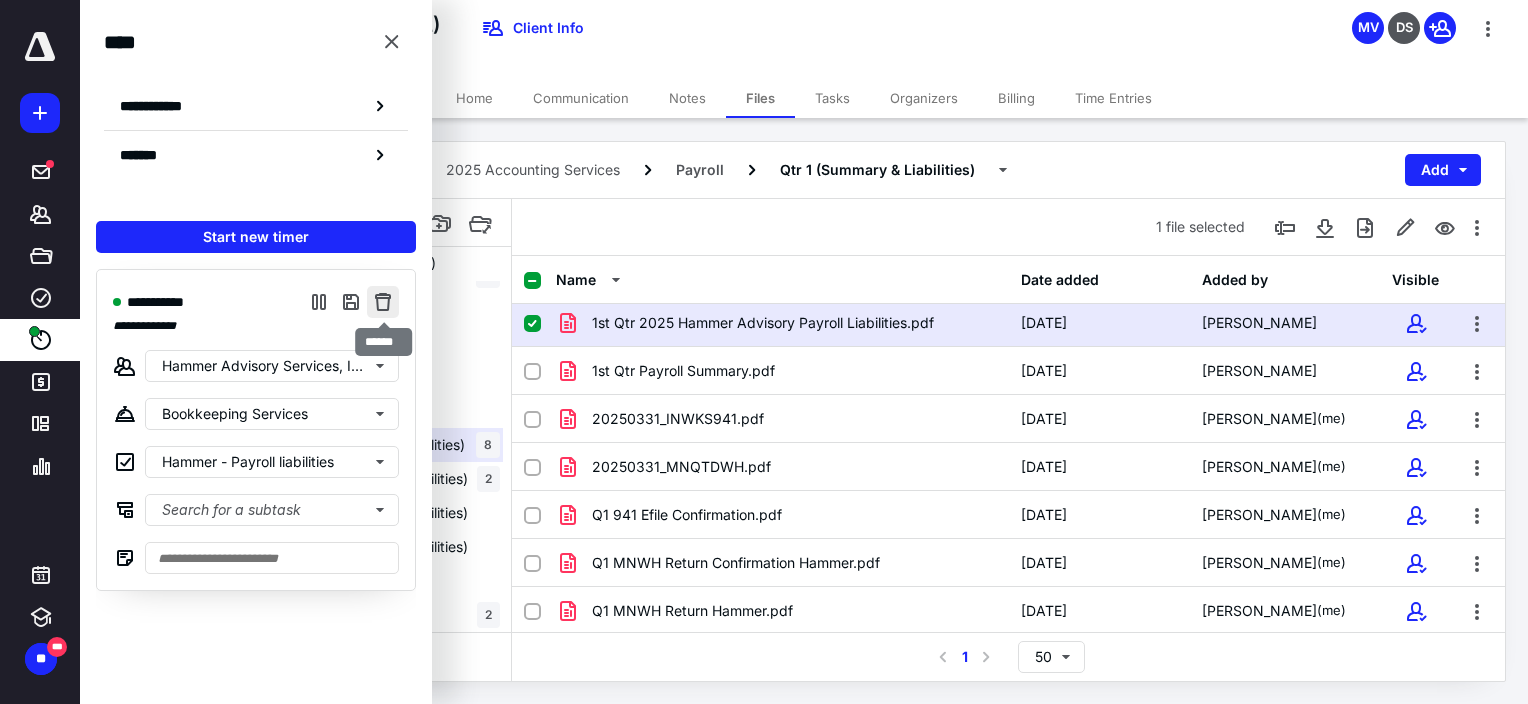 click at bounding box center (383, 302) 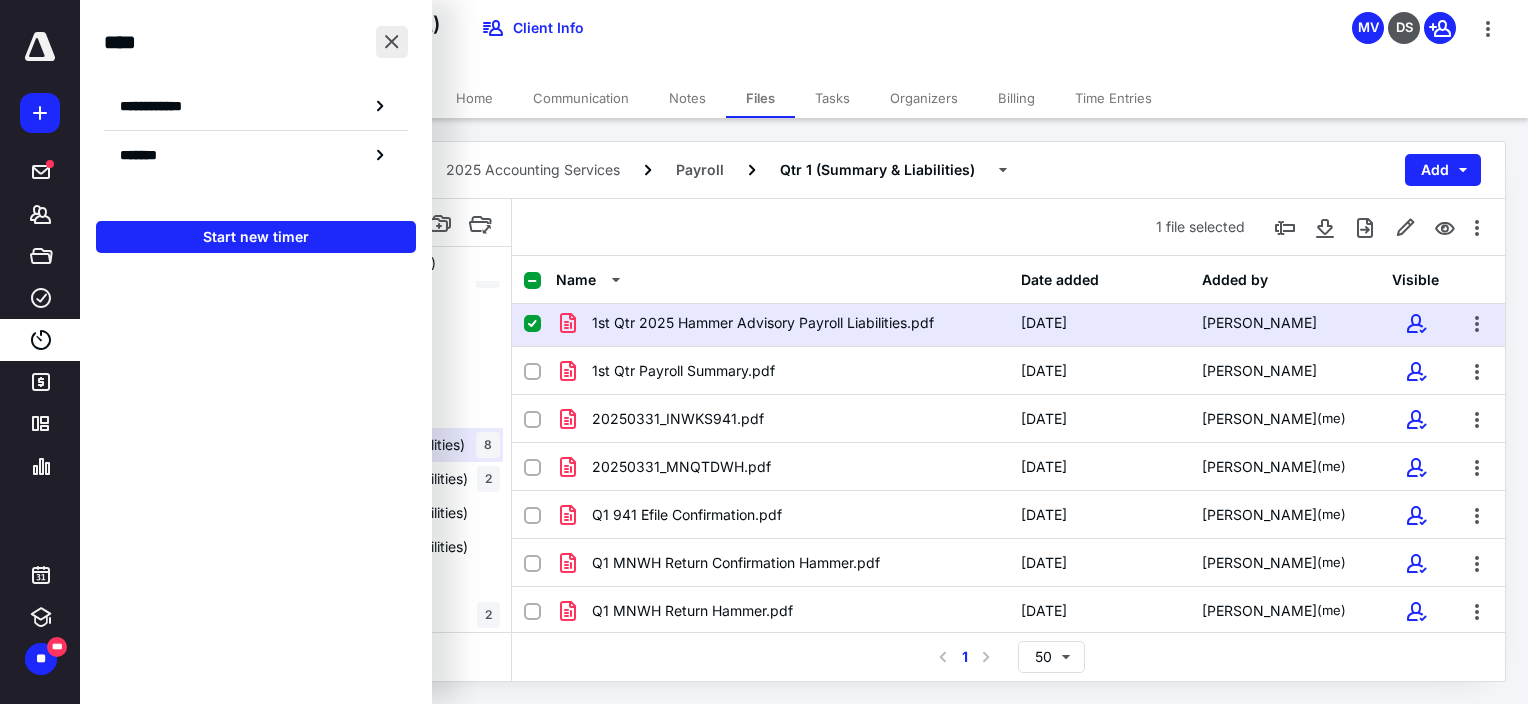 click at bounding box center (392, 42) 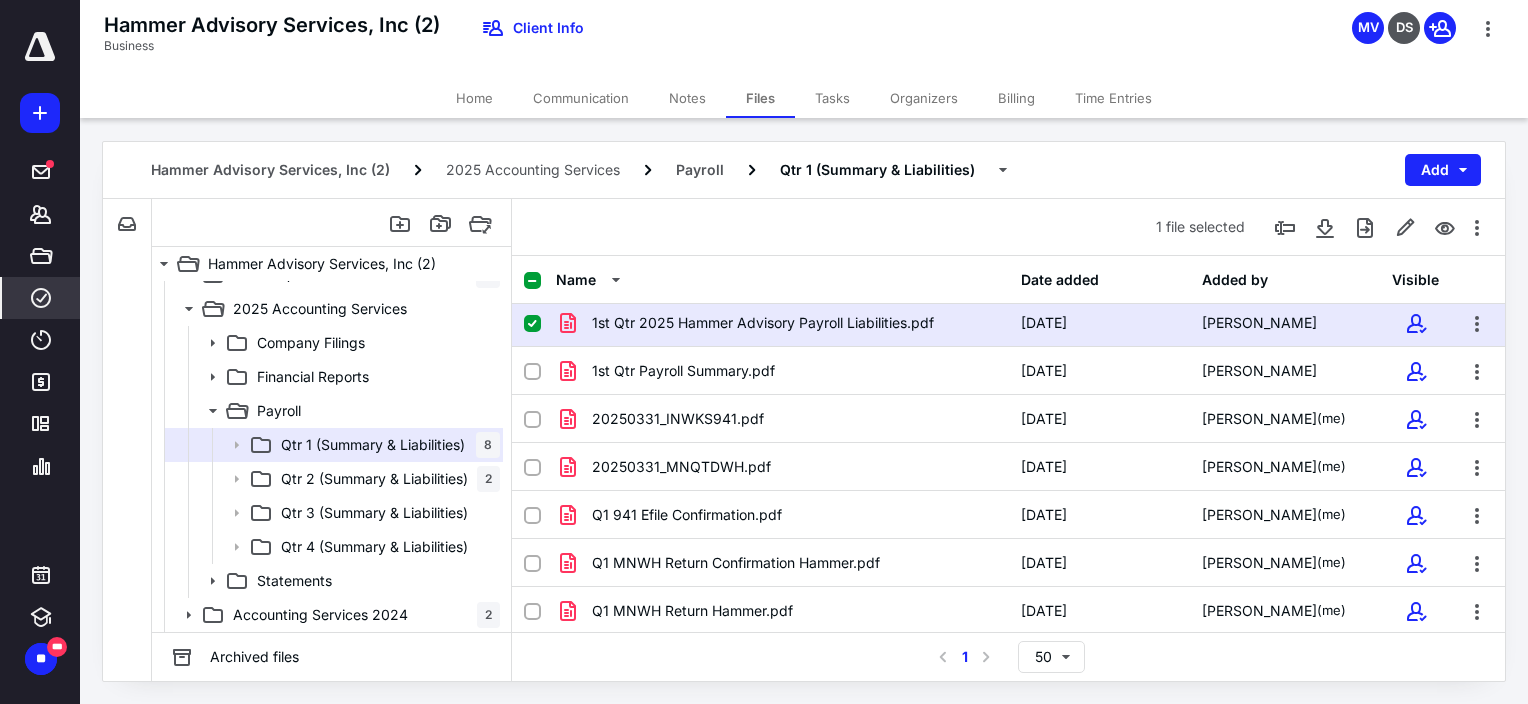 click 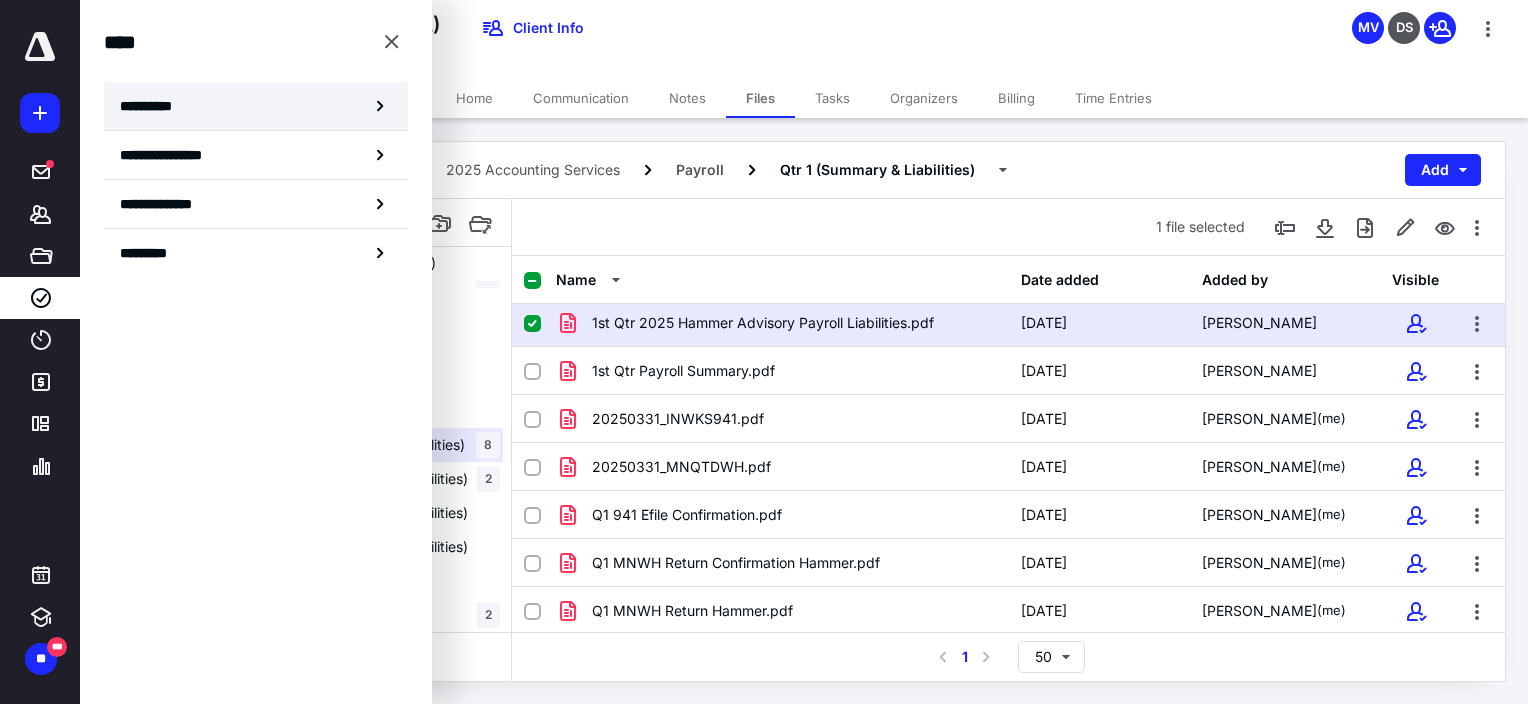 click on "**********" at bounding box center [153, 106] 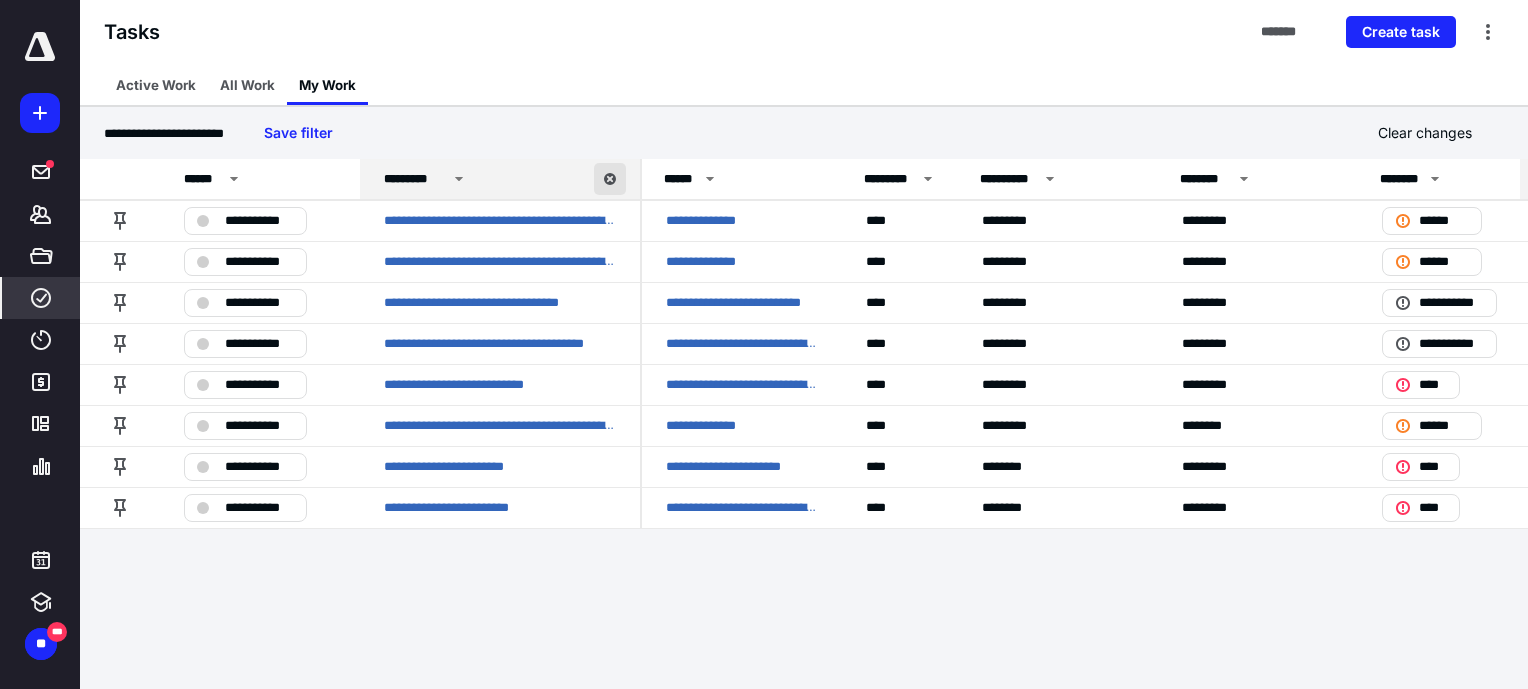 click at bounding box center (610, 179) 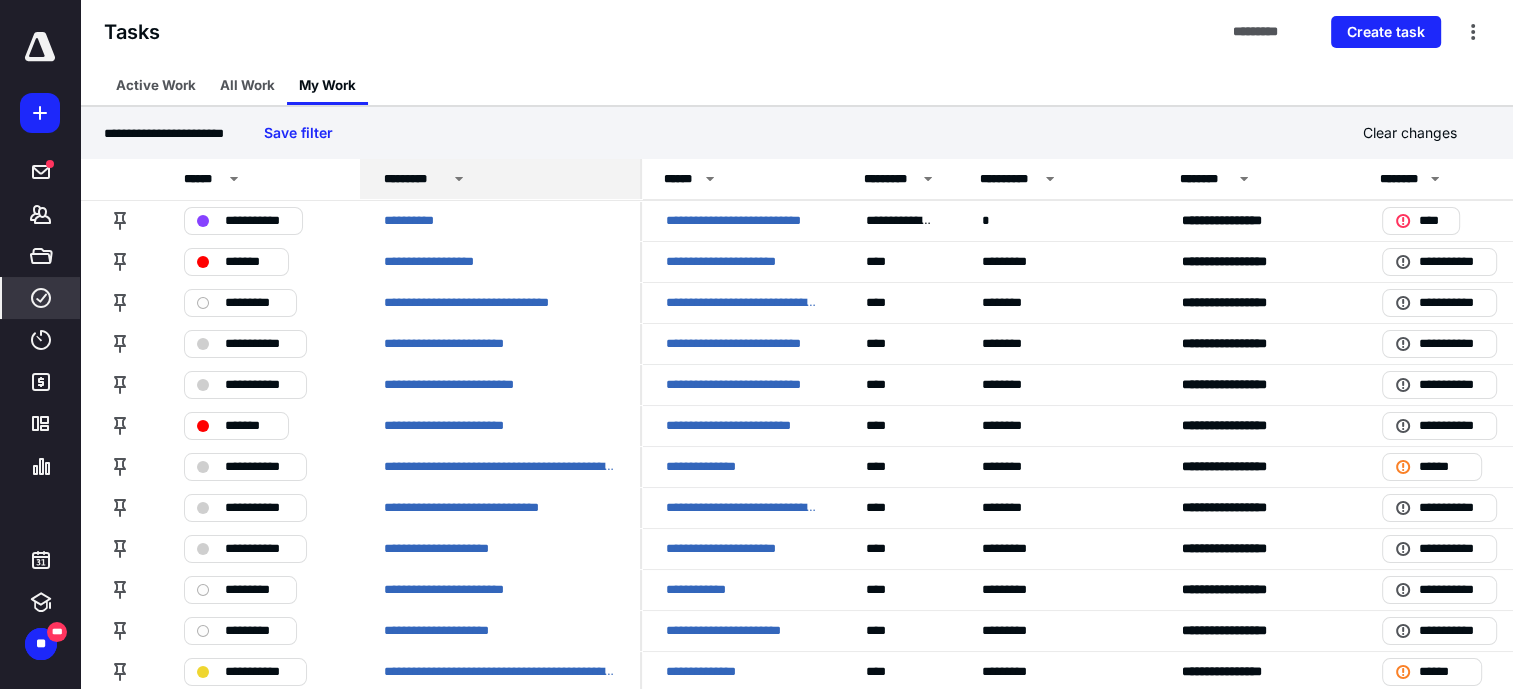 click on "*********" at bounding box center (415, 179) 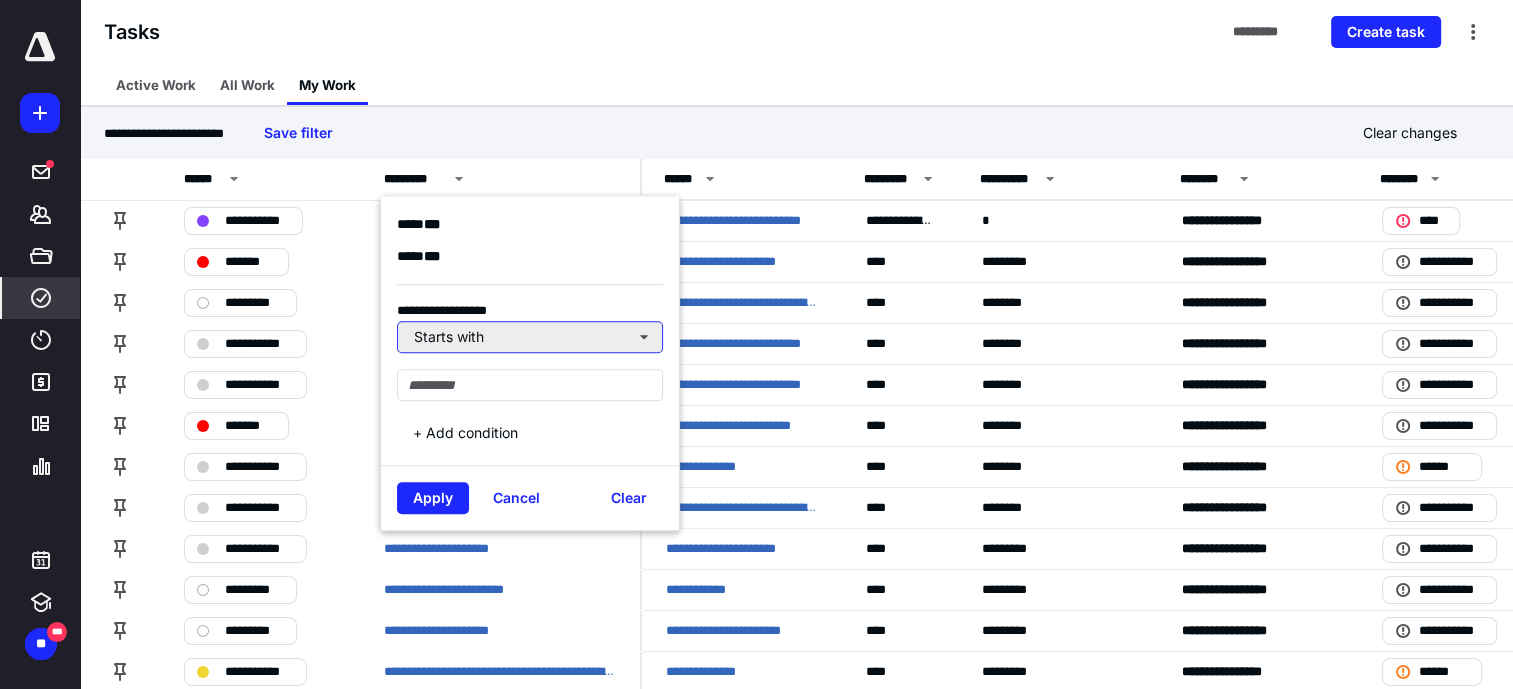 click on "Starts with" at bounding box center (530, 337) 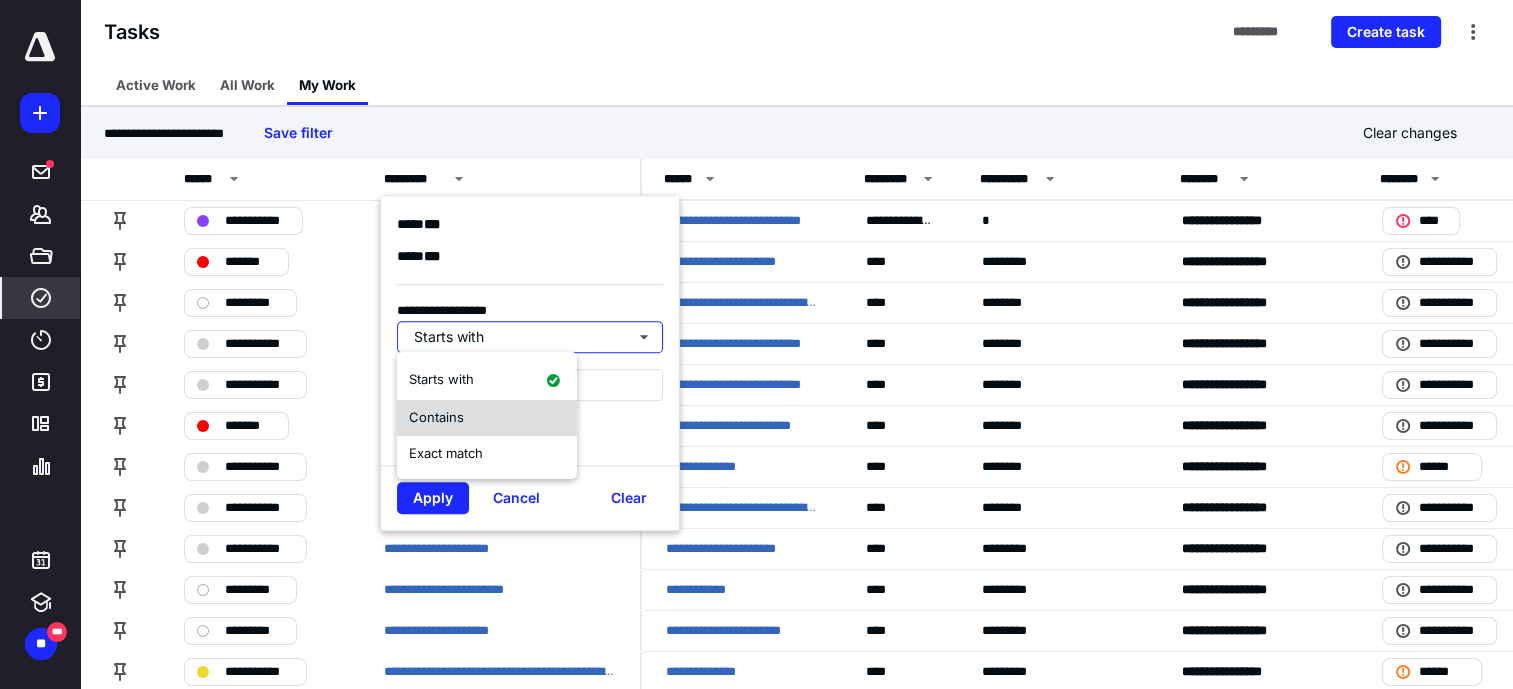 click on "Contains" at bounding box center (436, 417) 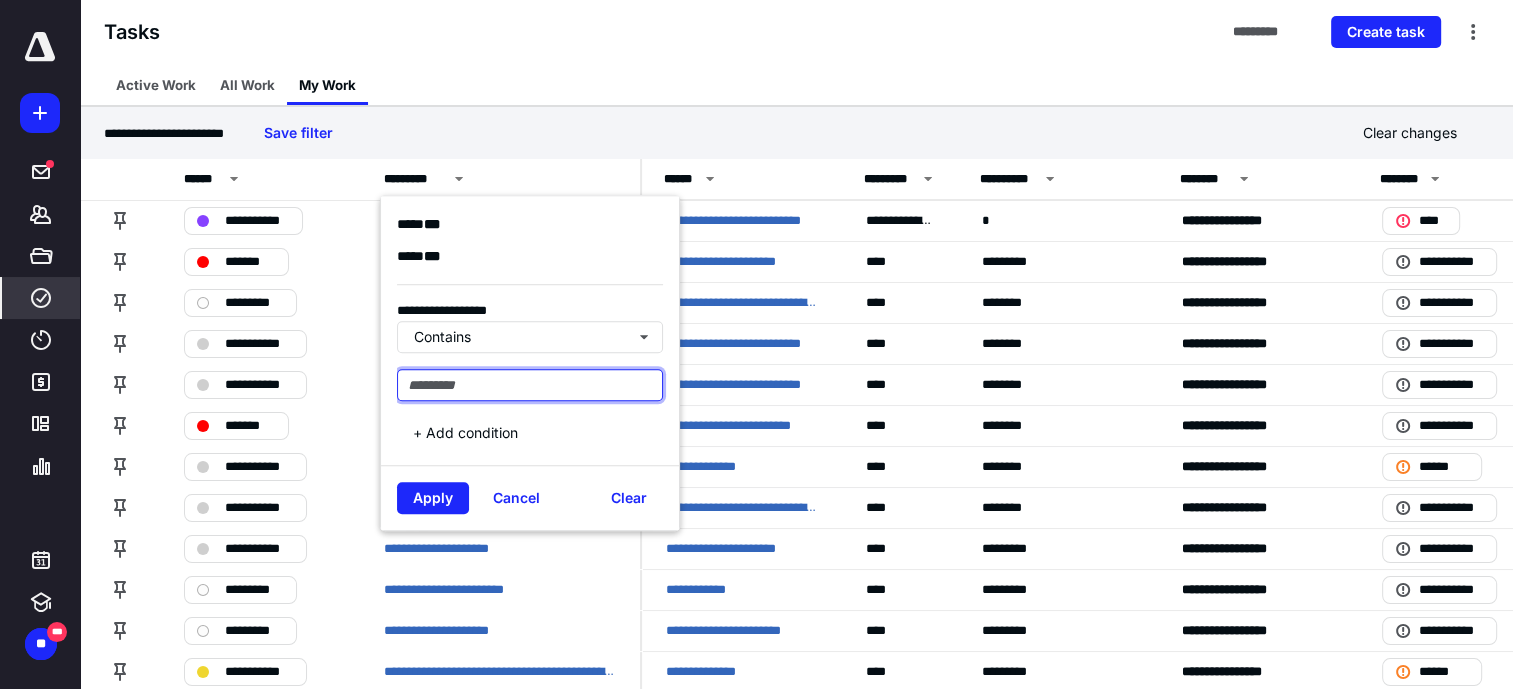 click at bounding box center (530, 385) 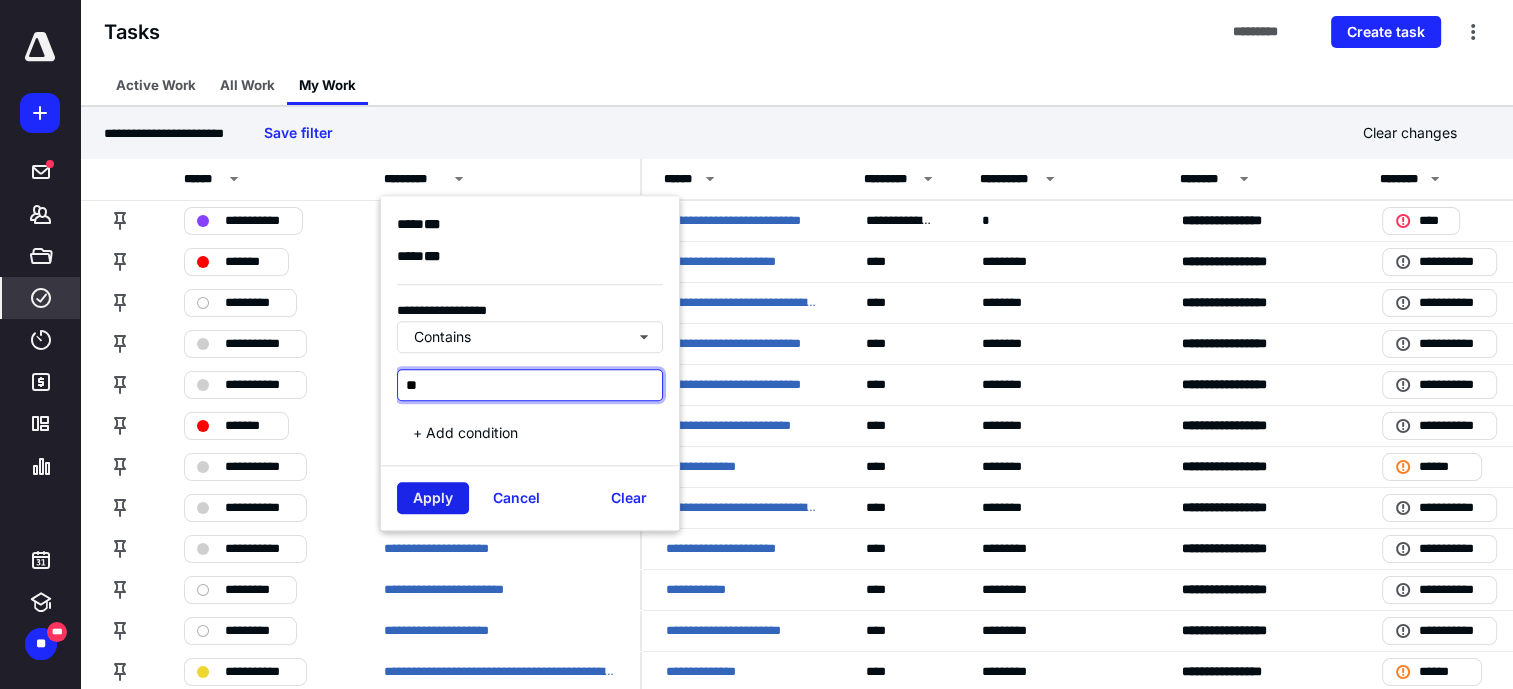 type on "**" 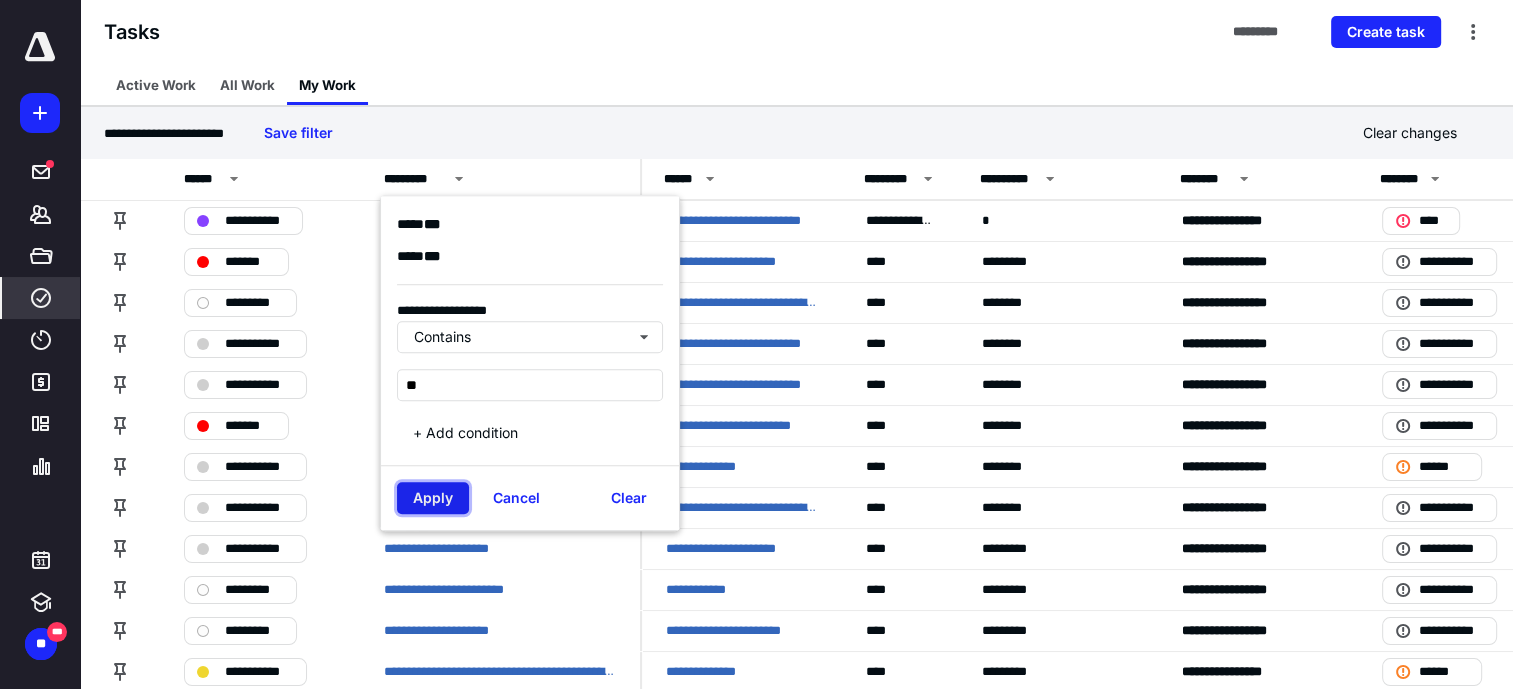 click on "Apply" at bounding box center (433, 498) 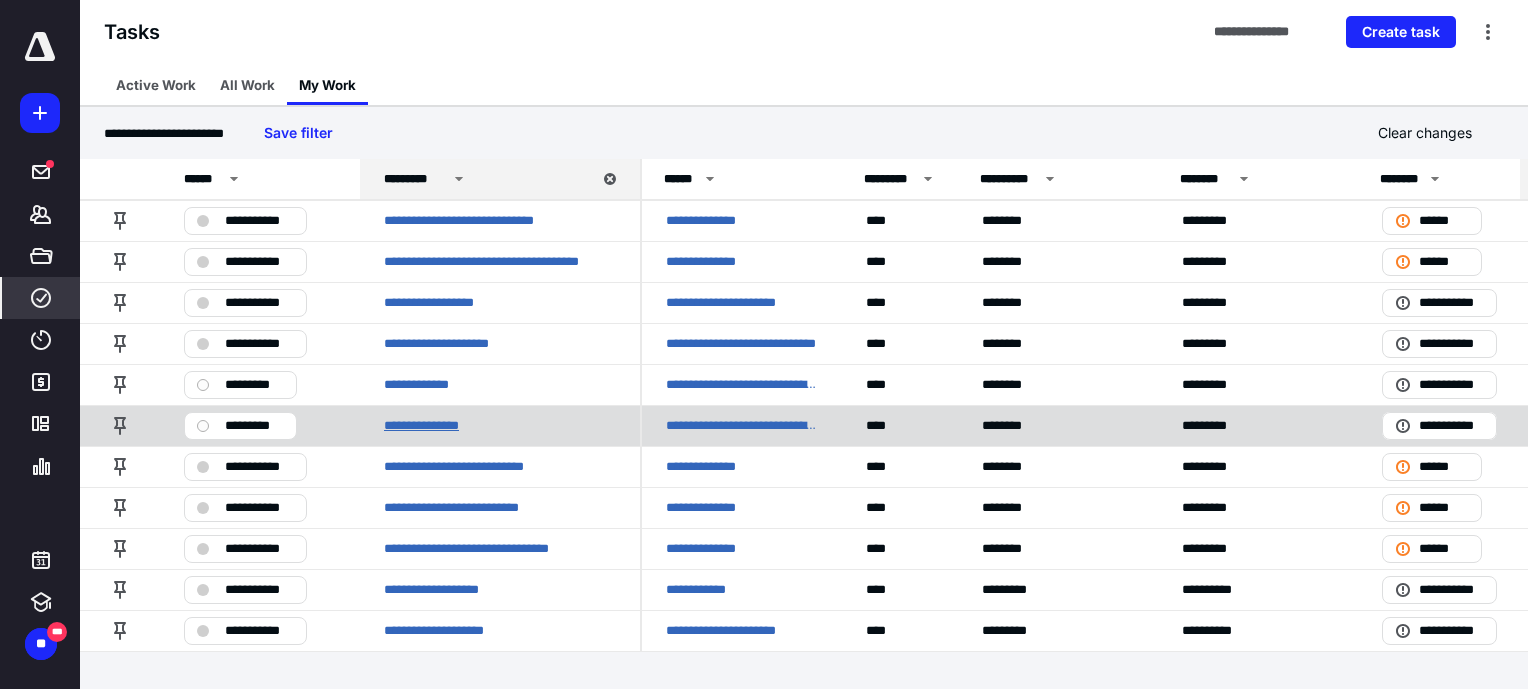 click on "**********" at bounding box center (432, 426) 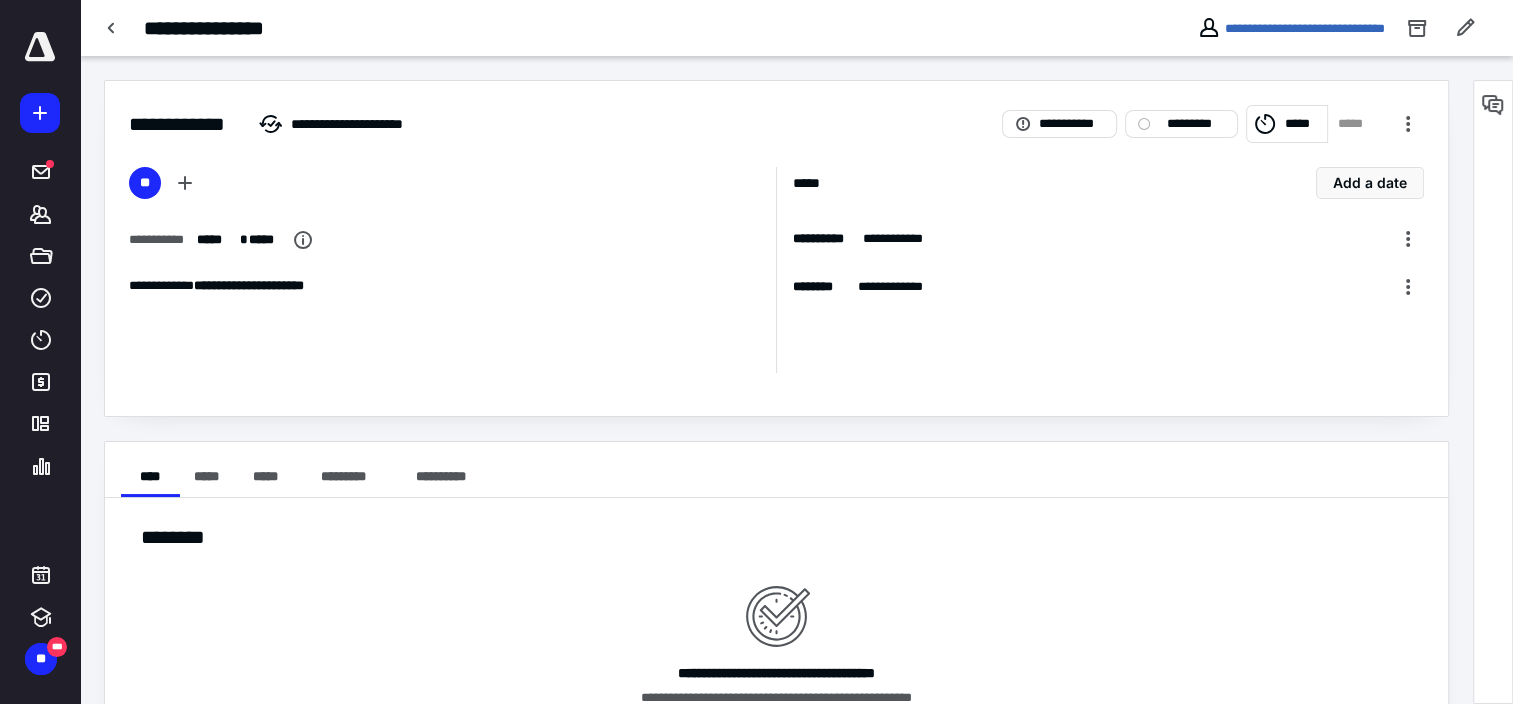 click on "*****" at bounding box center [1303, 124] 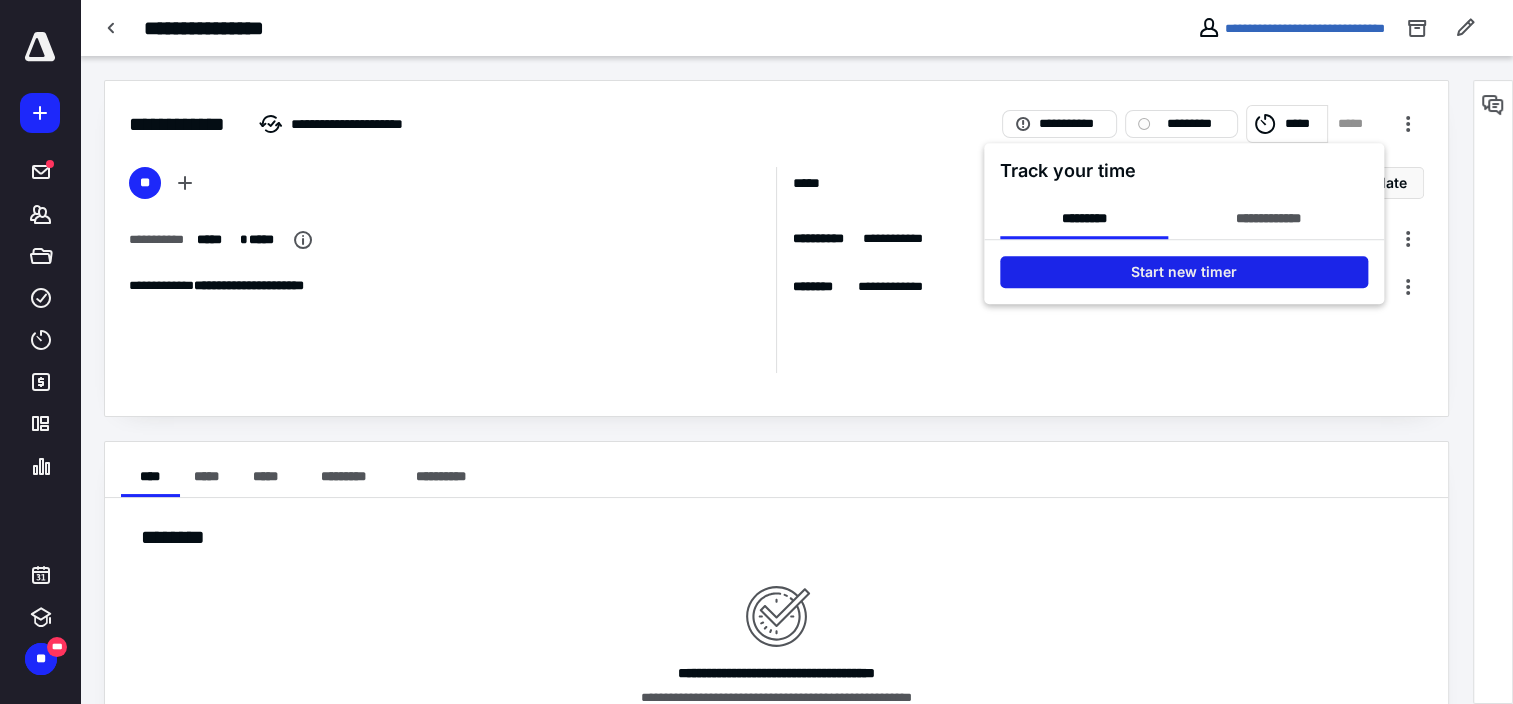 click on "Start new timer" at bounding box center [1184, 272] 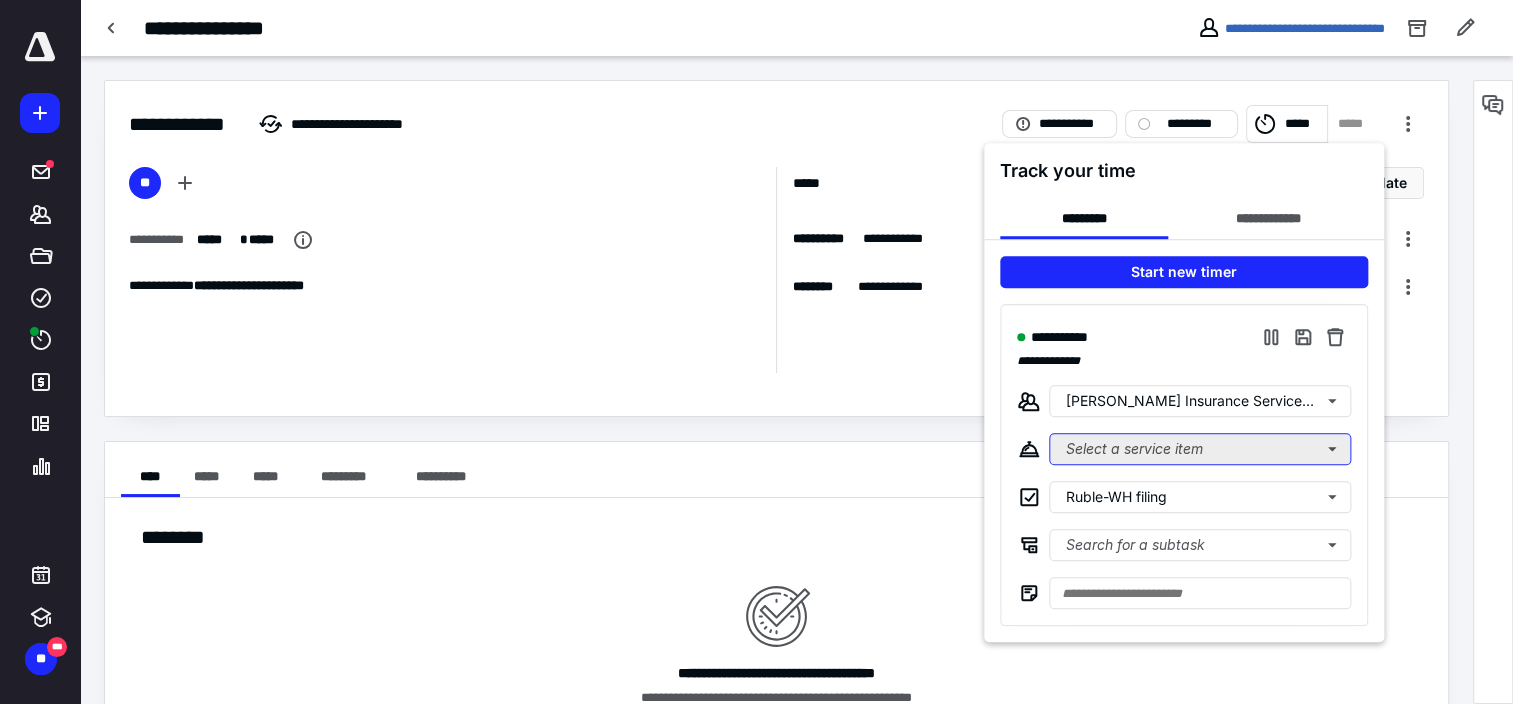 click on "Select a service item" at bounding box center [1200, 449] 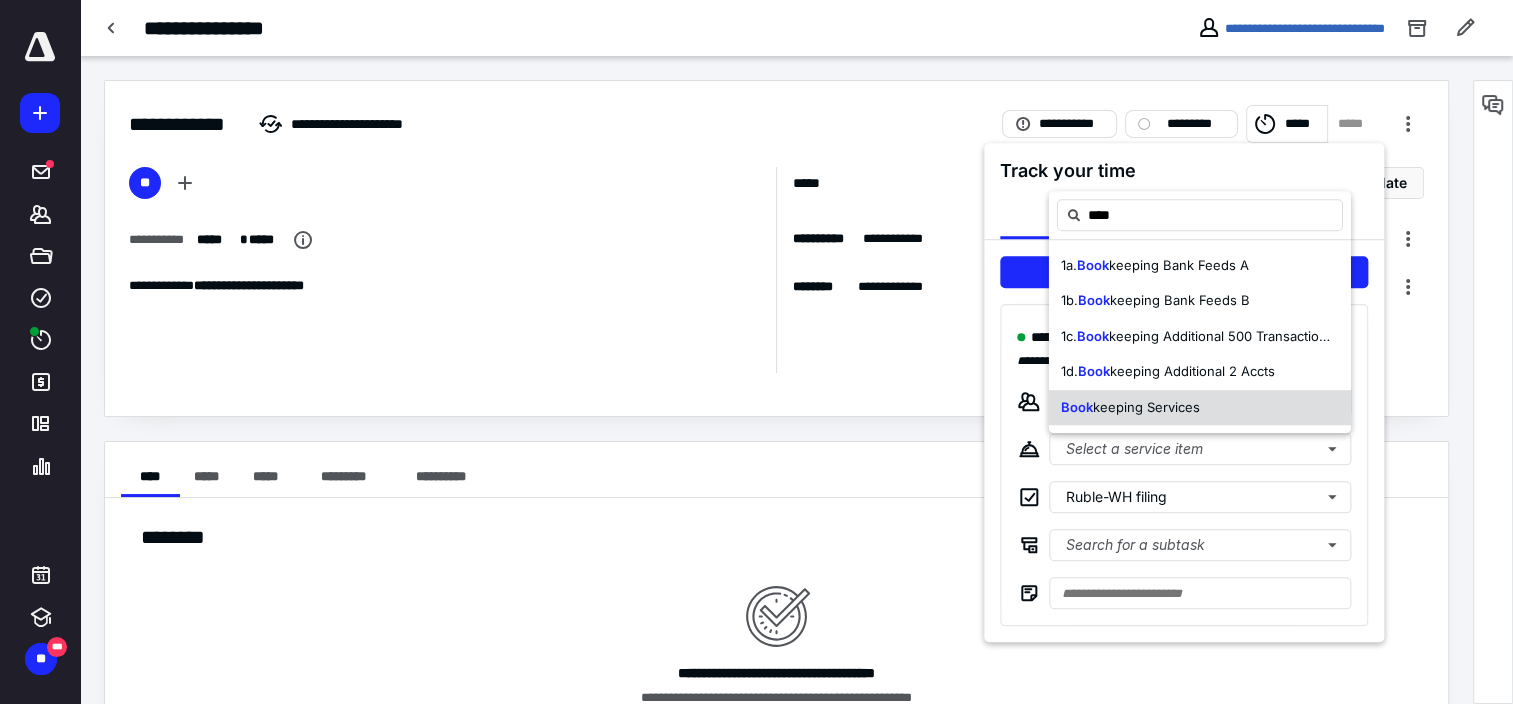 click on "keeping Services" at bounding box center (1146, 407) 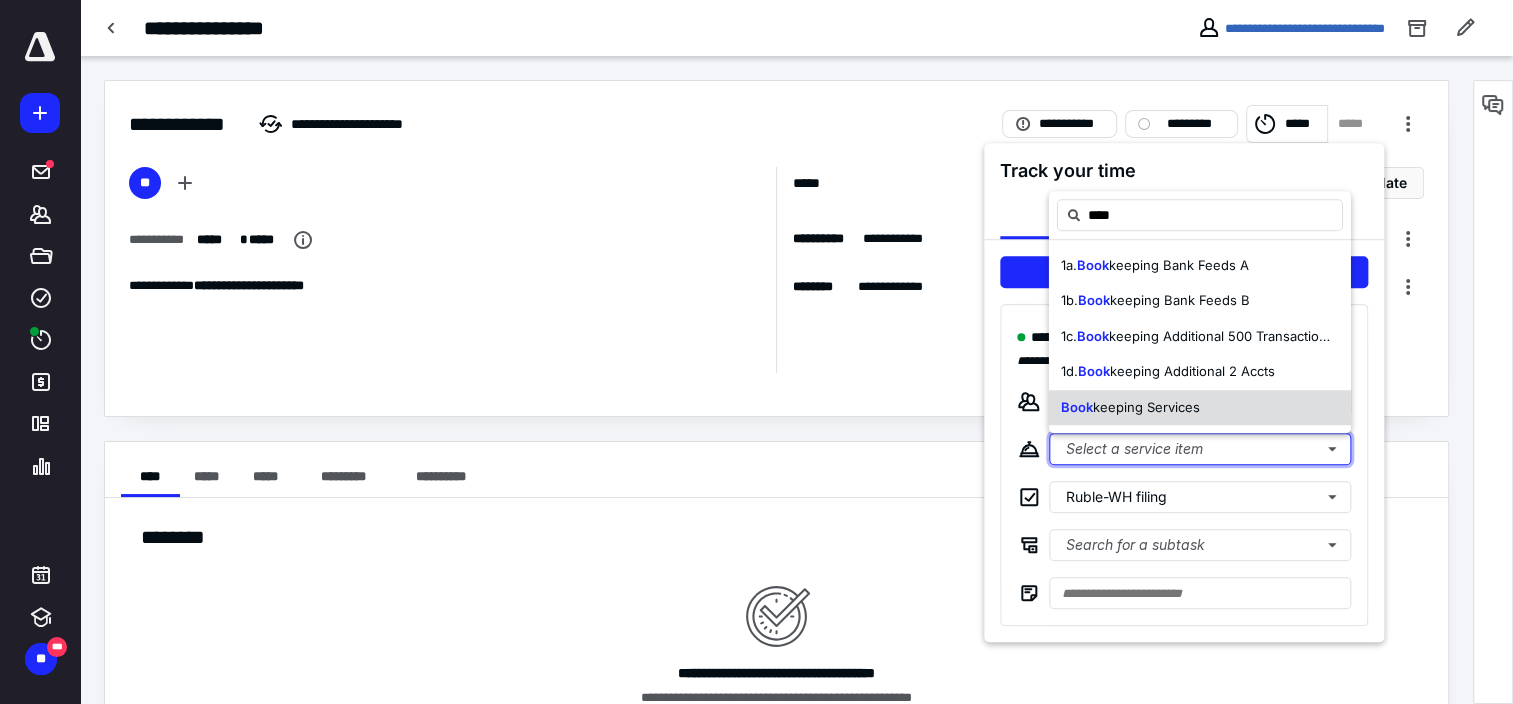 type 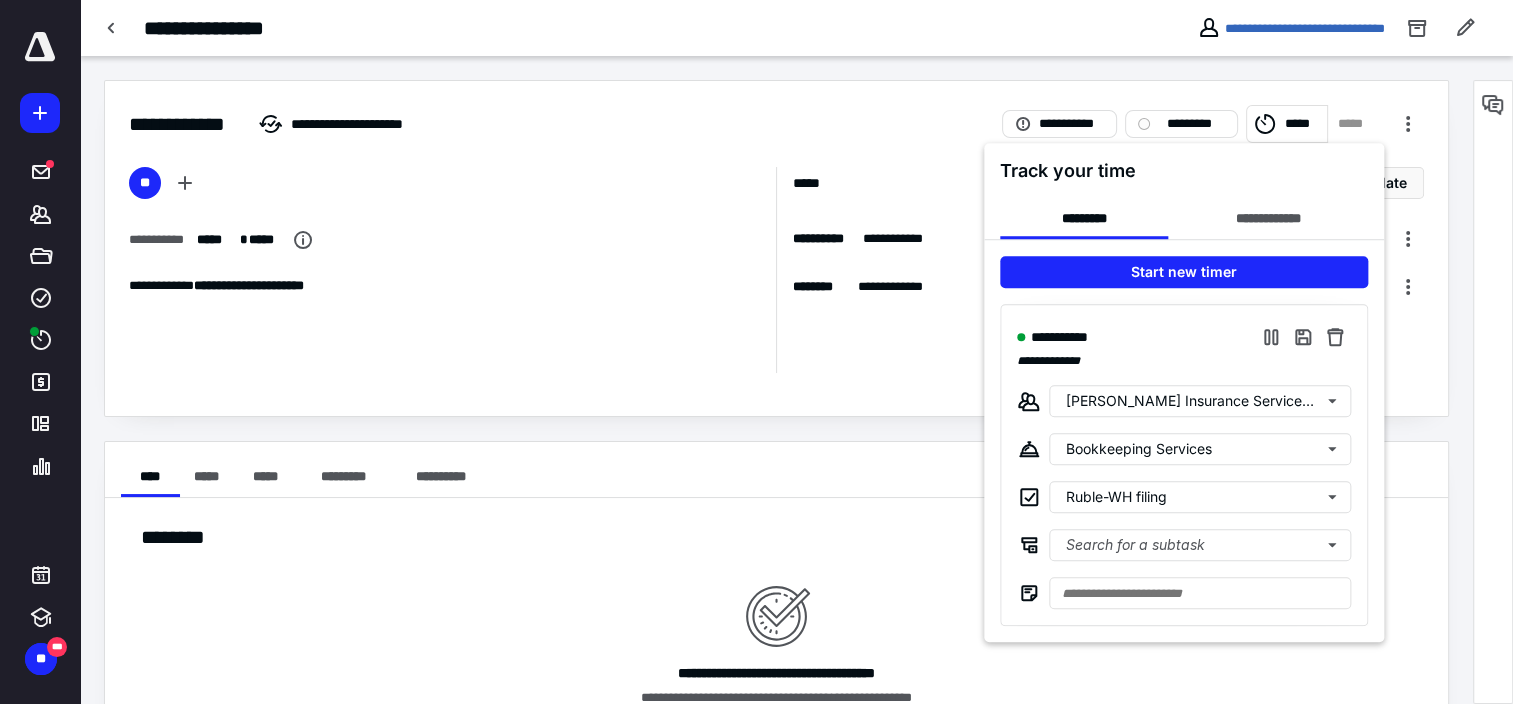 click at bounding box center (756, 352) 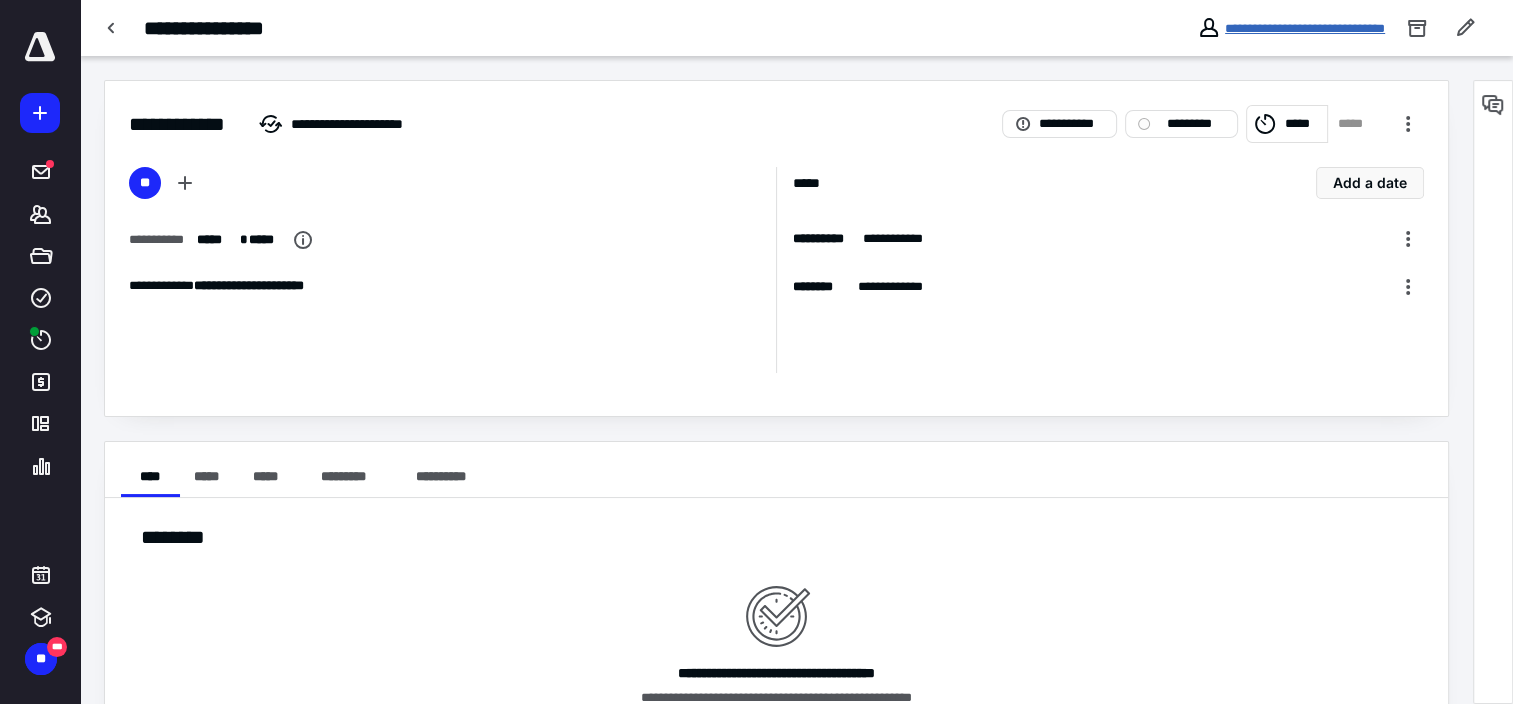 click on "**********" at bounding box center (1305, 28) 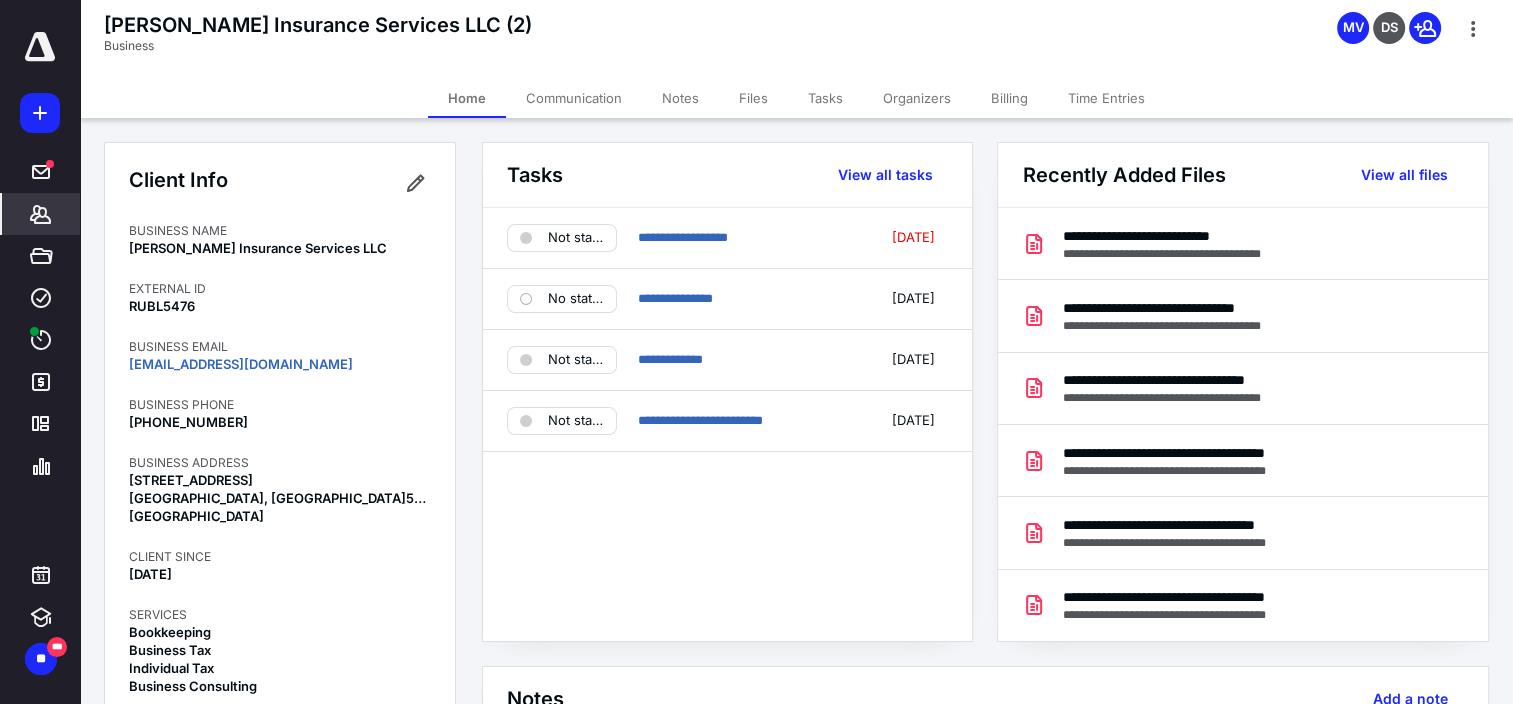 click on "Files" at bounding box center (753, 98) 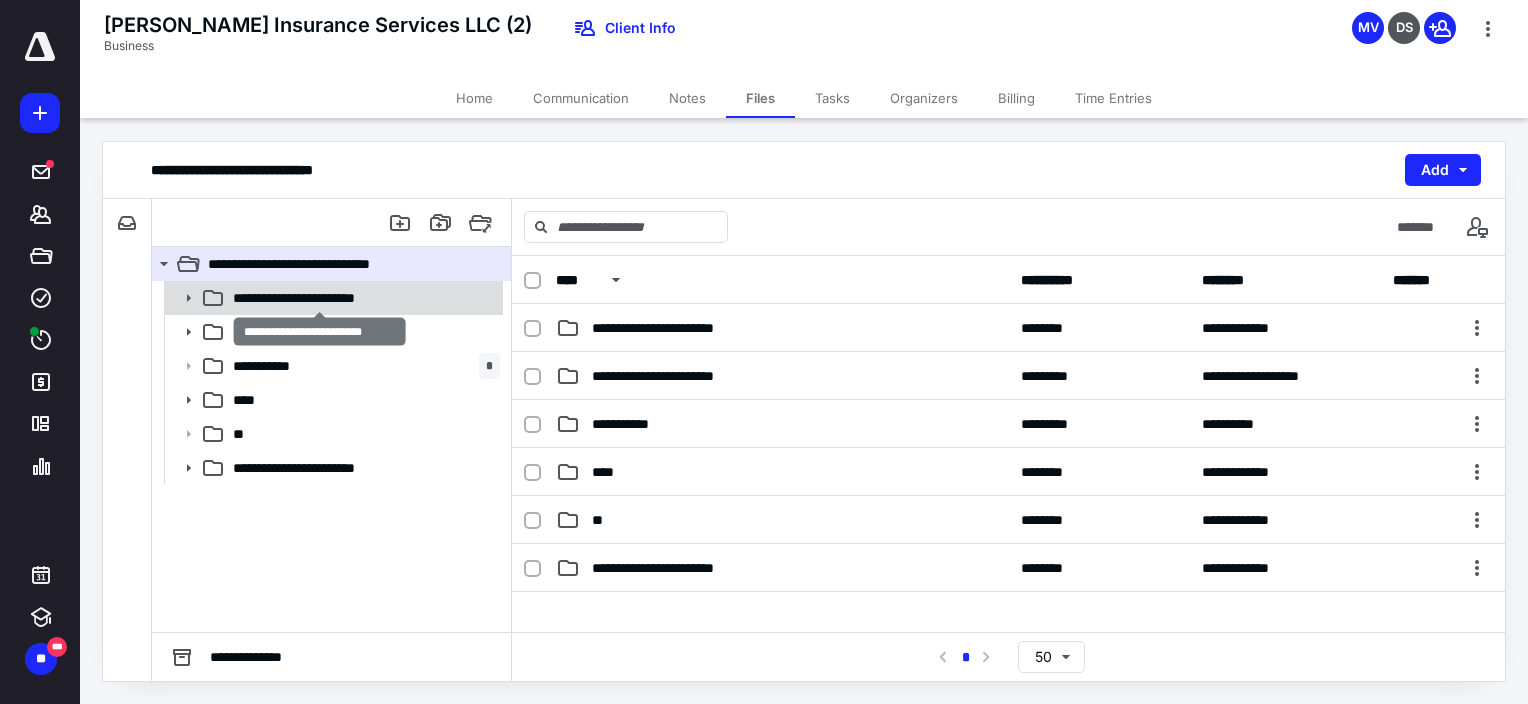 click on "**********" at bounding box center [320, 298] 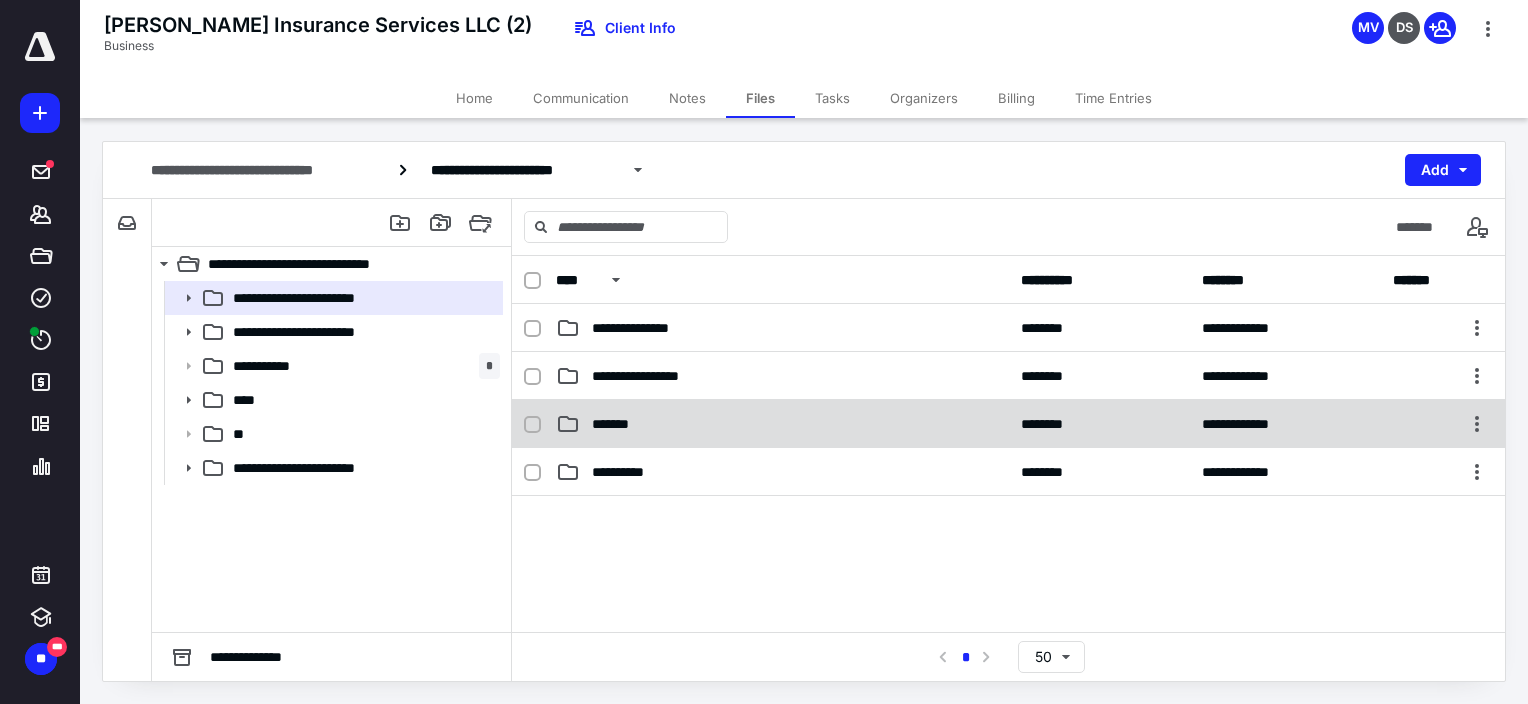 click on "*******" at bounding box center (614, 424) 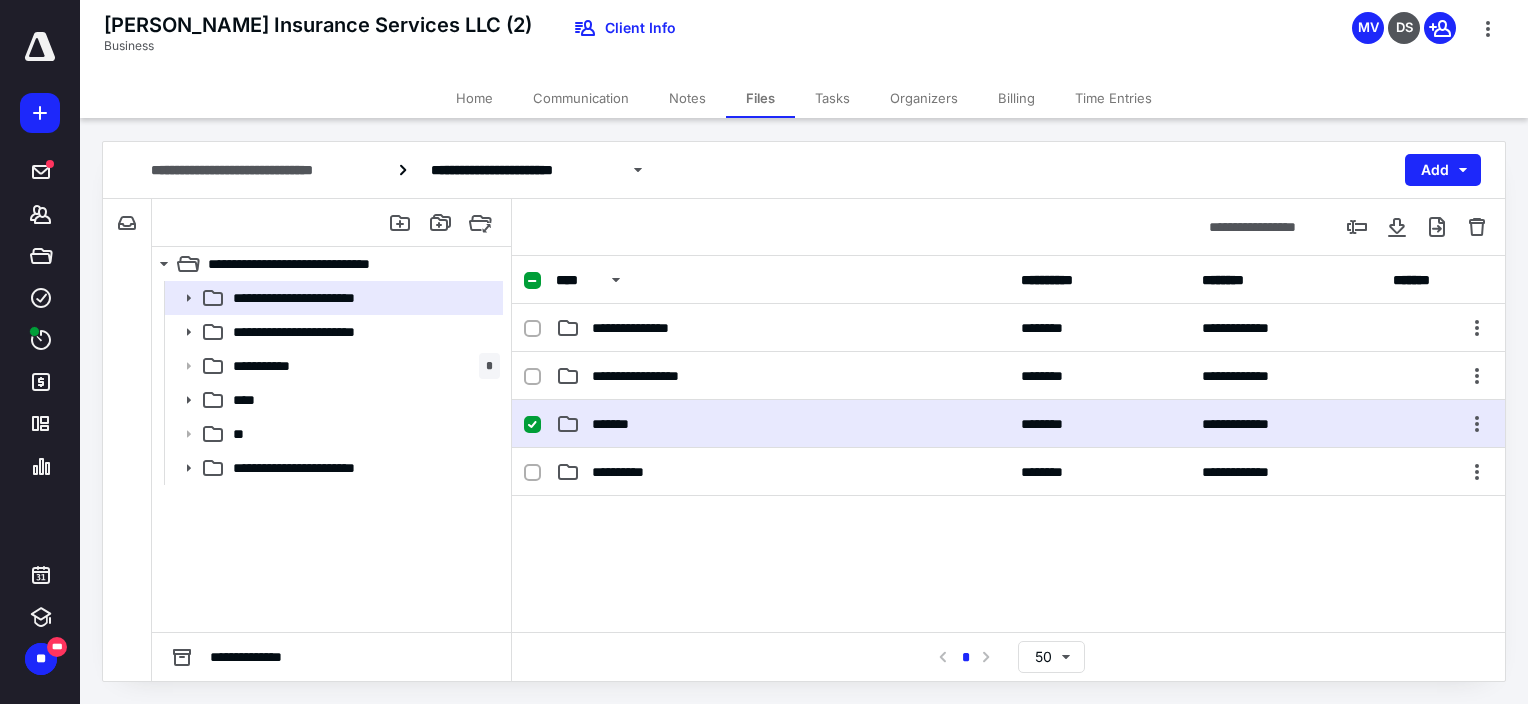 click on "*******" at bounding box center (614, 424) 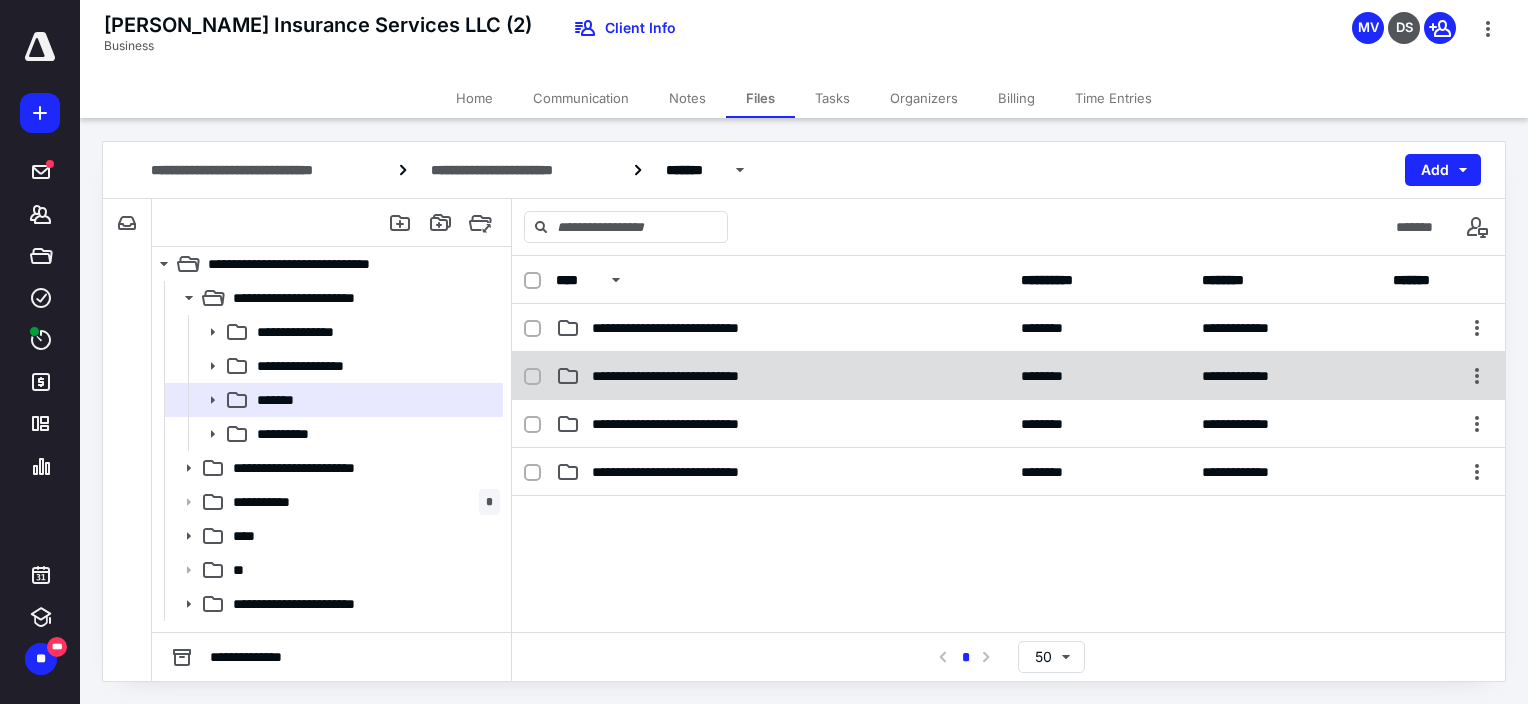 click on "**********" at bounding box center [1008, 376] 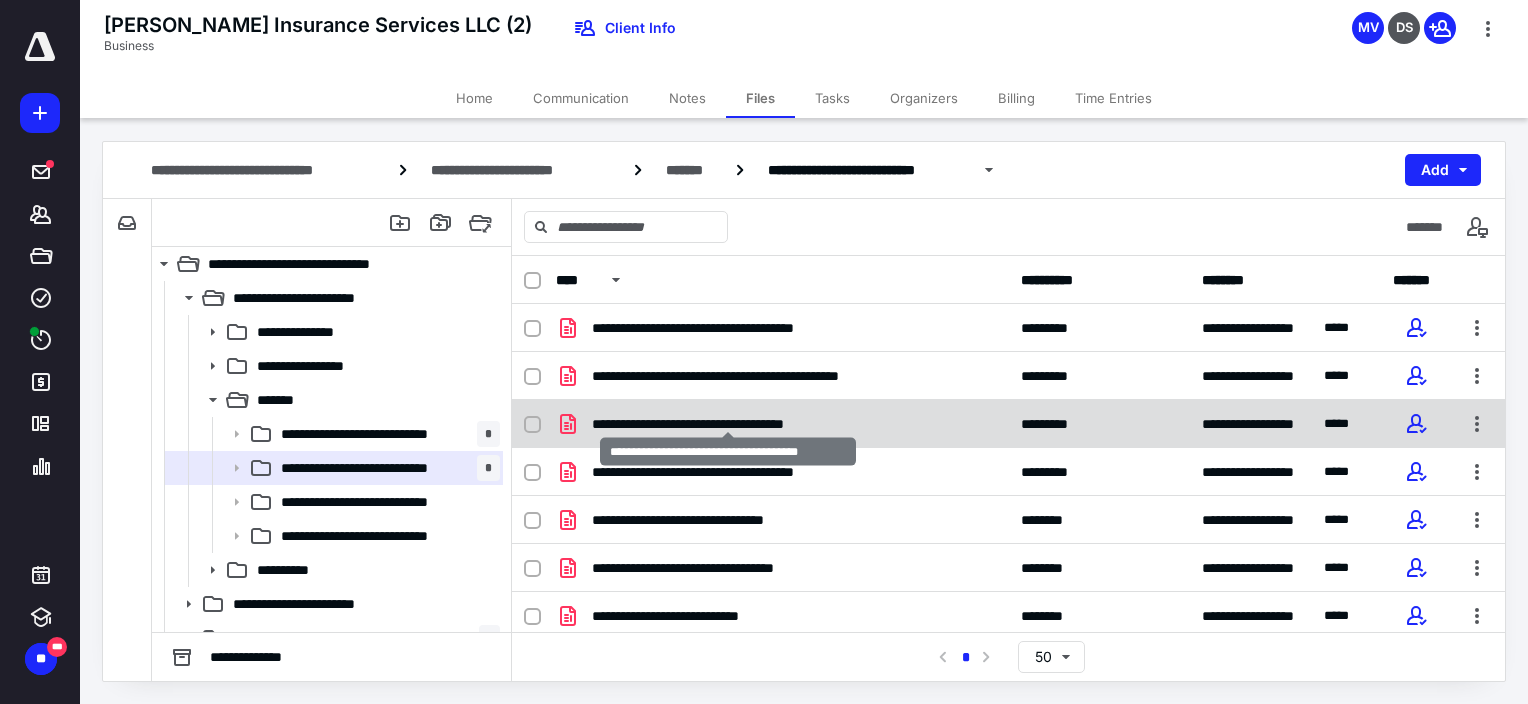 scroll, scrollTop: 5, scrollLeft: 0, axis: vertical 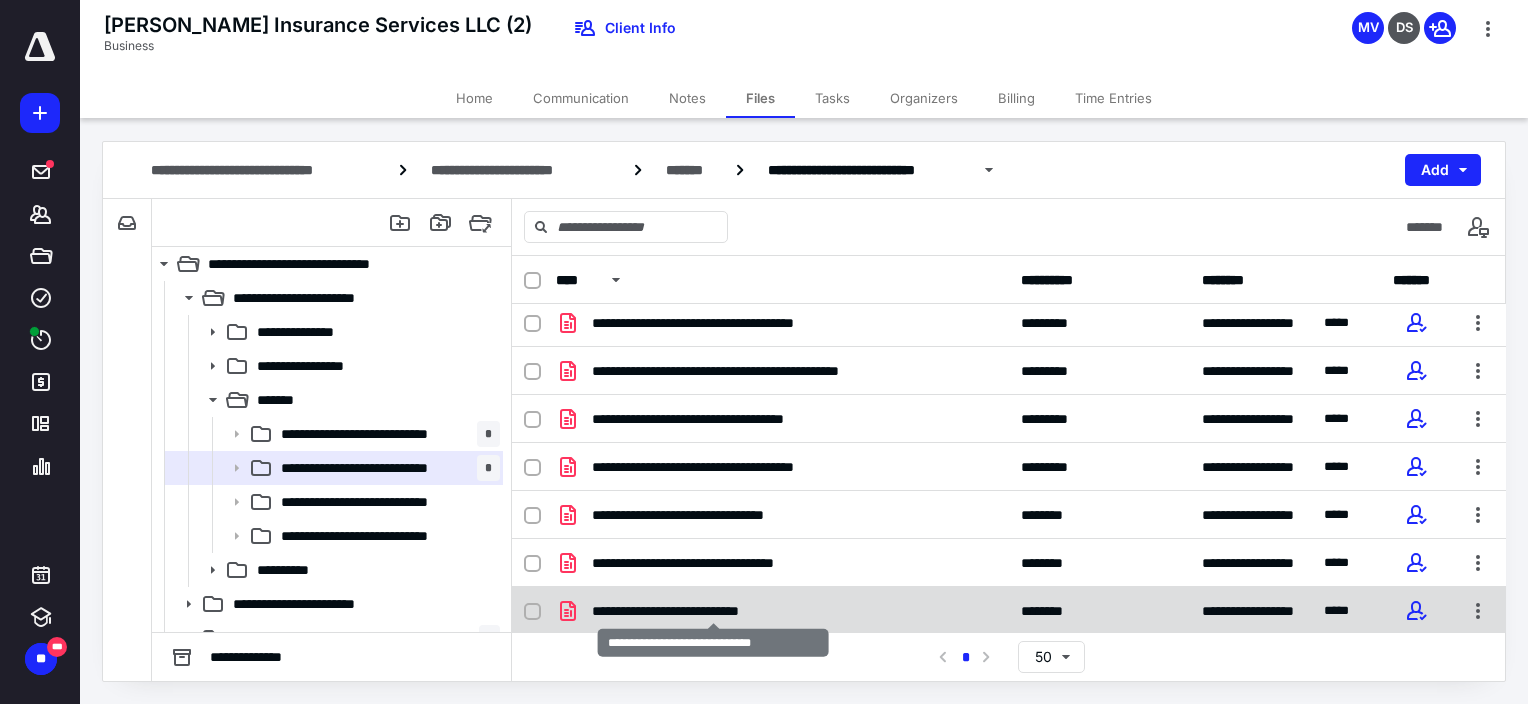click on "**********" at bounding box center [713, 611] 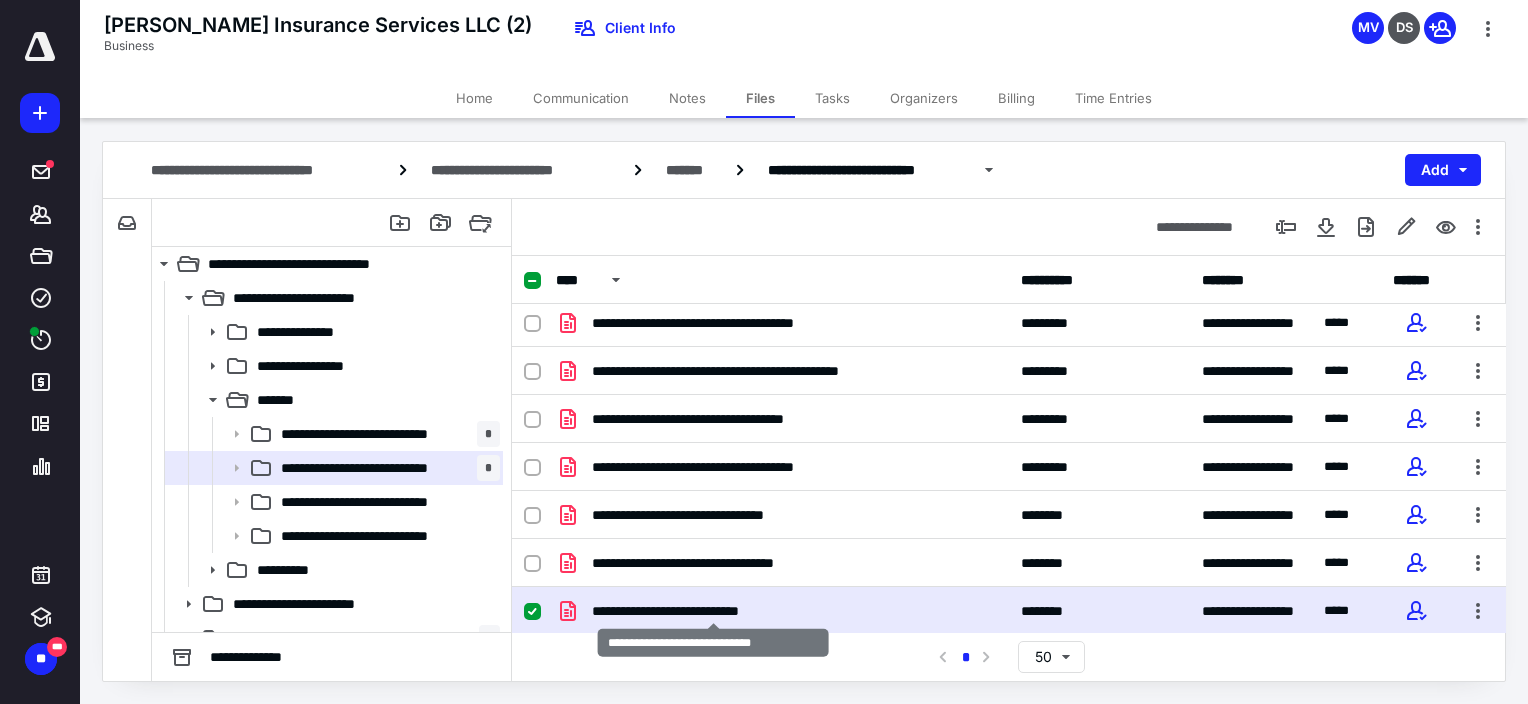 click on "**********" at bounding box center [713, 611] 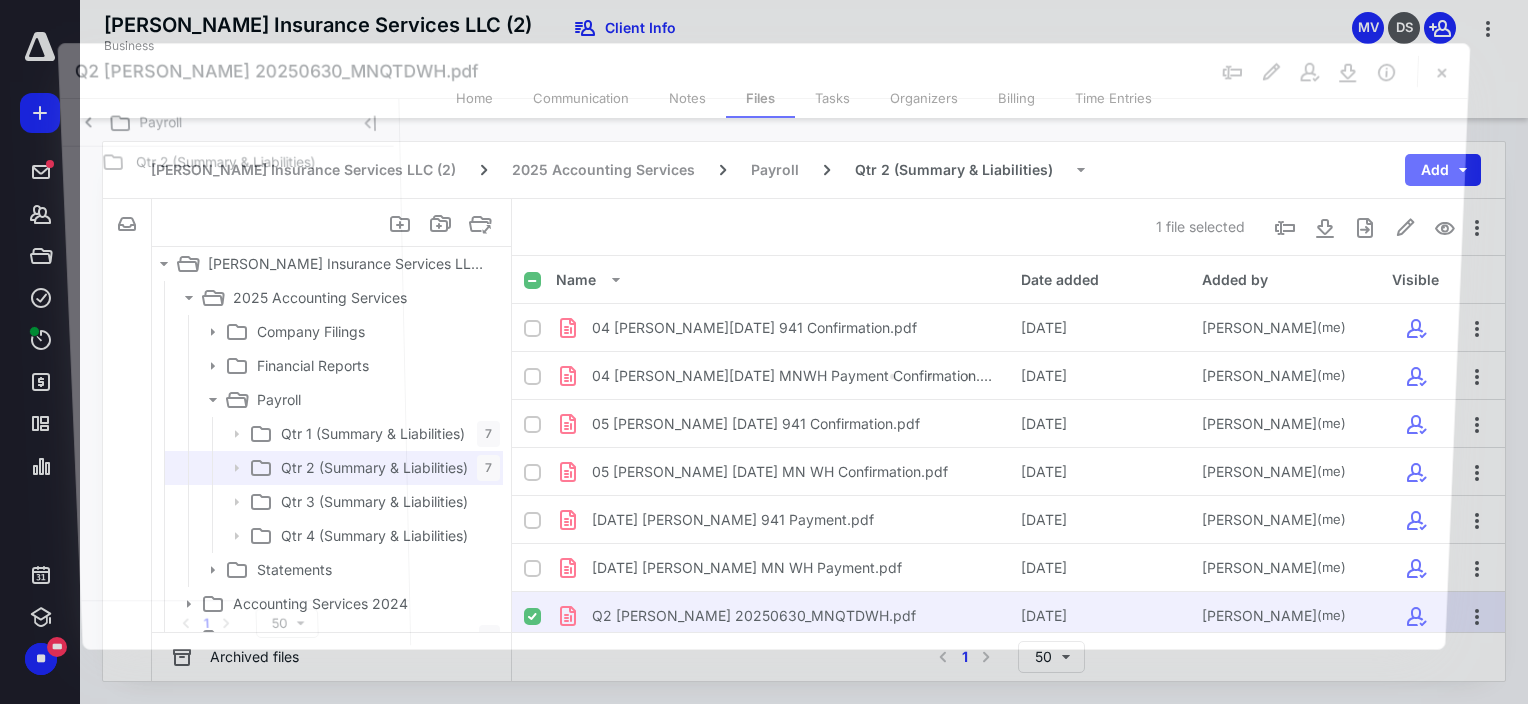 scroll, scrollTop: 5, scrollLeft: 0, axis: vertical 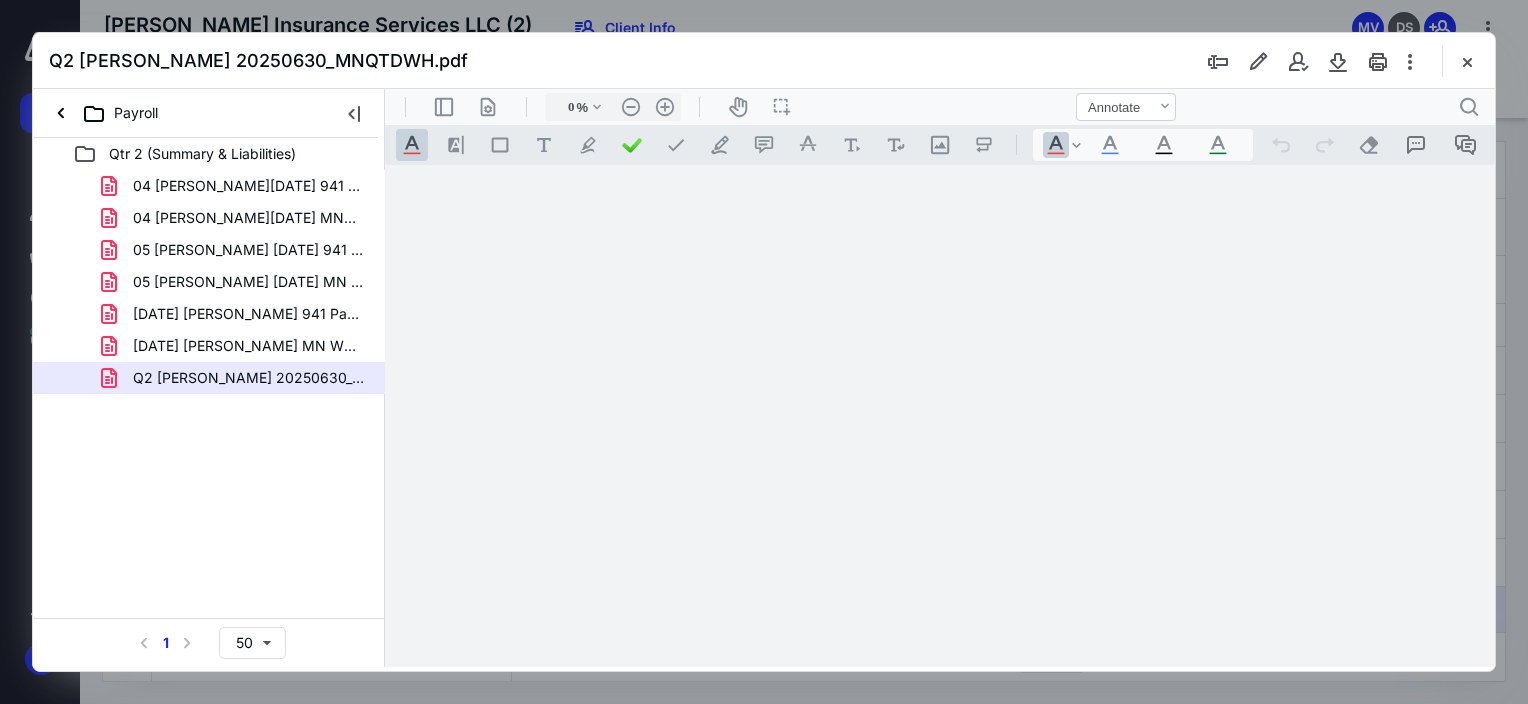 type on "63" 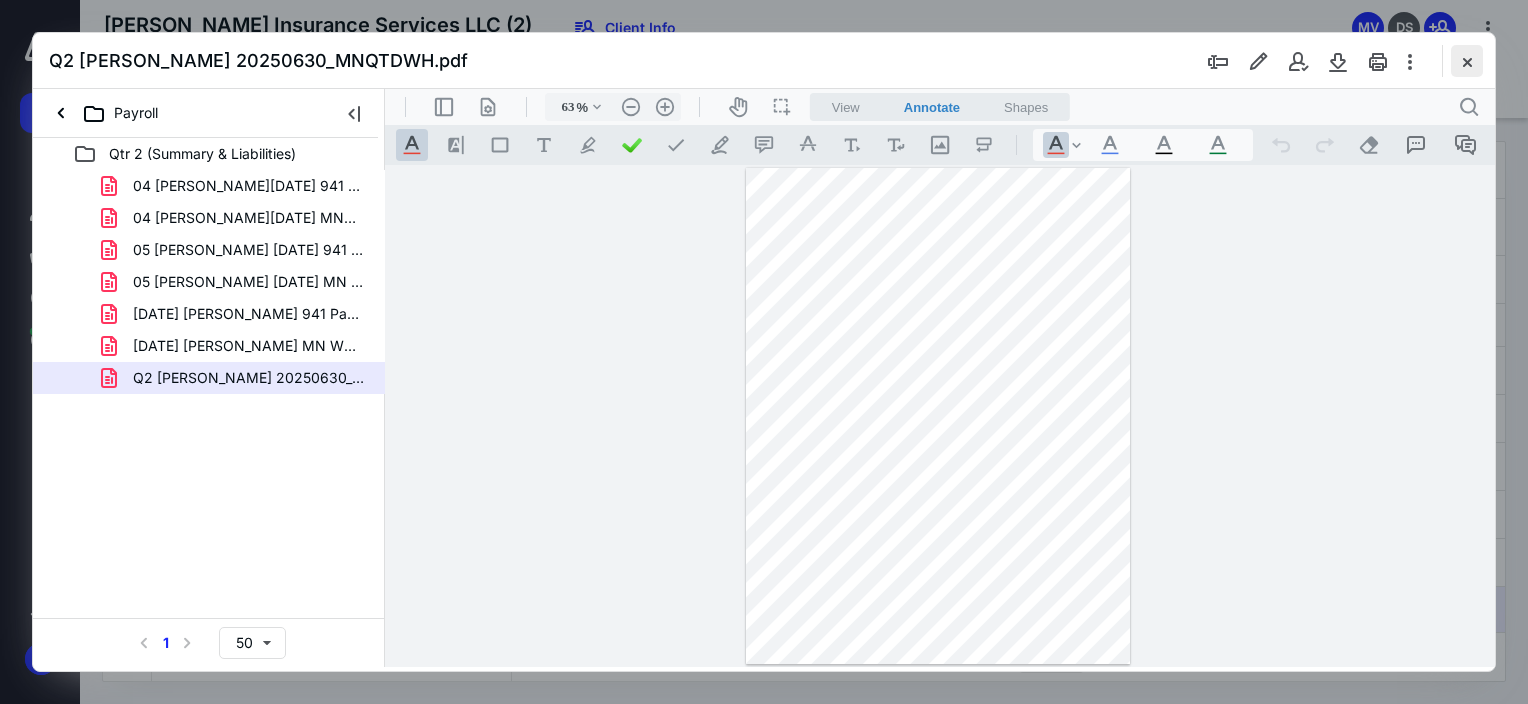 click at bounding box center [1467, 61] 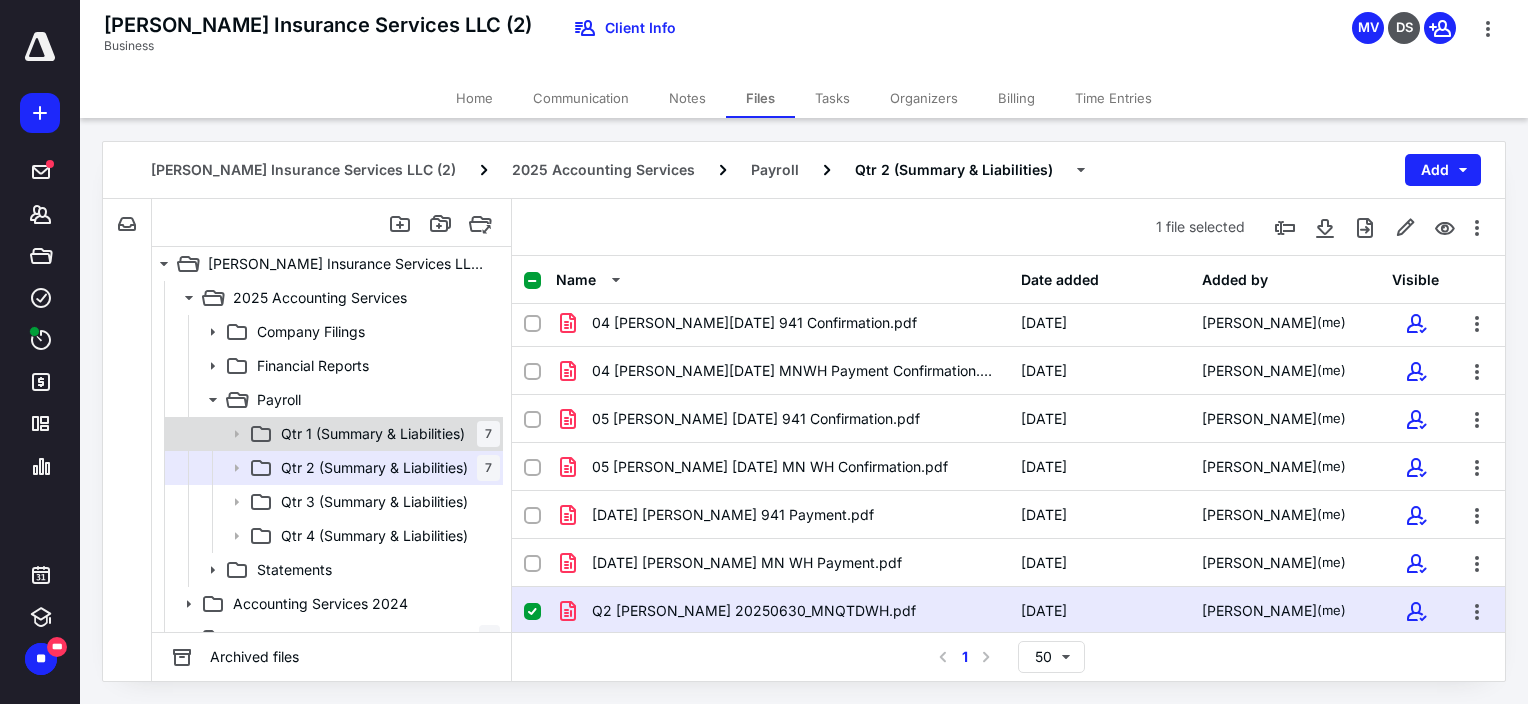 click on "Qtr 1 (Summary & Liabilities)" at bounding box center [373, 434] 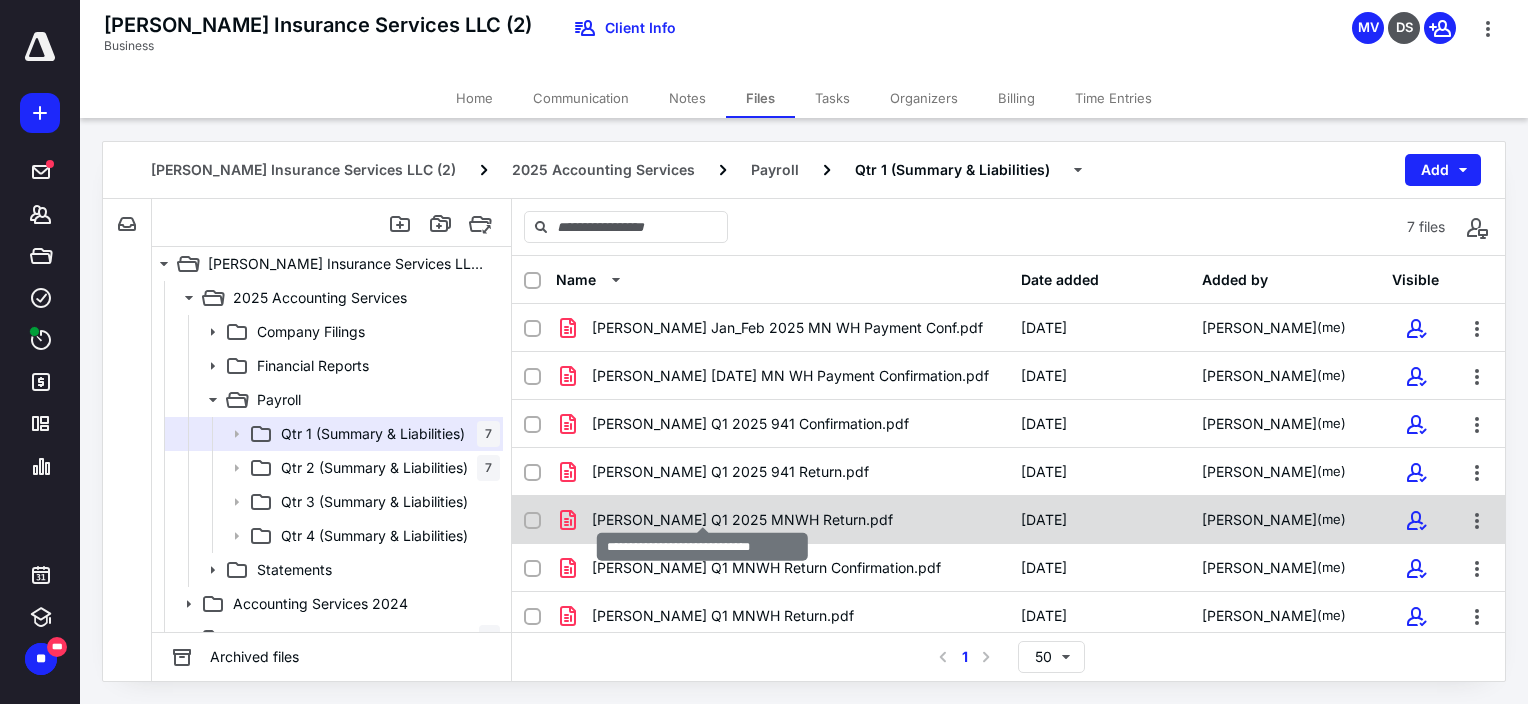 scroll, scrollTop: 5, scrollLeft: 0, axis: vertical 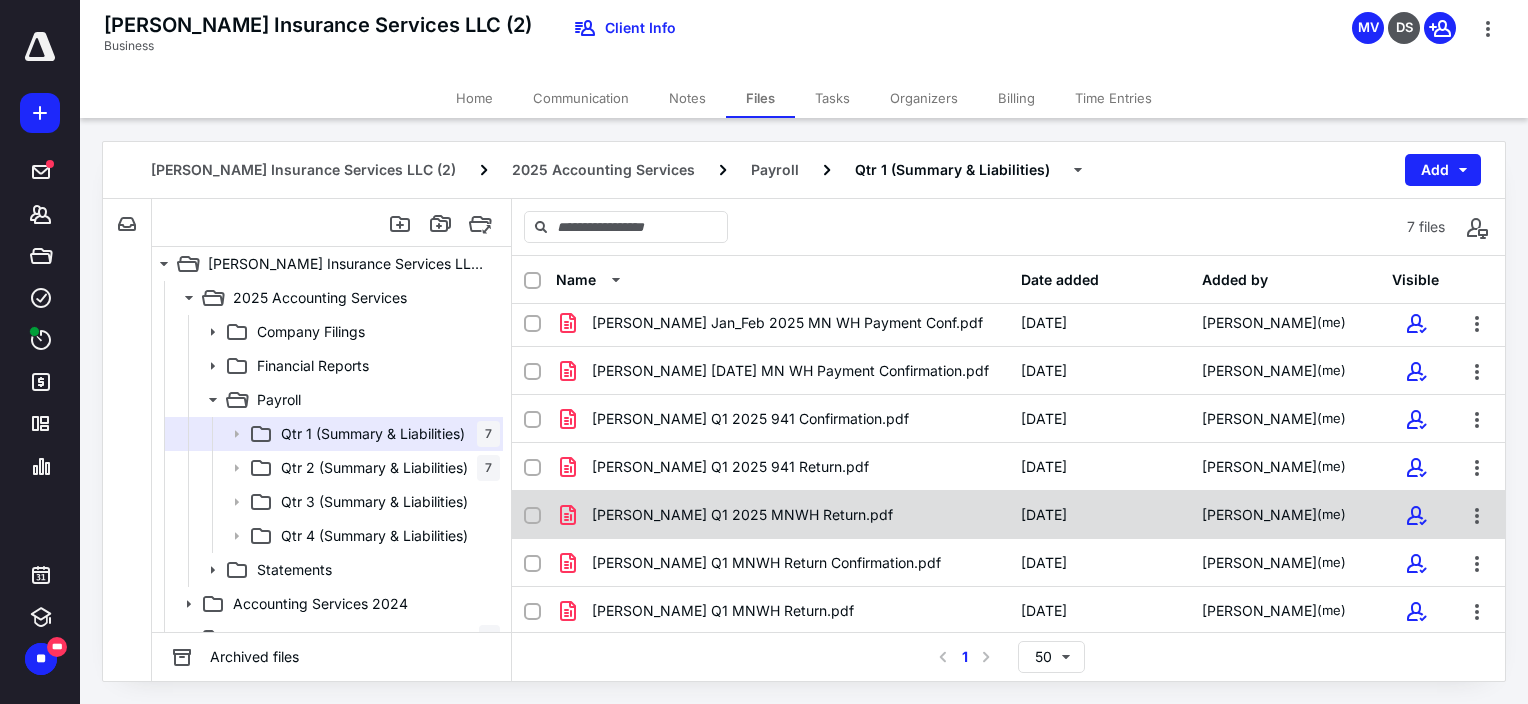 click on "[PERSON_NAME] Q1 2025 MNWH Return.pdf" at bounding box center [782, 515] 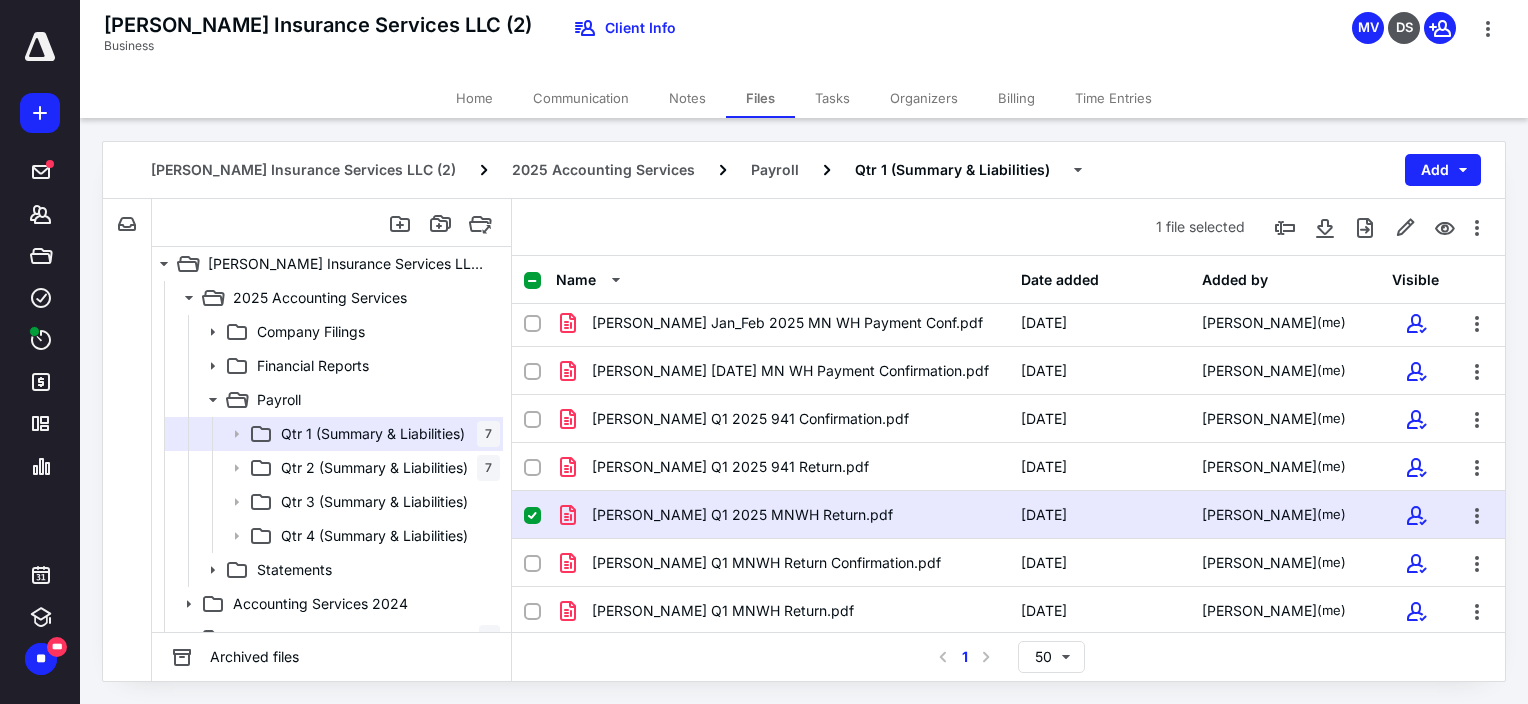 click on "[PERSON_NAME] Q1 2025 MNWH Return.pdf" at bounding box center [782, 515] 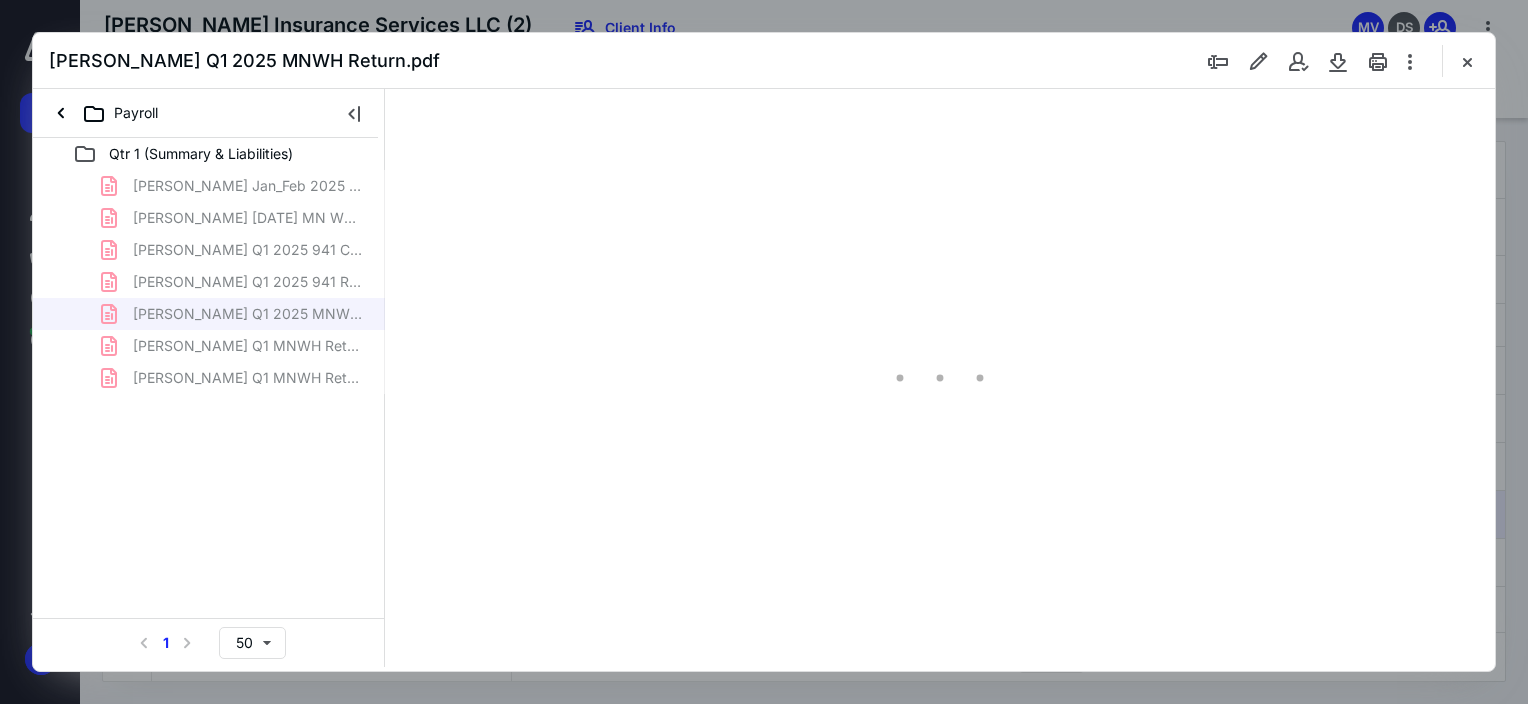 scroll, scrollTop: 0, scrollLeft: 0, axis: both 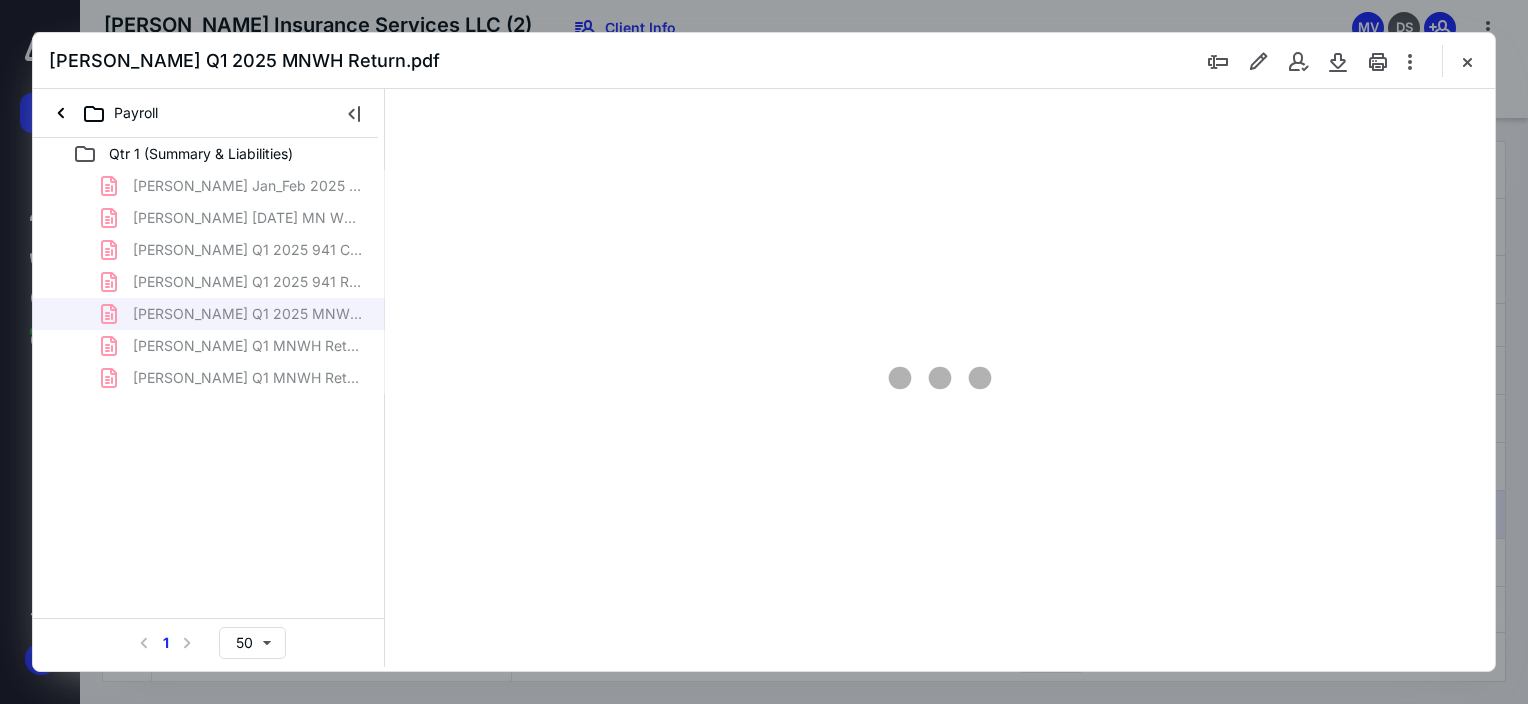 type on "63" 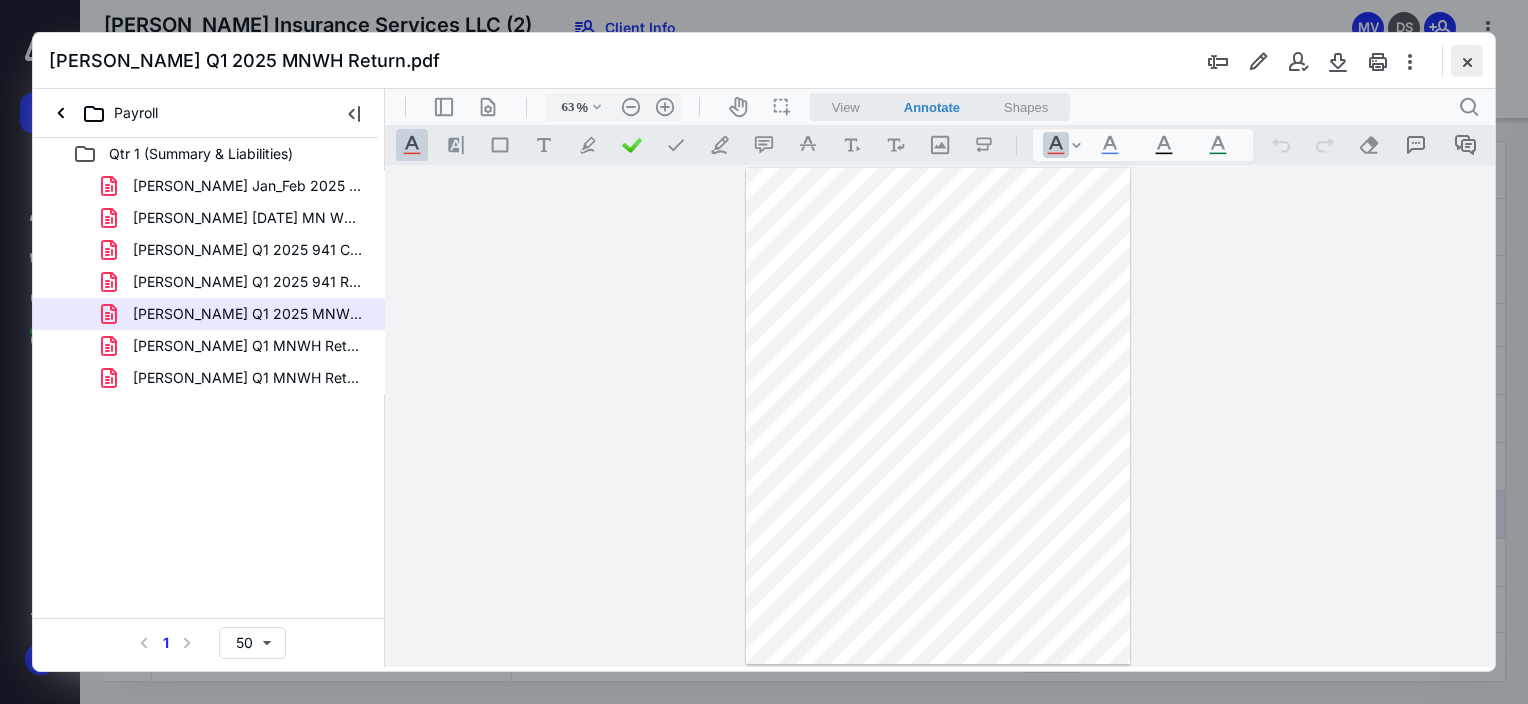 click at bounding box center (1467, 61) 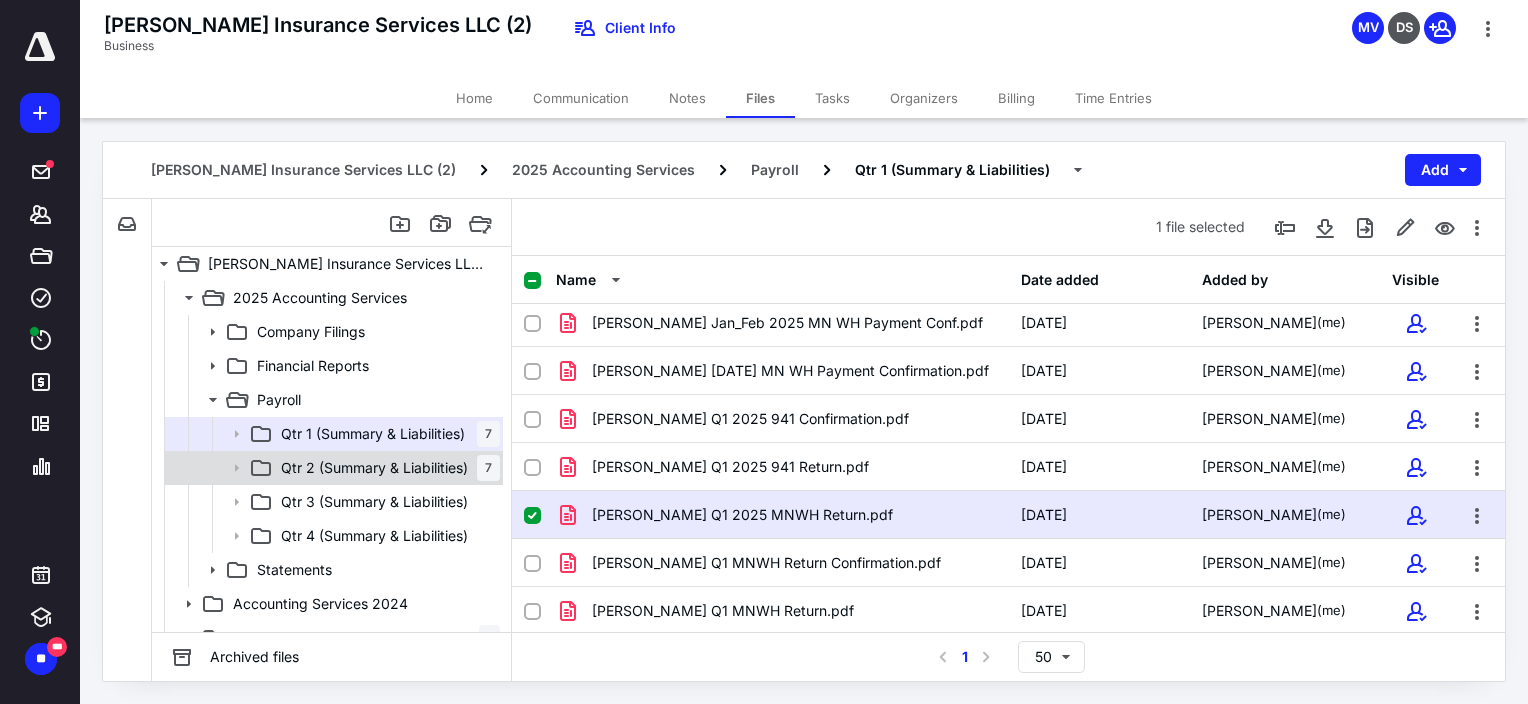 click on "Qtr 2 (Summary & Liabilities)" at bounding box center (374, 468) 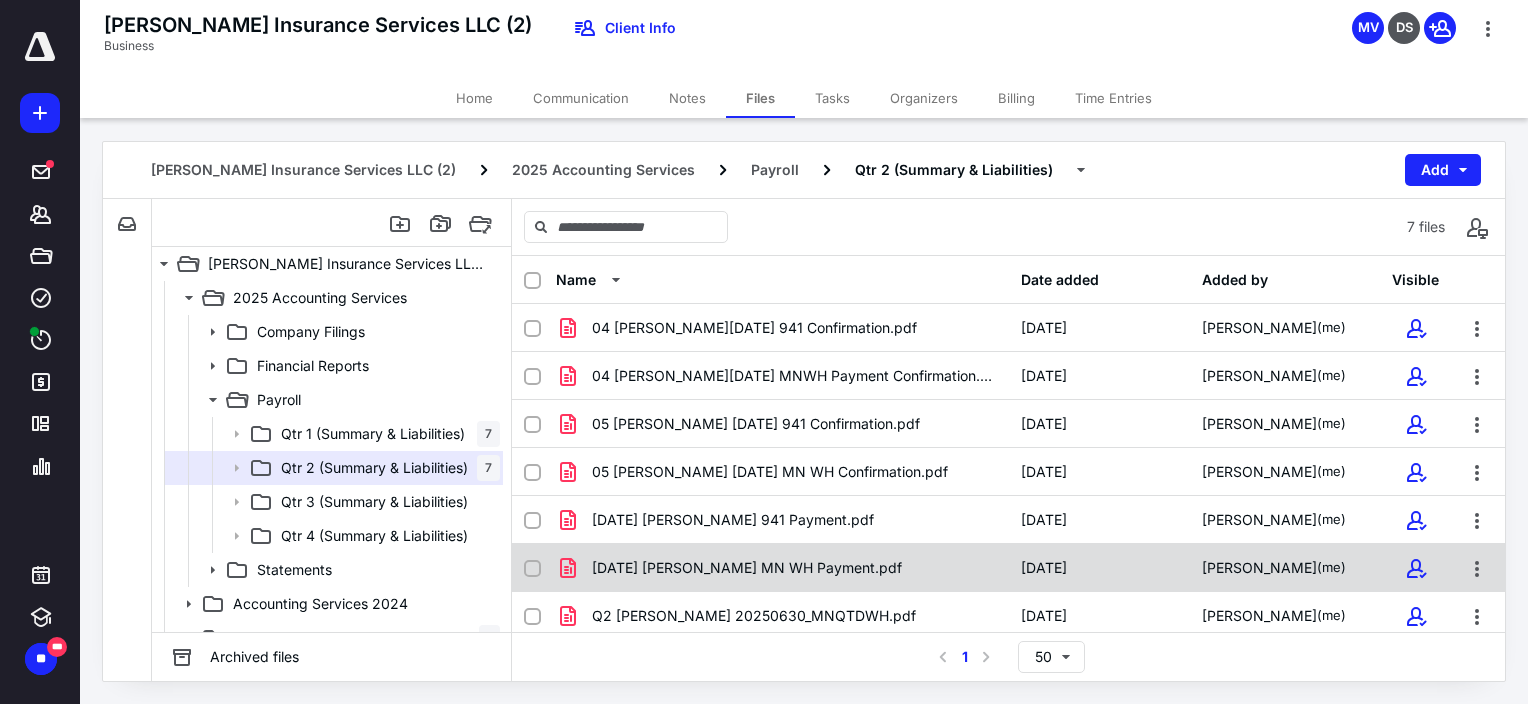 scroll, scrollTop: 5, scrollLeft: 0, axis: vertical 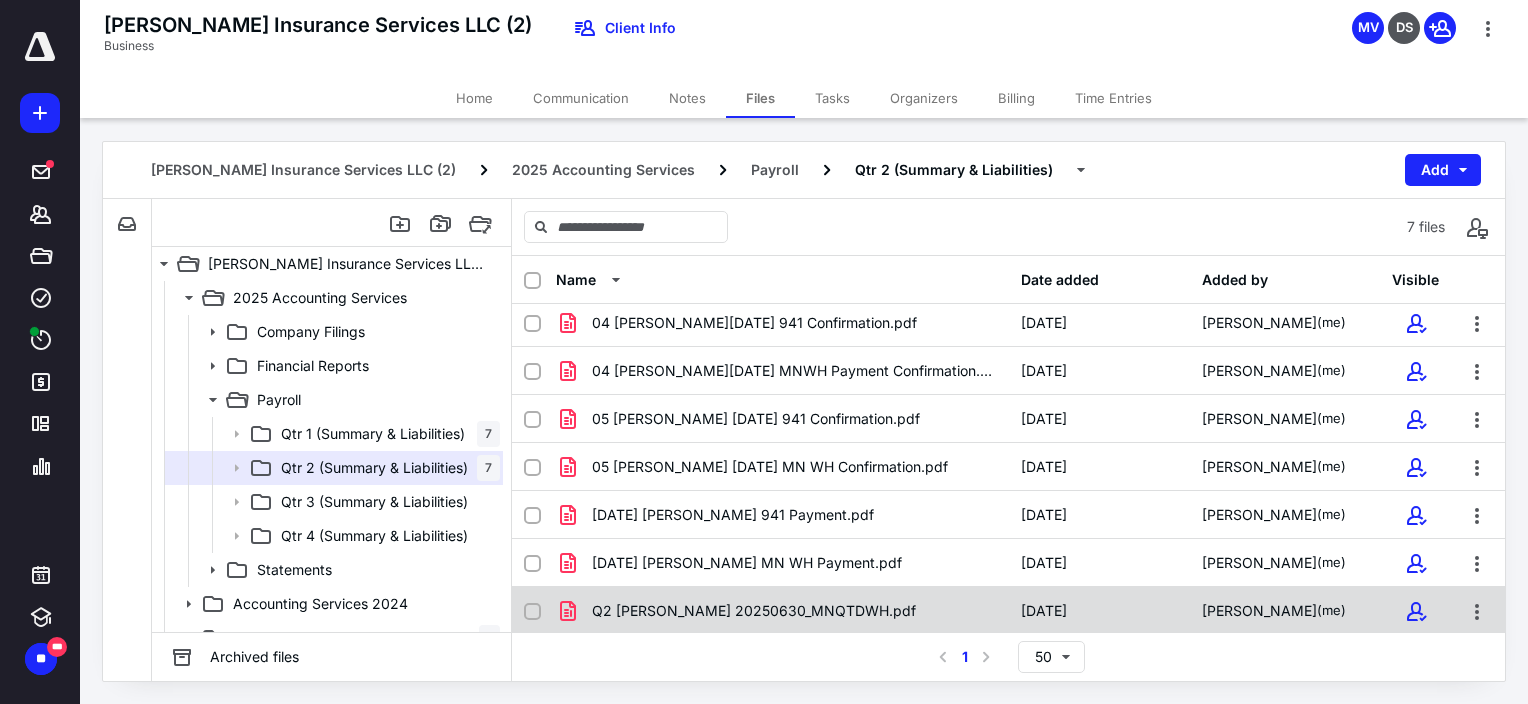 click on "Q2 [PERSON_NAME] 20250630_MNQTDWH.pdf [DATE] [PERSON_NAME]  (me)" at bounding box center [1008, 611] 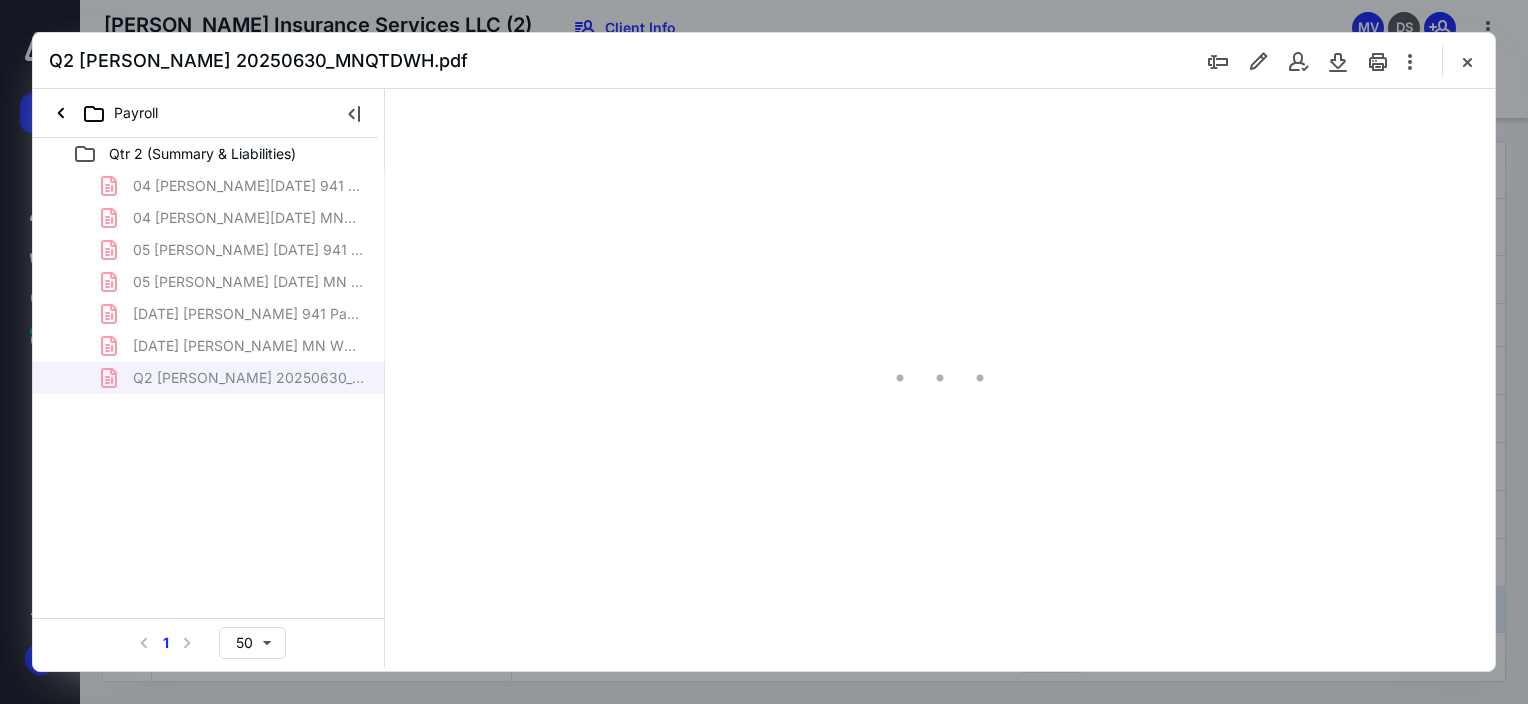 scroll, scrollTop: 0, scrollLeft: 0, axis: both 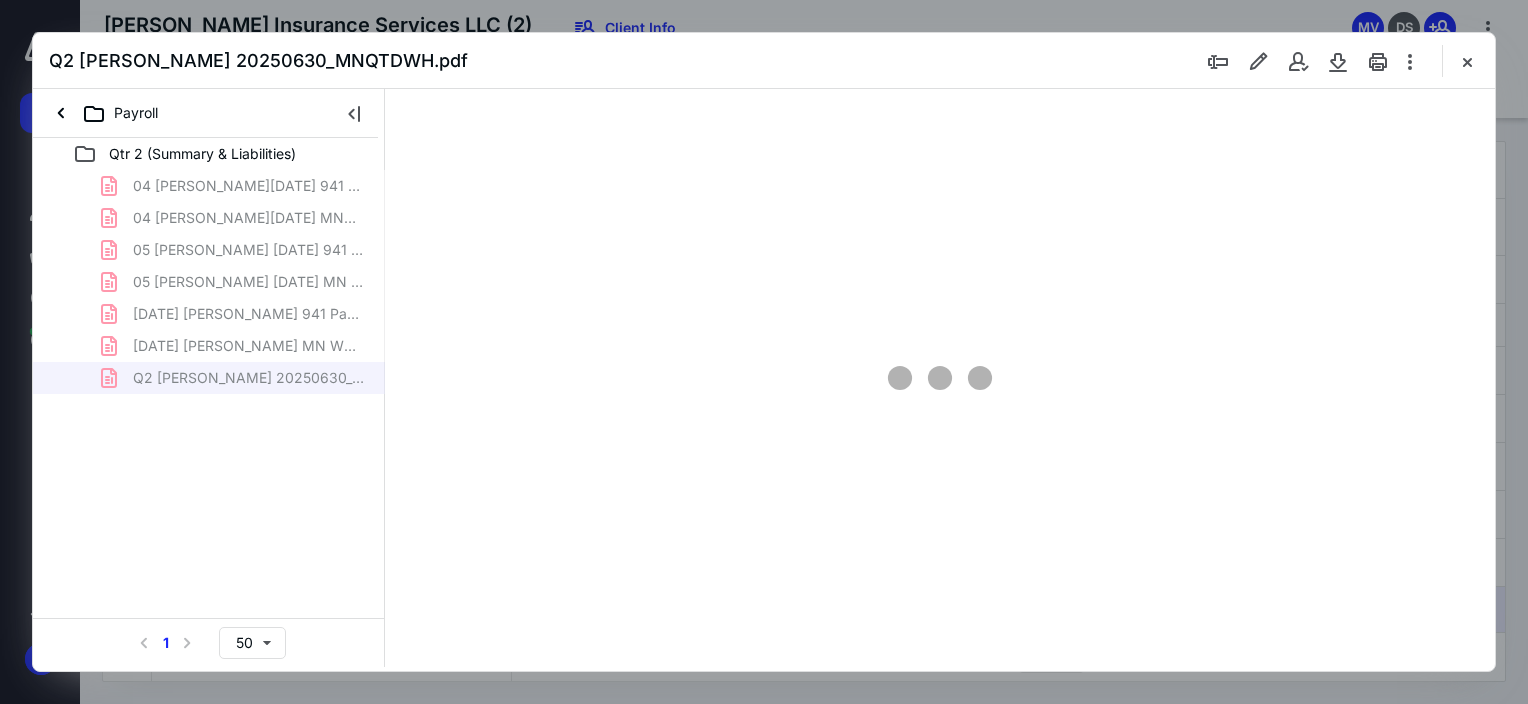 type on "63" 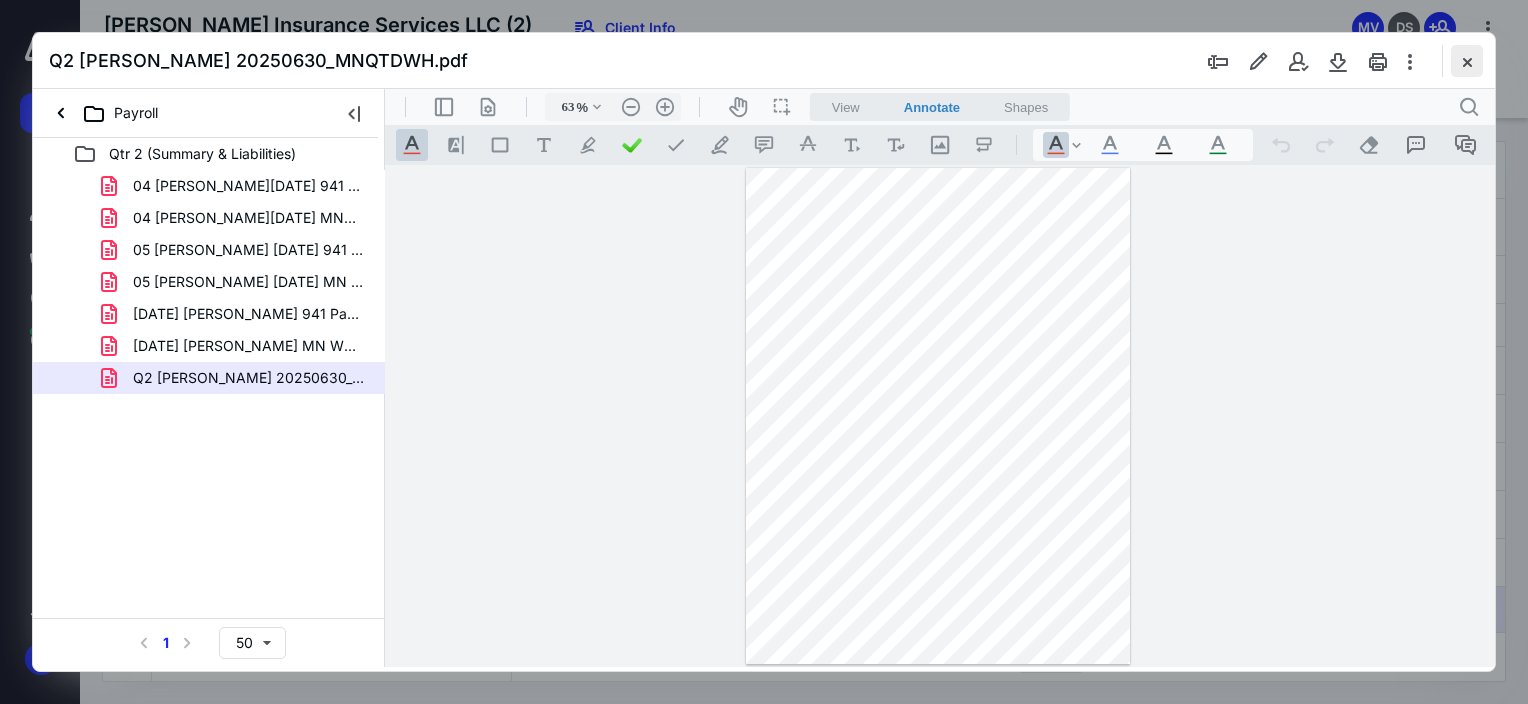 click at bounding box center [1467, 61] 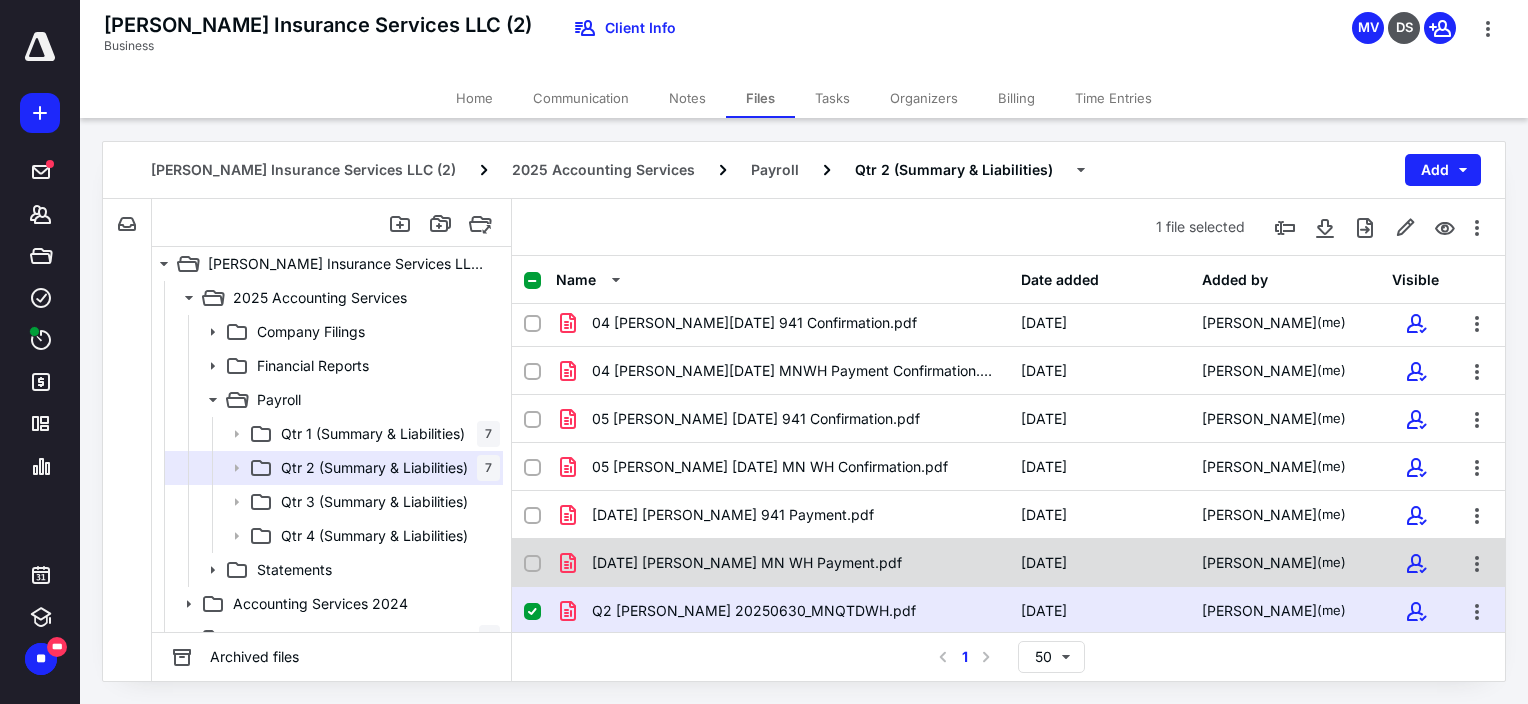 click on "[DATE] [PERSON_NAME] MN WH Payment.pdf [DATE] [PERSON_NAME]  (me)" at bounding box center [1008, 563] 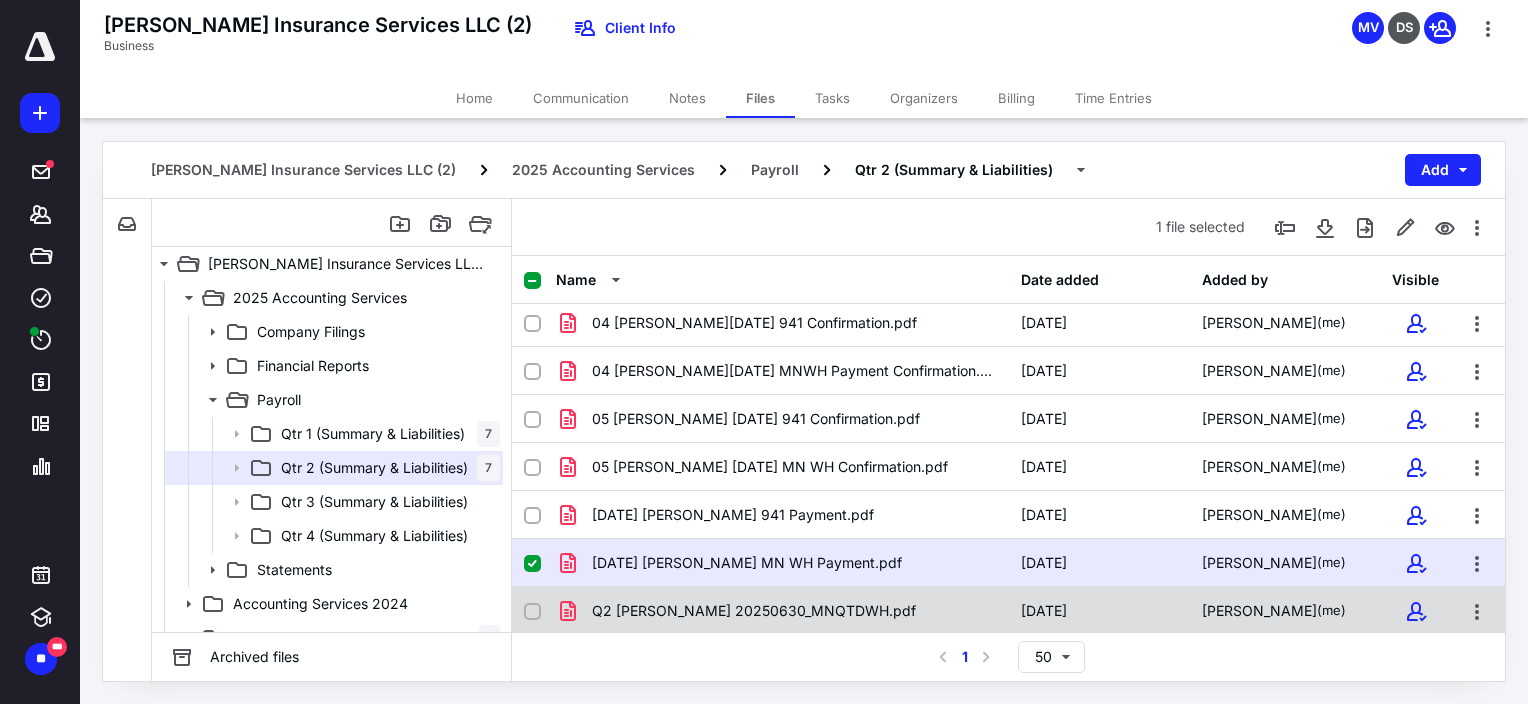 click on "Q2 [PERSON_NAME] 20250630_MNQTDWH.pdf" at bounding box center (754, 611) 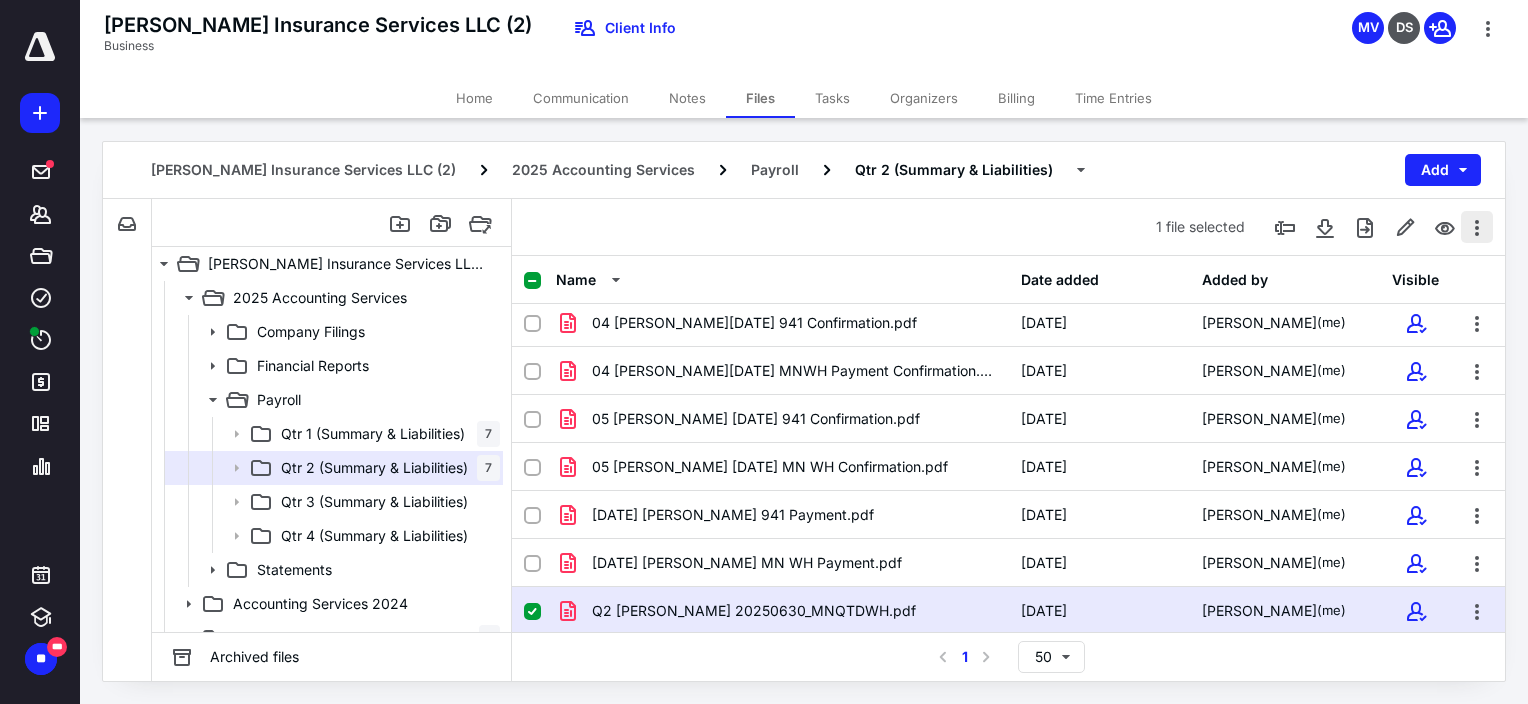 click at bounding box center [1477, 227] 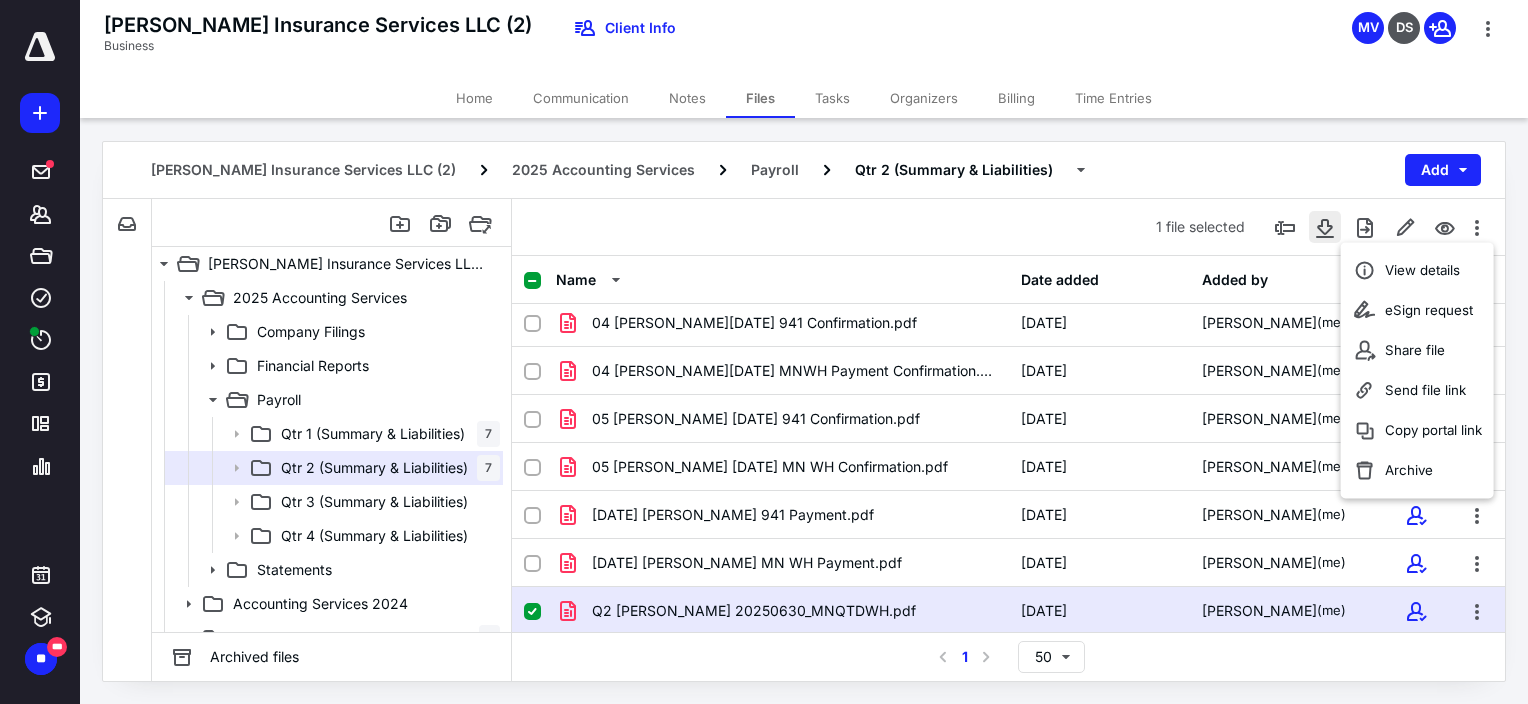 click at bounding box center (1325, 227) 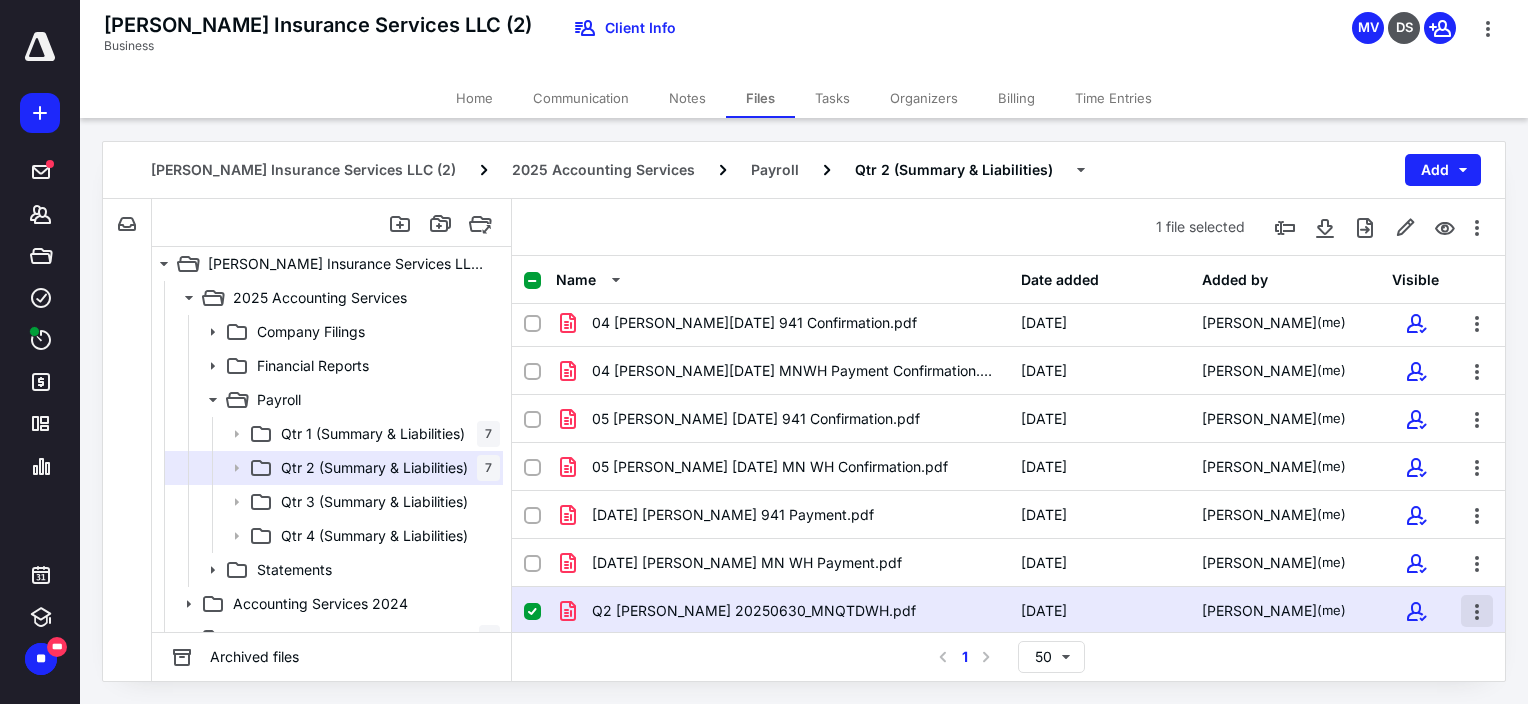 click at bounding box center (1477, 611) 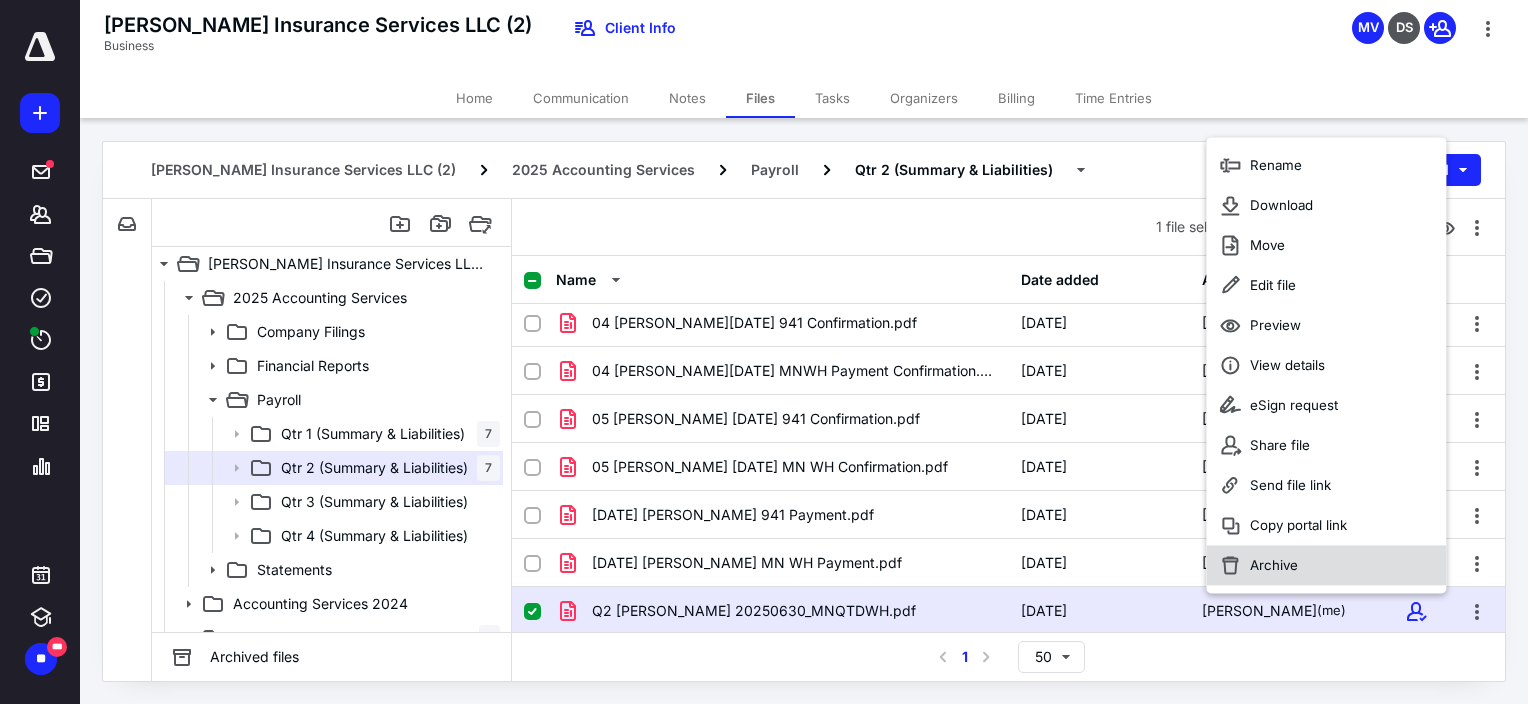 click on "Archive" at bounding box center (1326, 565) 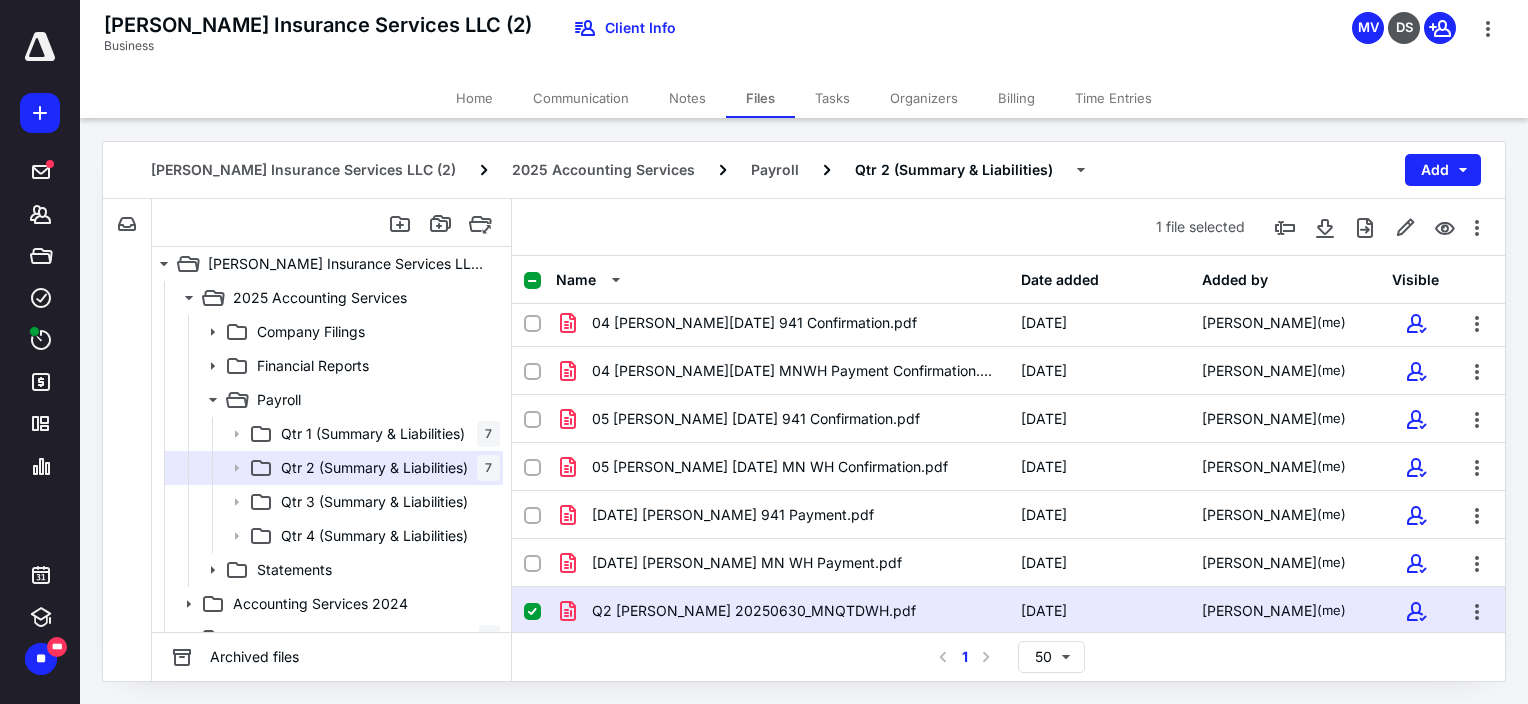 checkbox on "false" 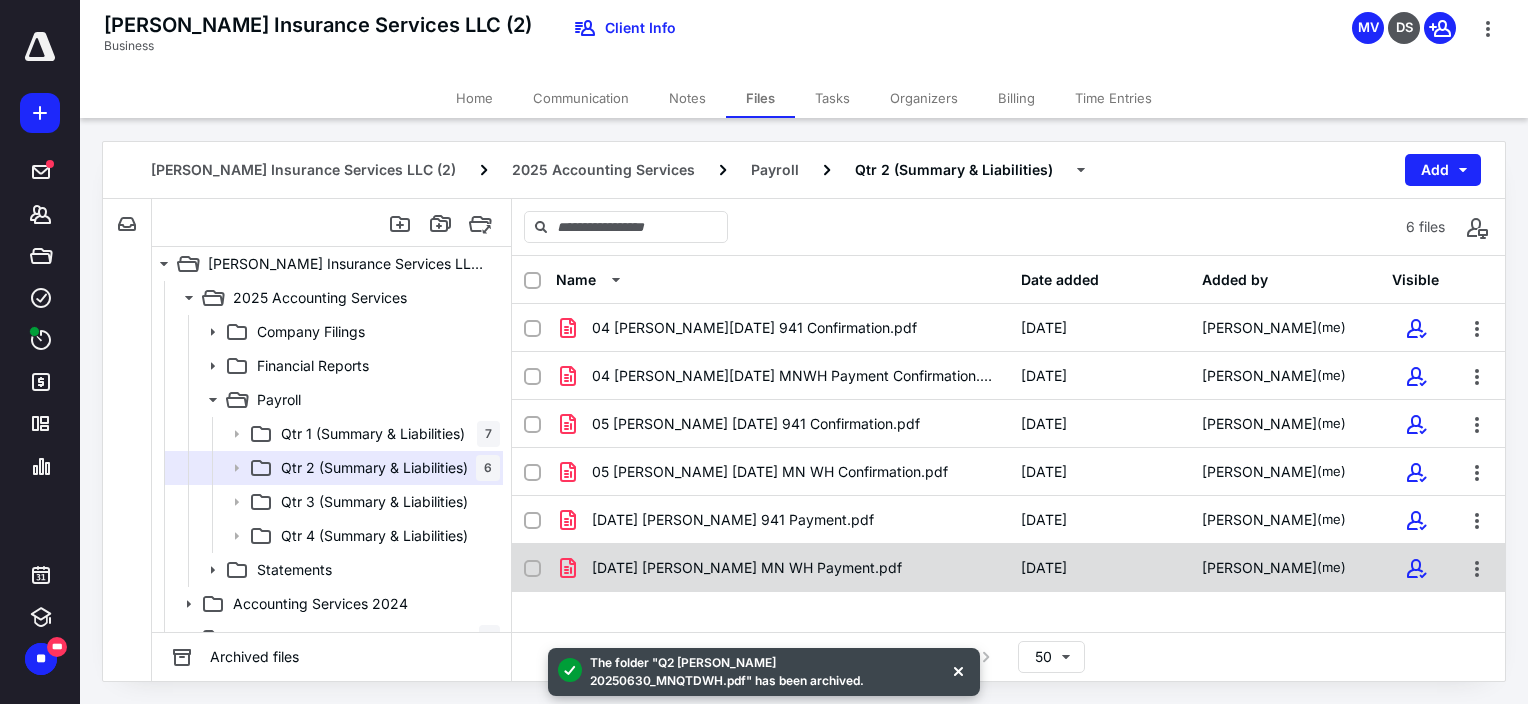 scroll, scrollTop: 0, scrollLeft: 0, axis: both 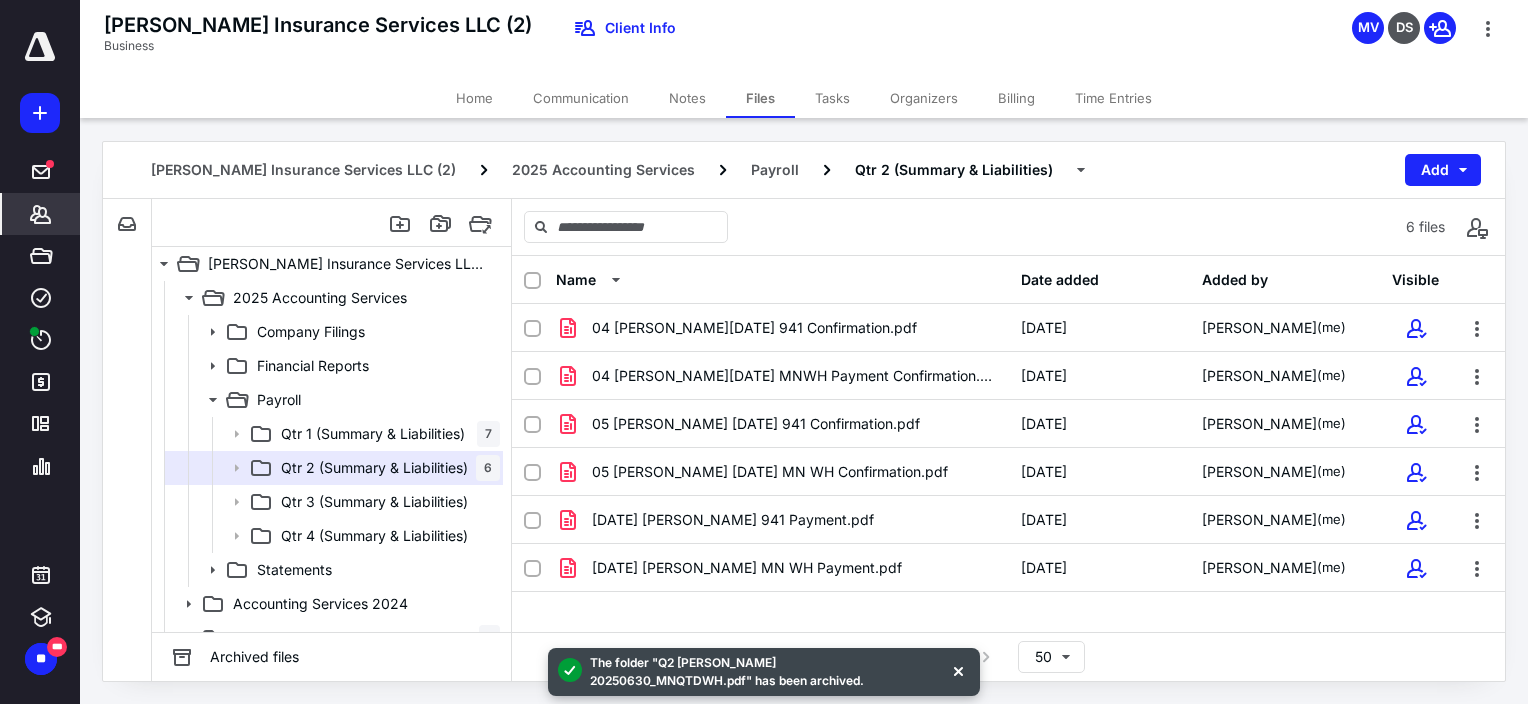 click 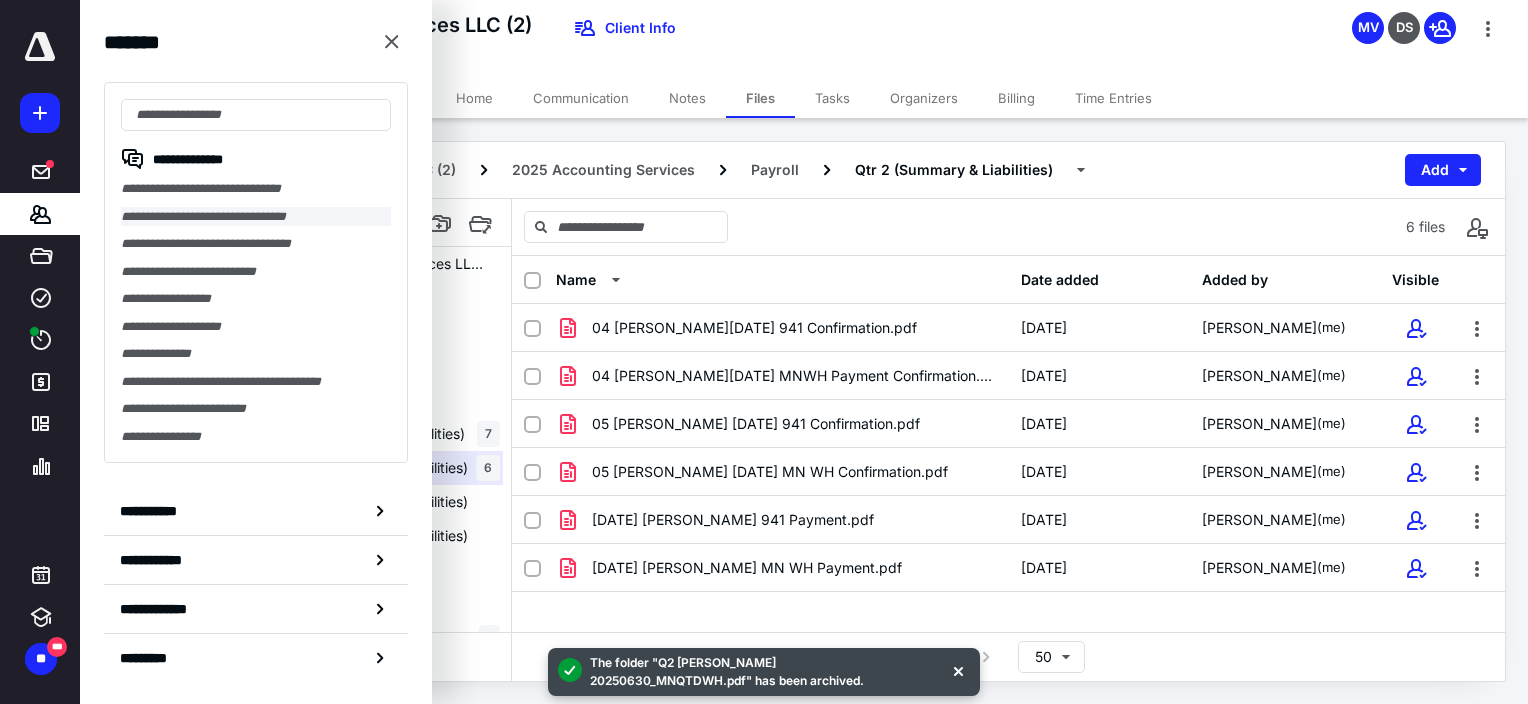 click on "**********" at bounding box center (256, 217) 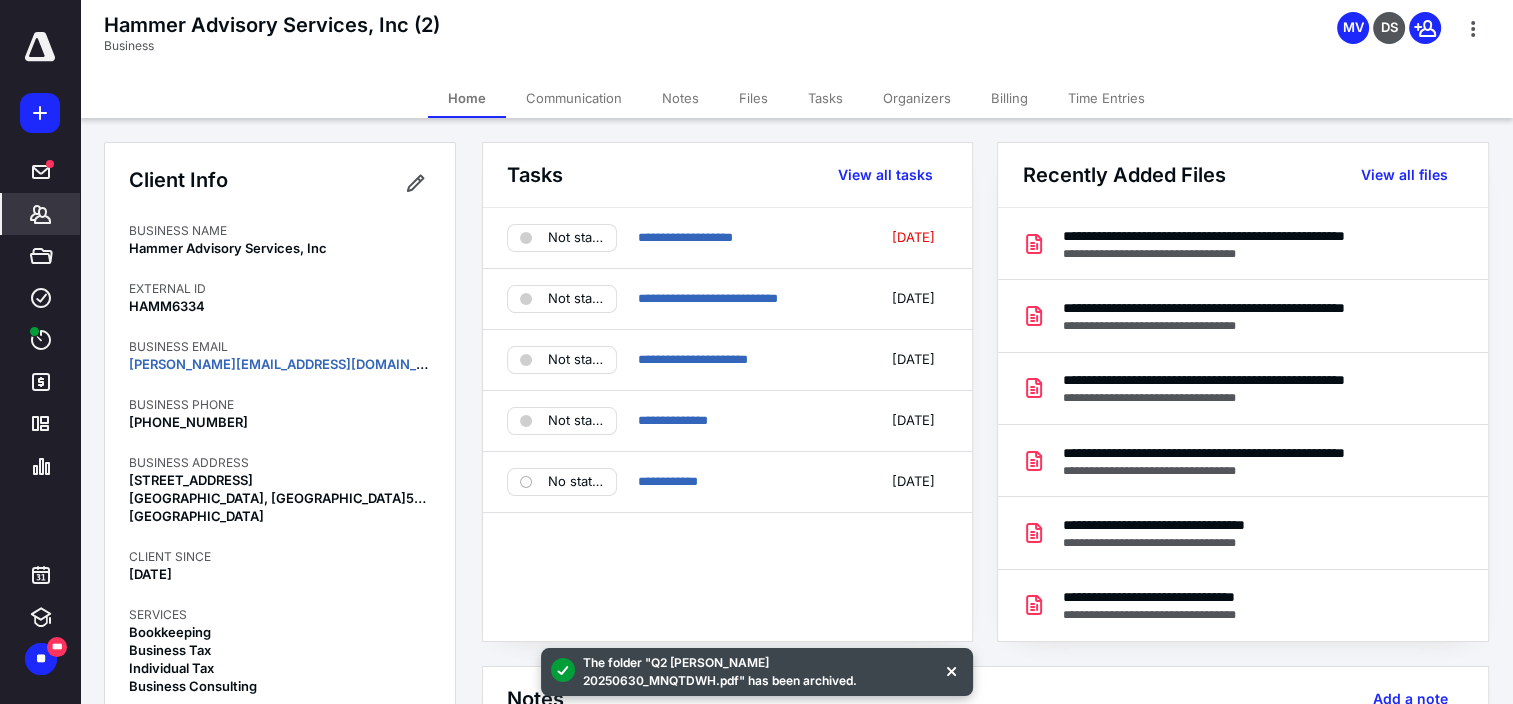 click on "**********" at bounding box center [996, 884] 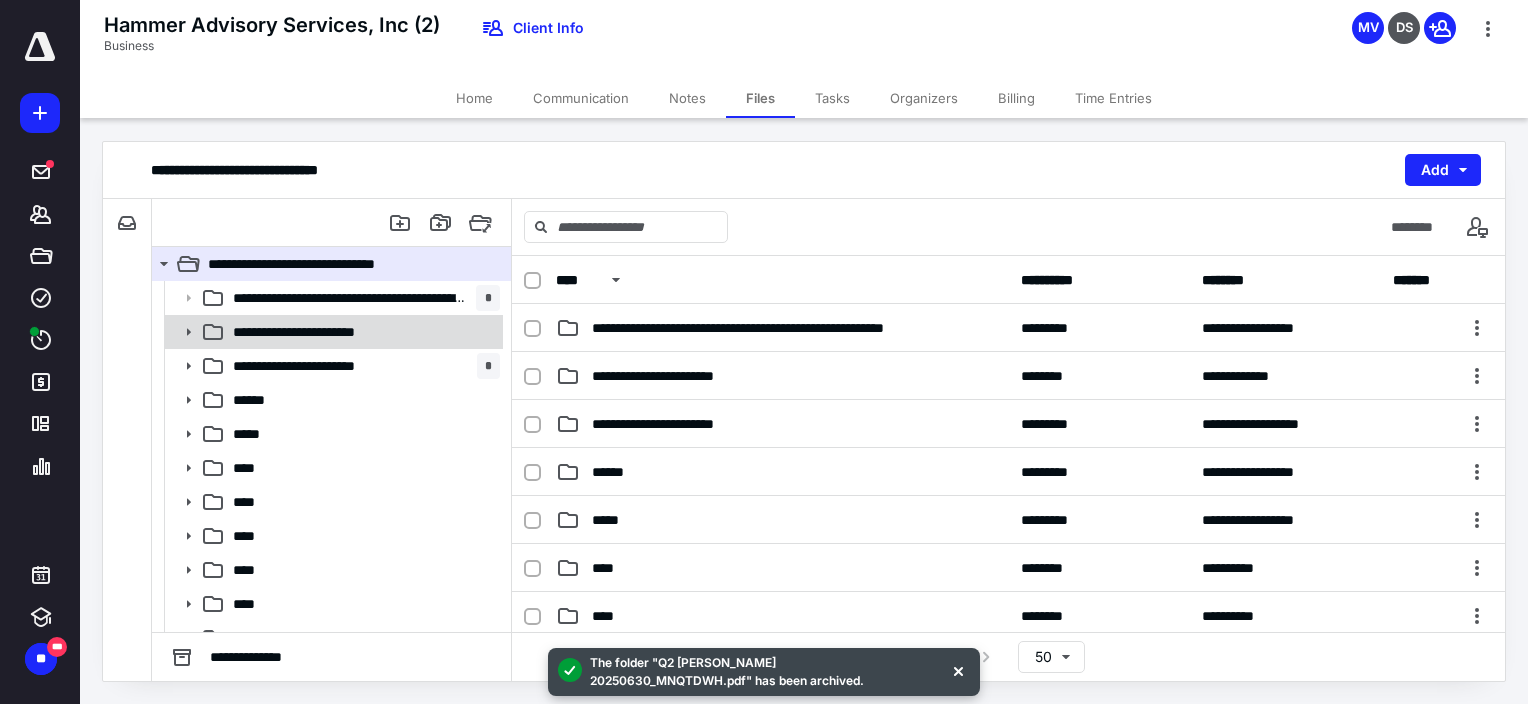click on "**********" at bounding box center [320, 332] 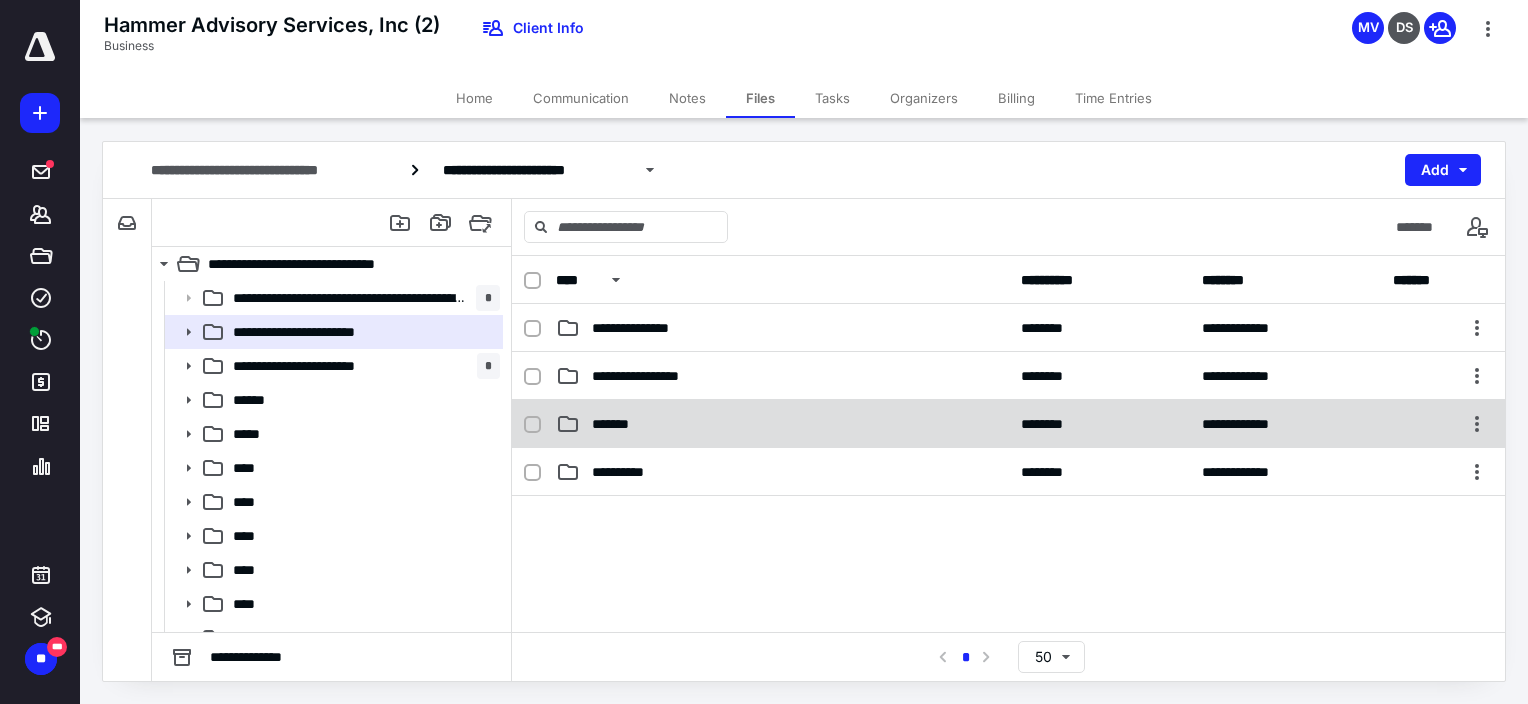click on "*******" at bounding box center [782, 424] 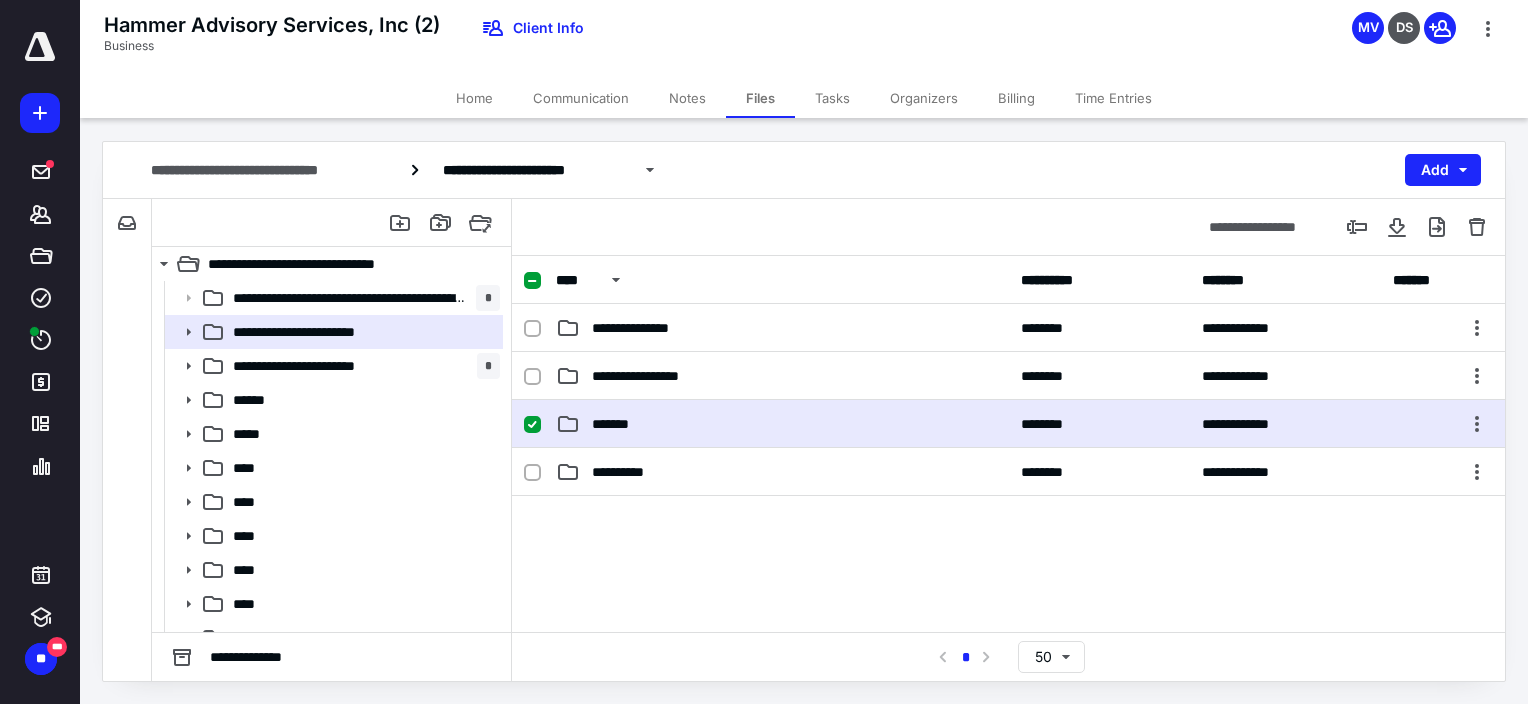 click on "*******" at bounding box center [782, 424] 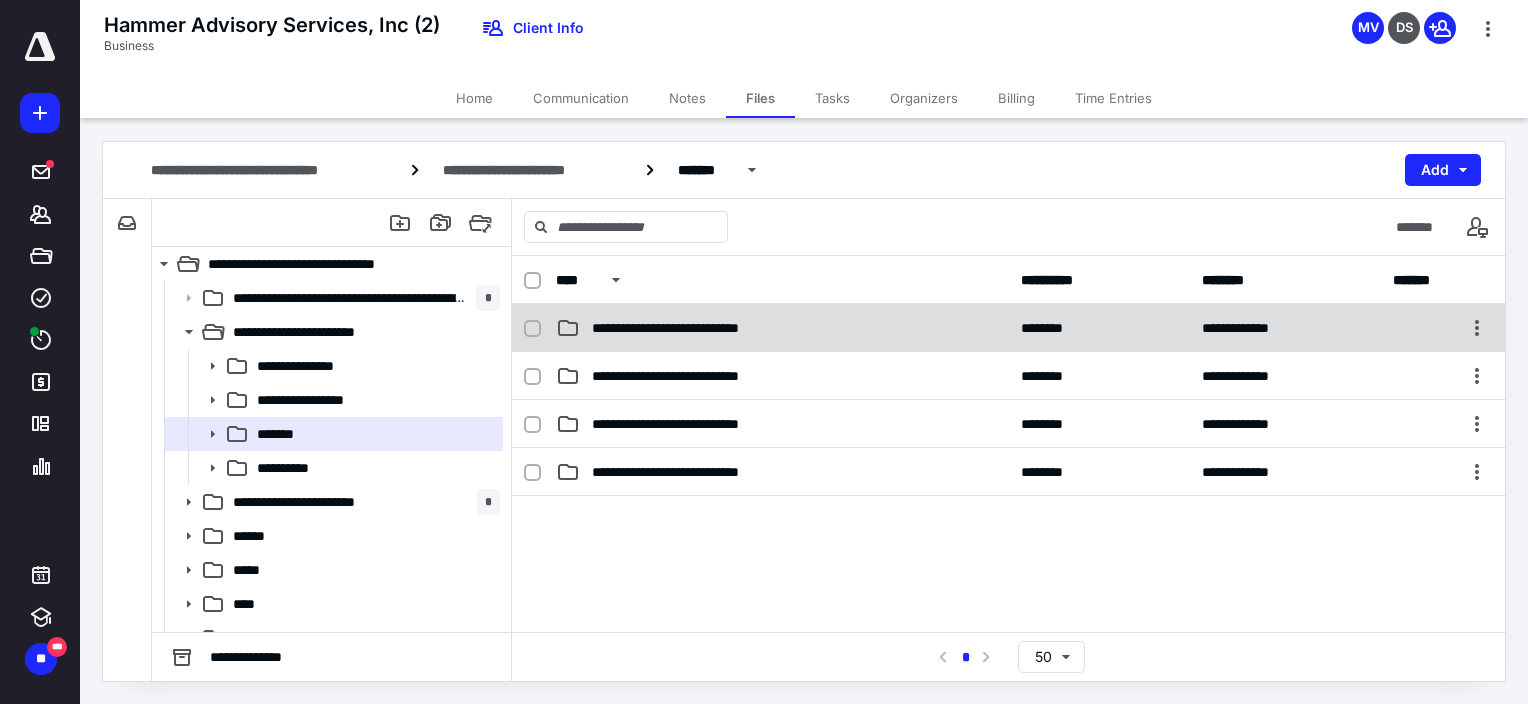 click on "**********" at bounding box center [782, 328] 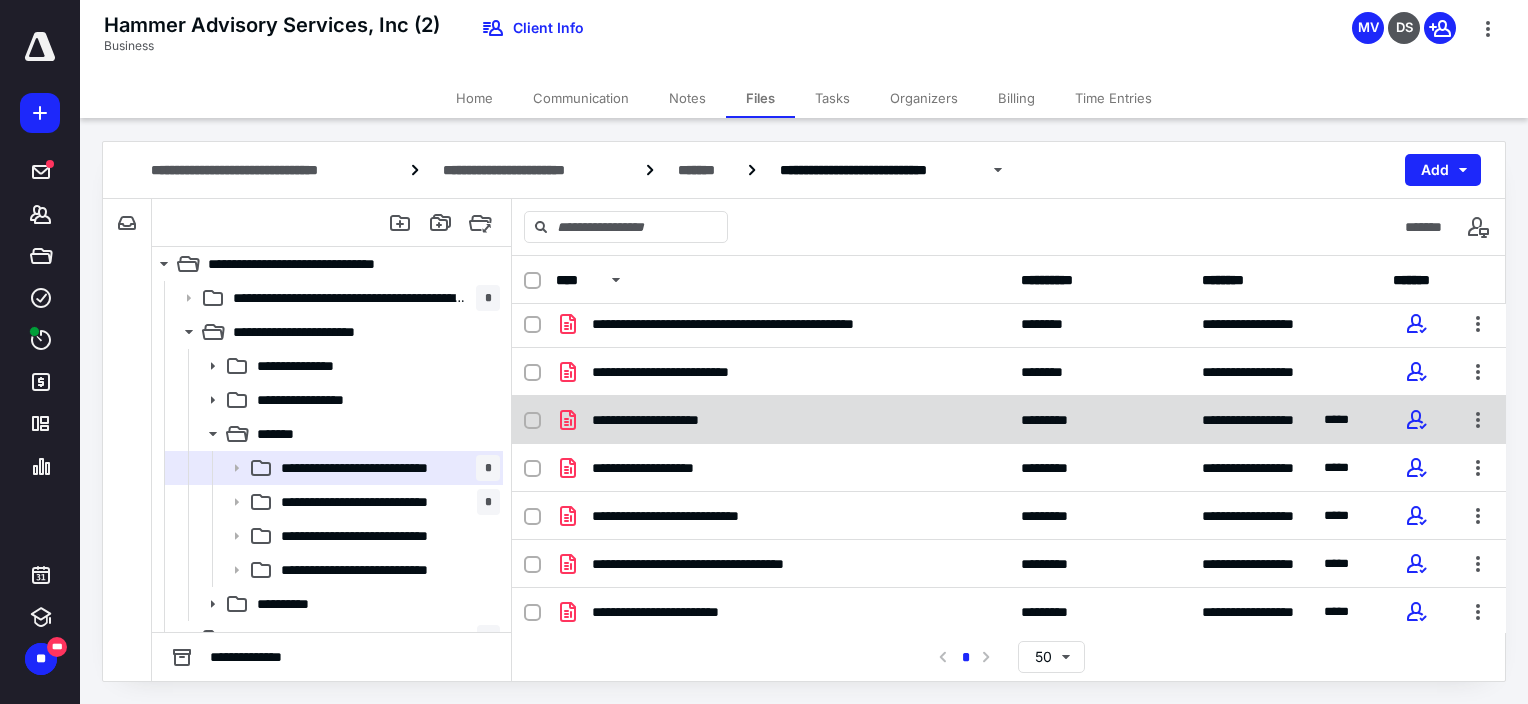 scroll, scrollTop: 53, scrollLeft: 0, axis: vertical 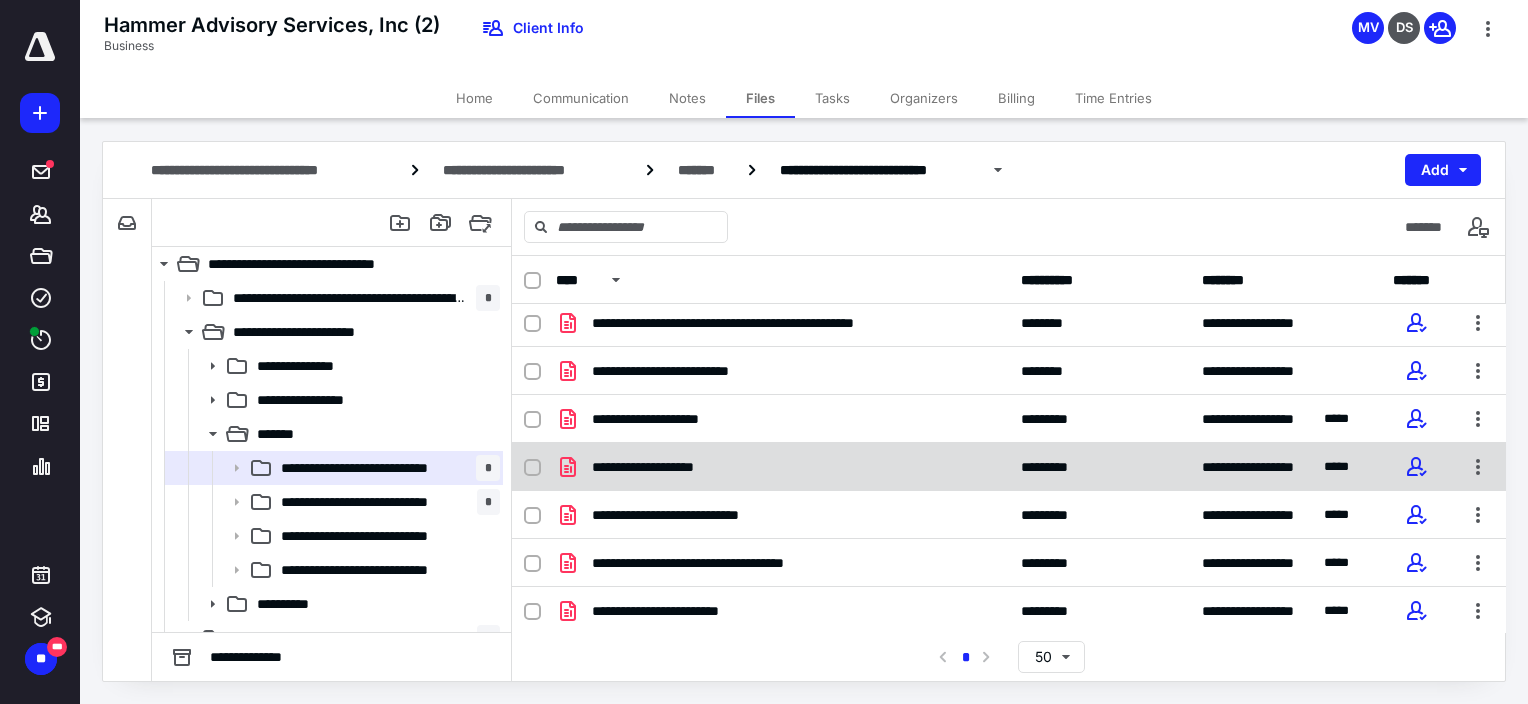 click on "**********" at bounding box center [680, 467] 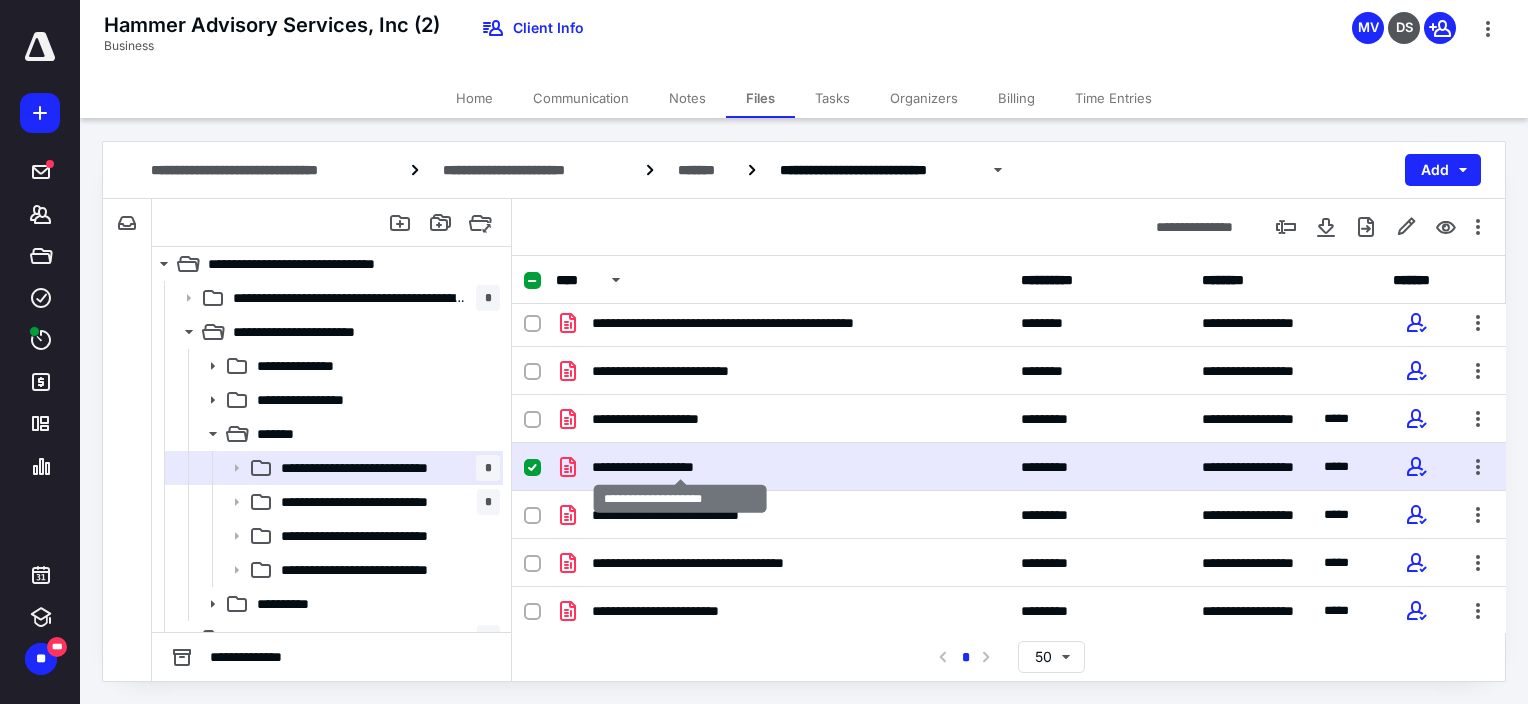 click on "**********" at bounding box center (680, 467) 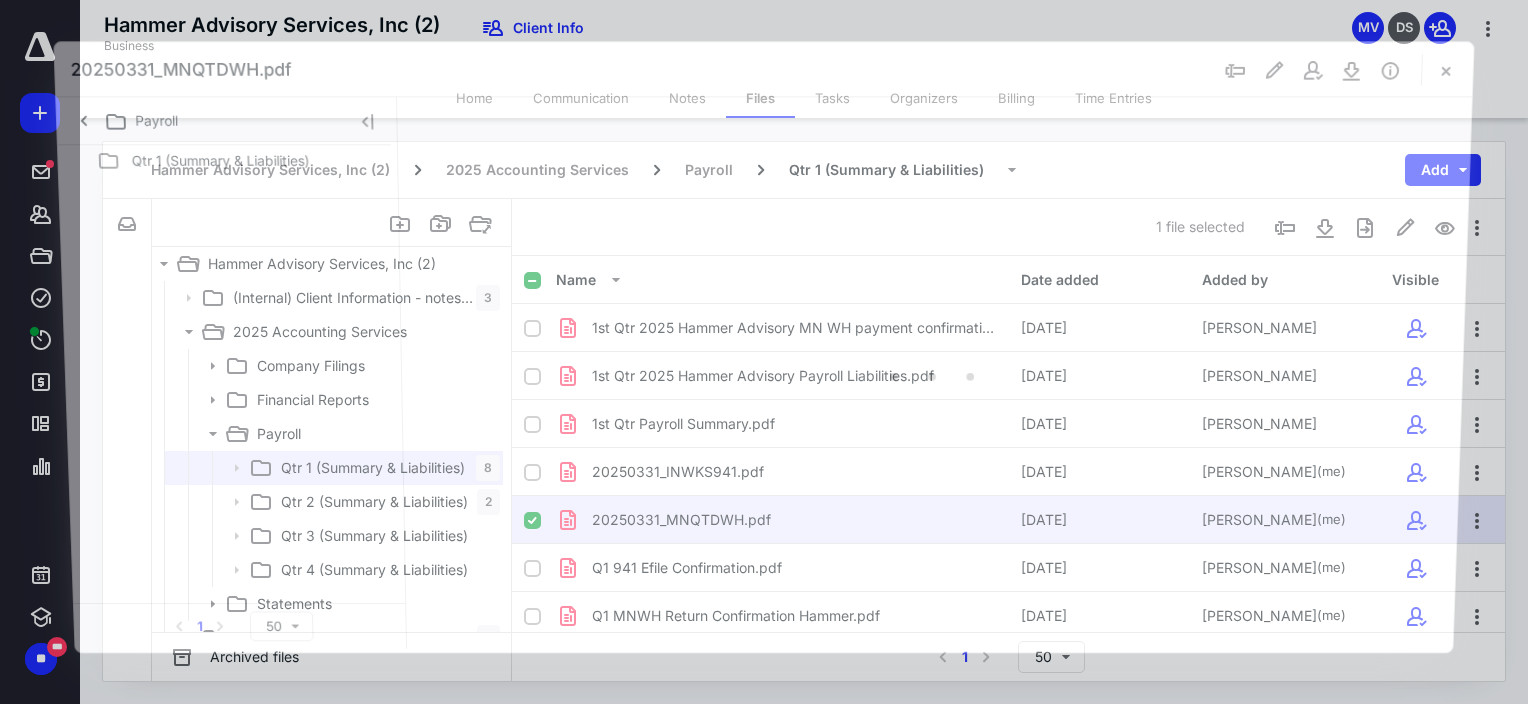 scroll, scrollTop: 53, scrollLeft: 0, axis: vertical 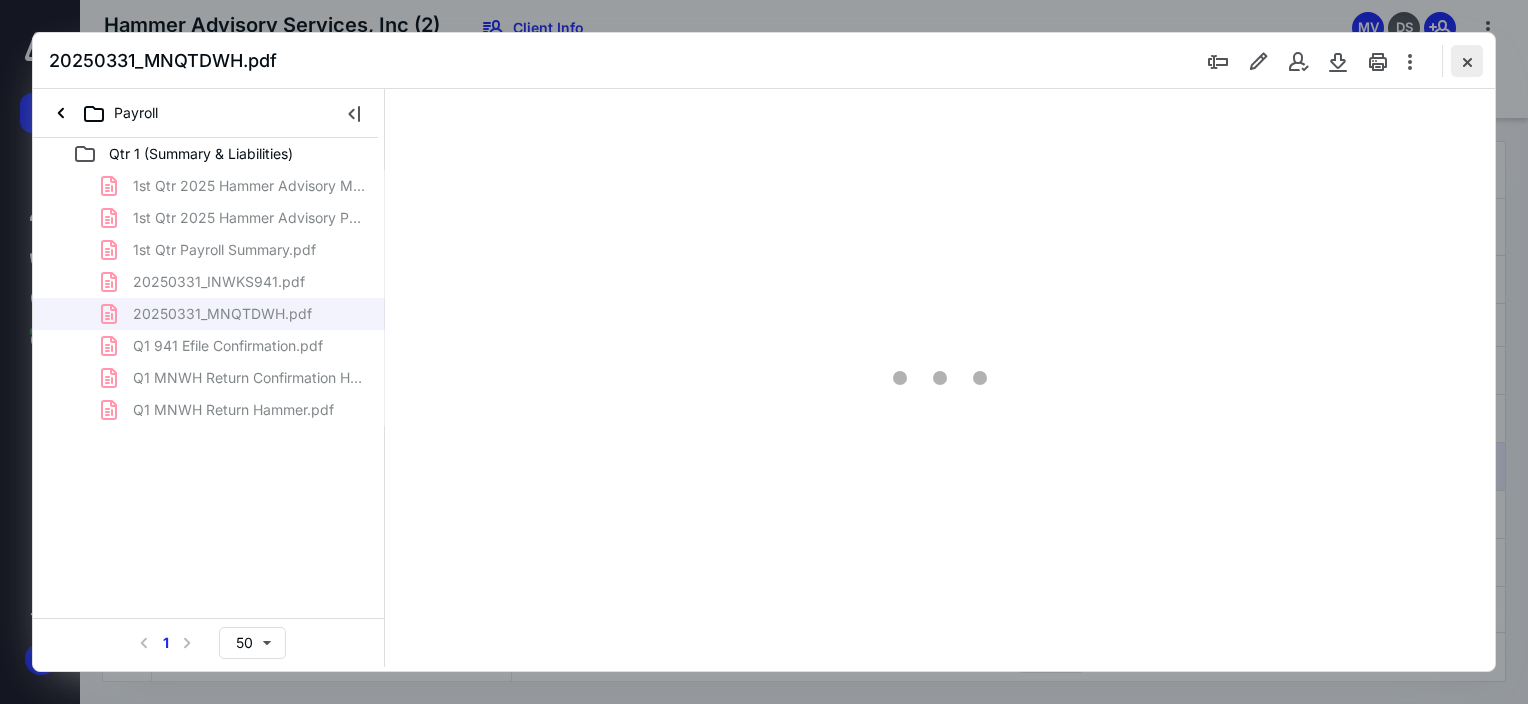 type on "63" 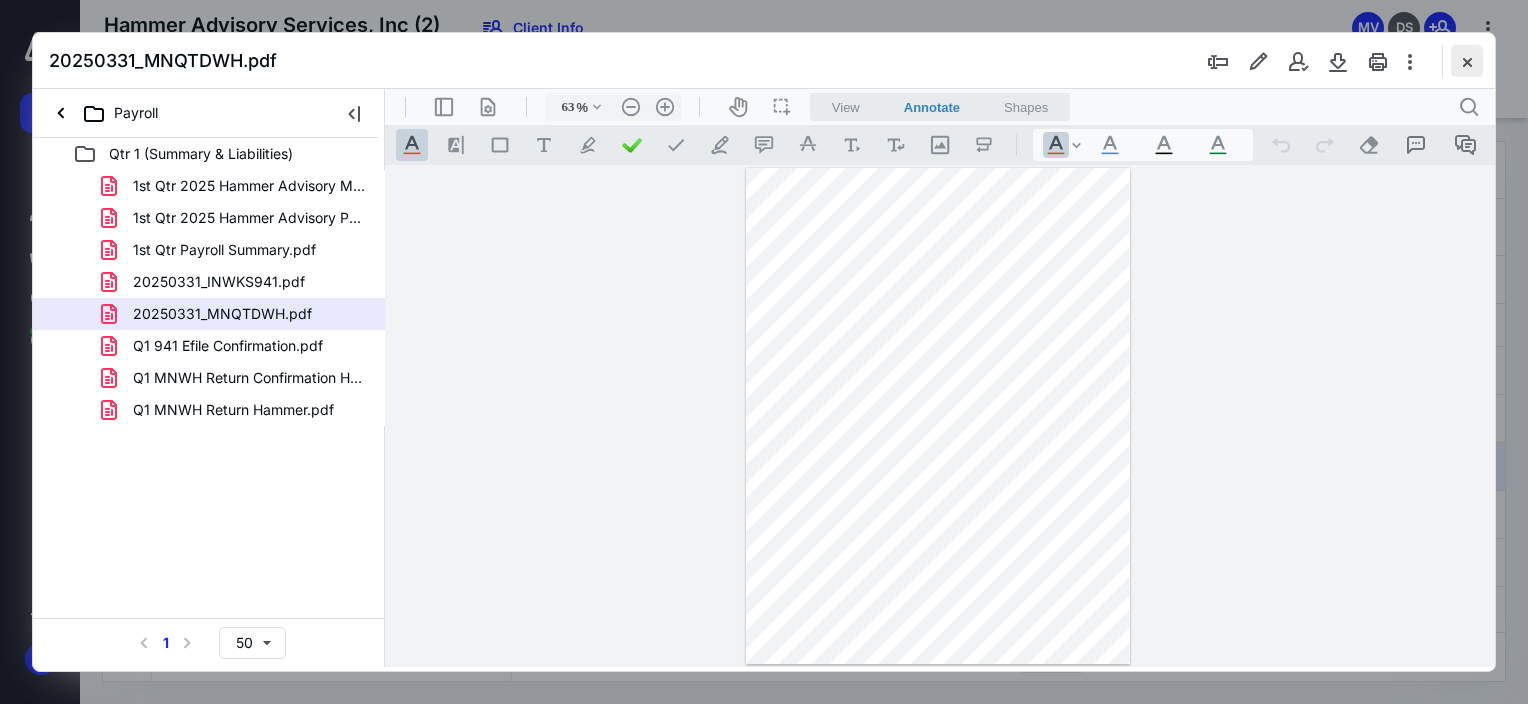 click at bounding box center [1467, 61] 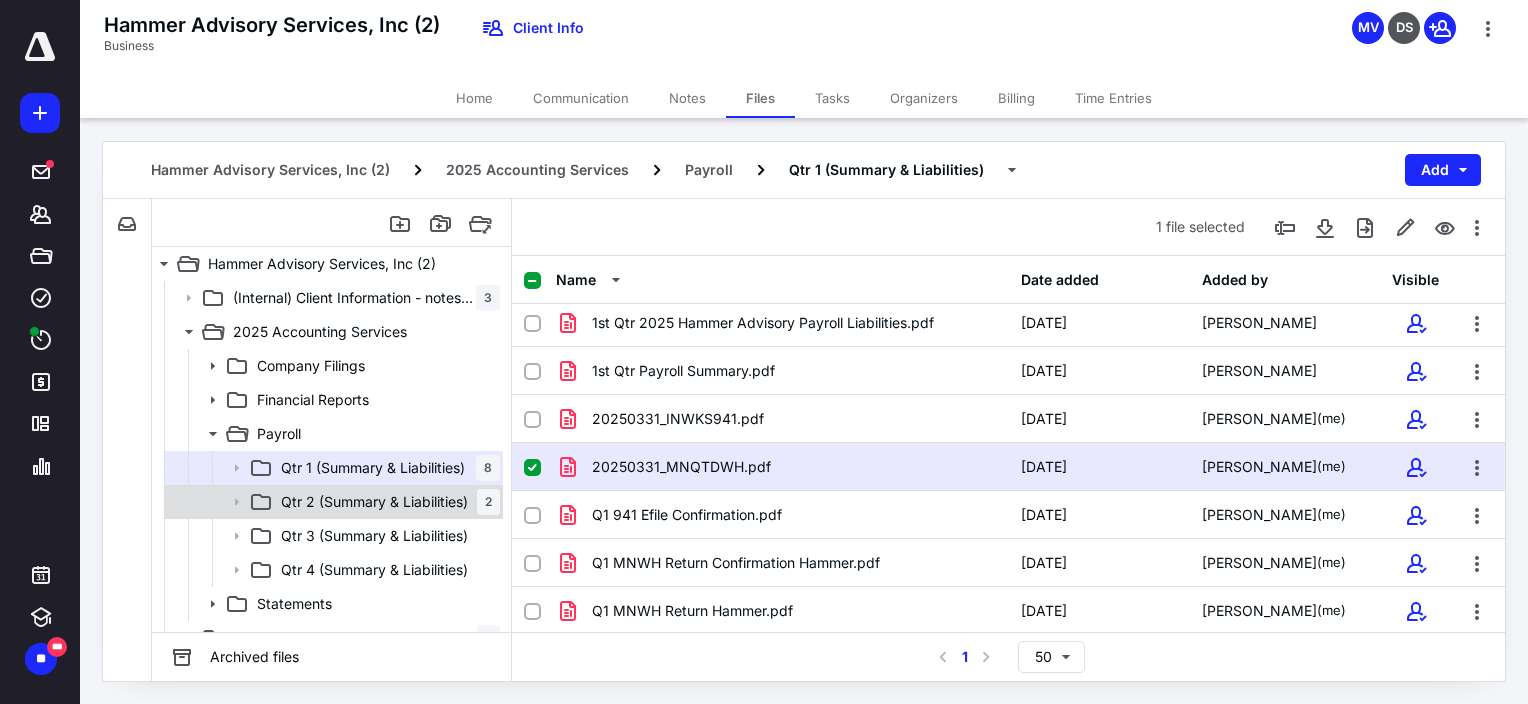 click on "Qtr 2 (Summary & Liabilities)" at bounding box center (374, 502) 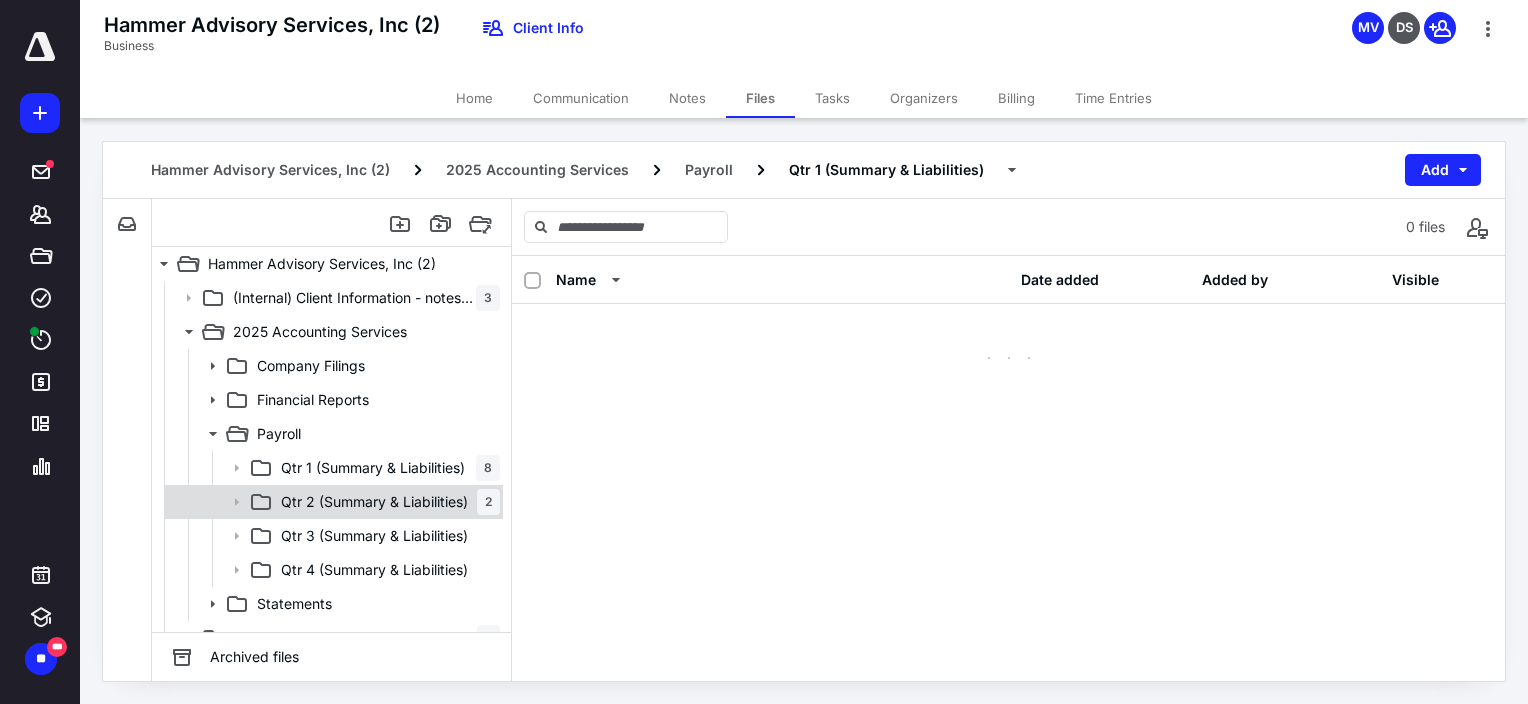 scroll, scrollTop: 0, scrollLeft: 0, axis: both 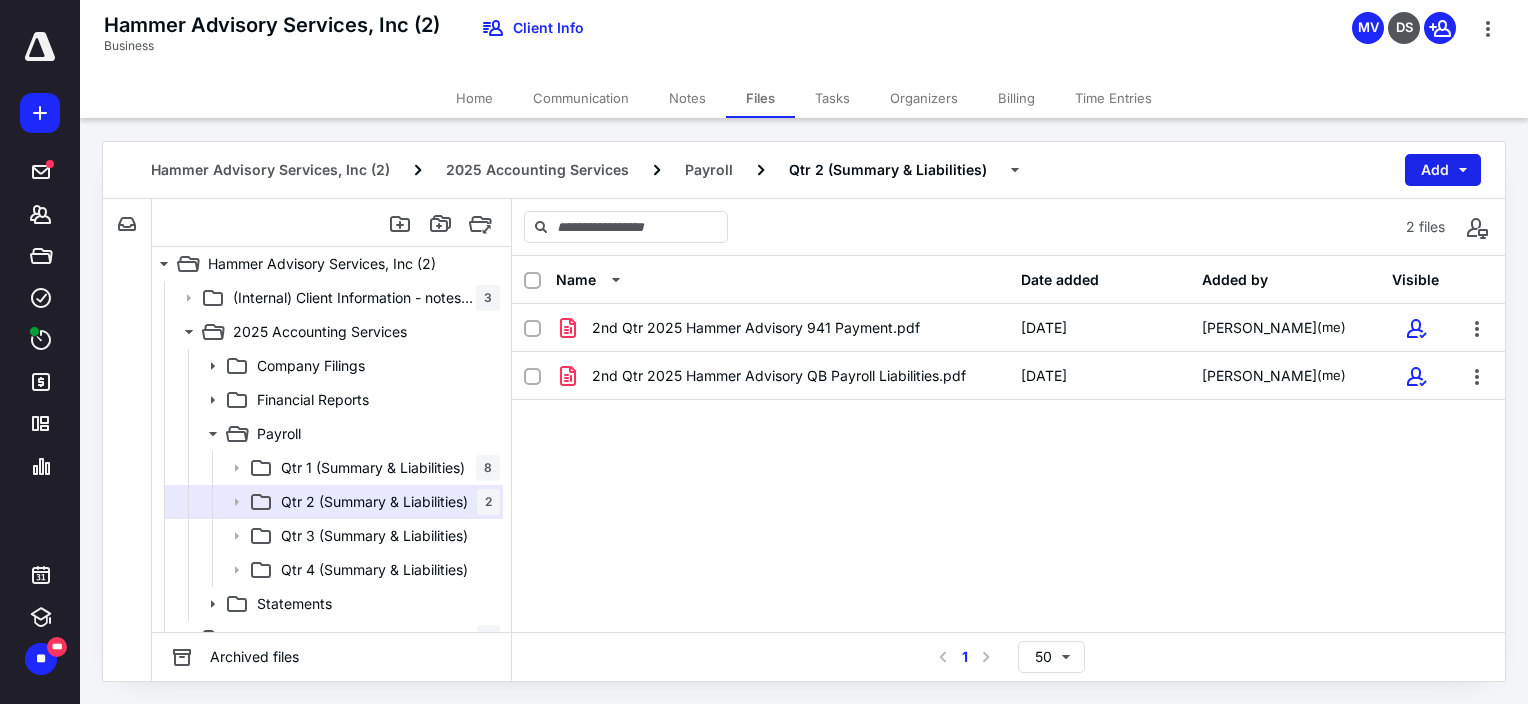 click on "Add" at bounding box center (1443, 170) 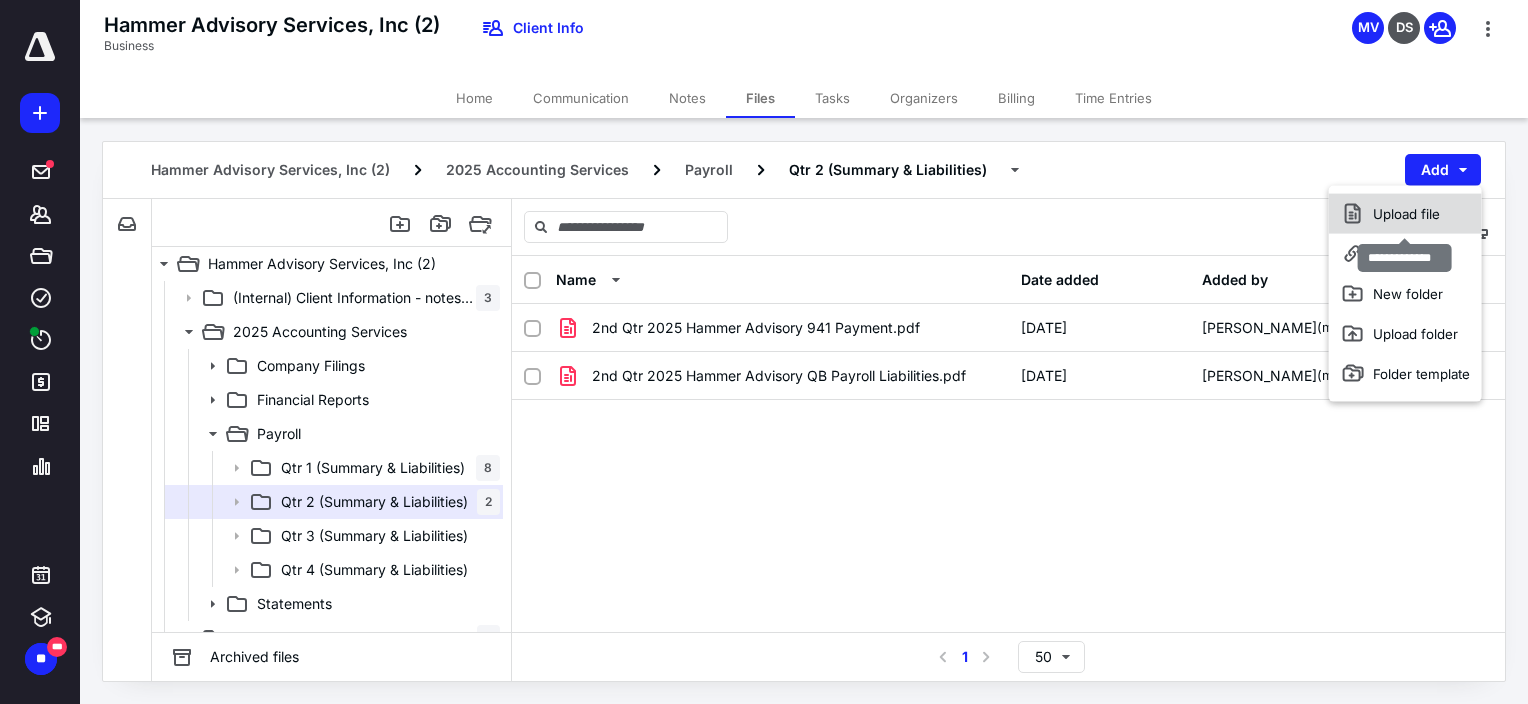 click on "Upload file" at bounding box center (1405, 214) 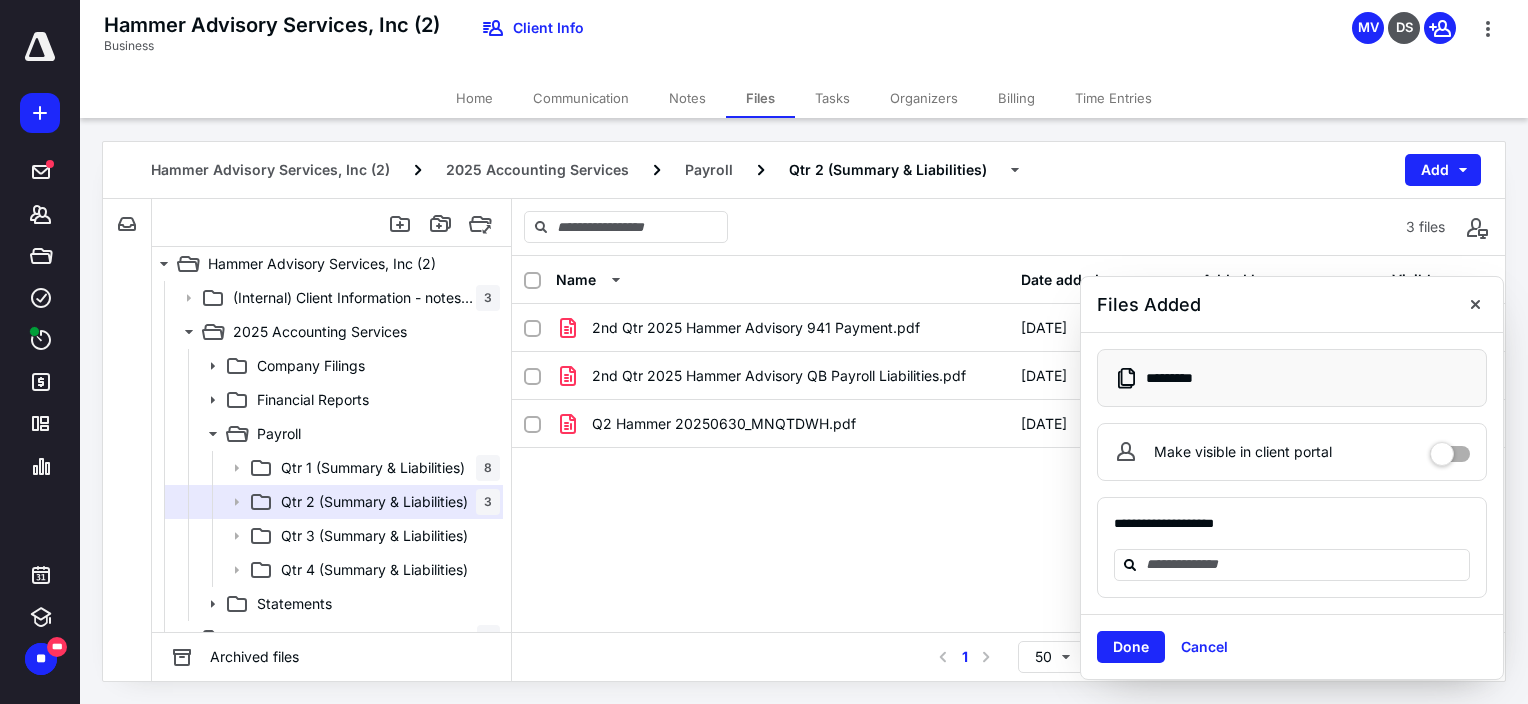 click on "Make visible in client portal" at bounding box center (1292, 452) 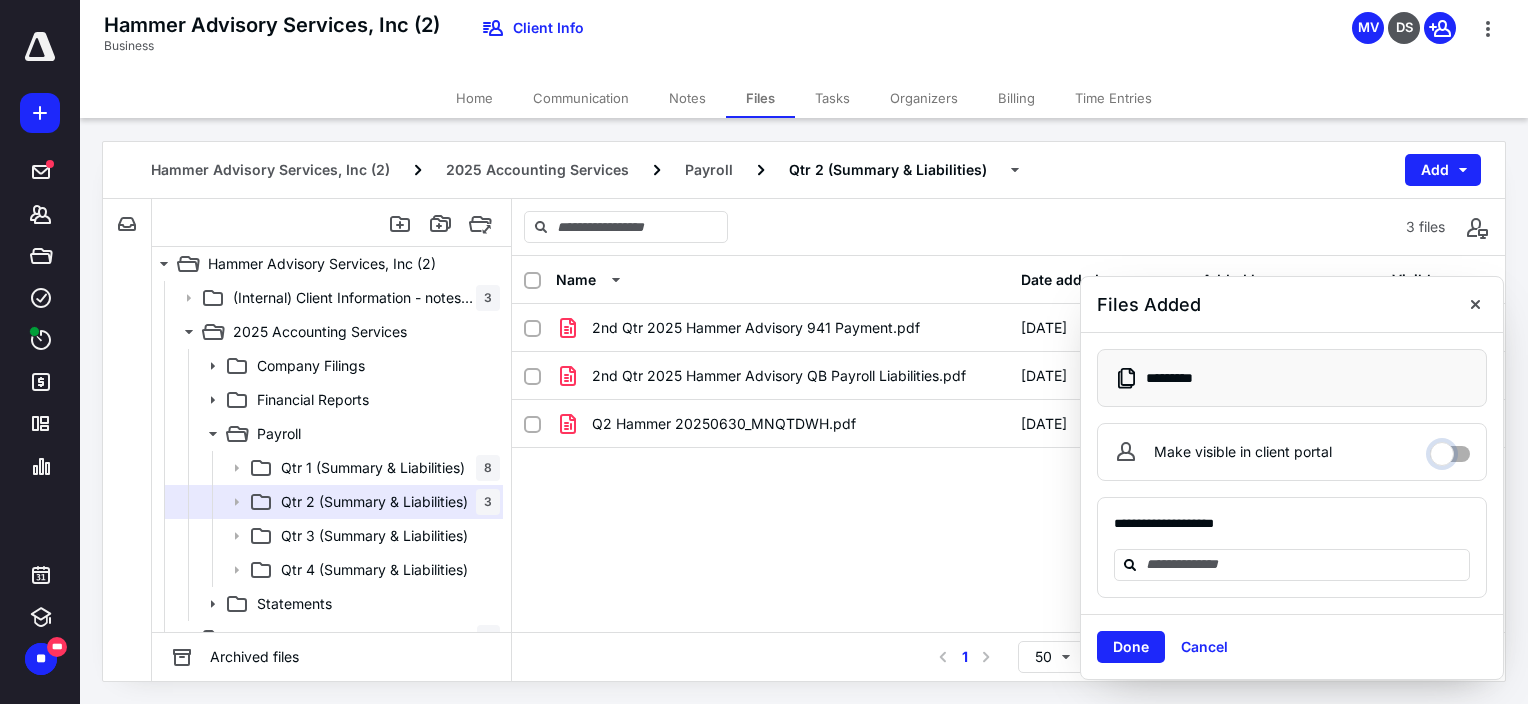 click on "Make visible in client portal" at bounding box center (1450, 449) 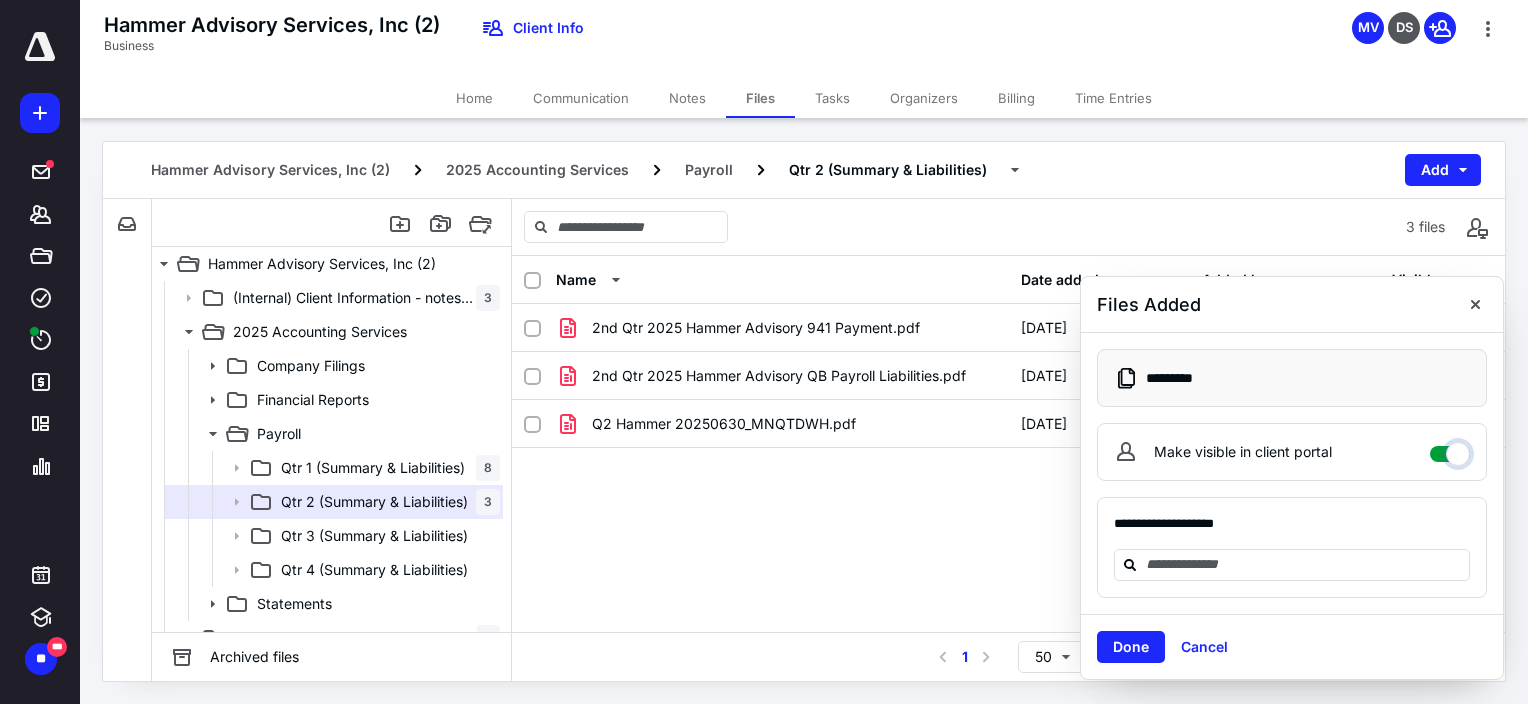 checkbox on "****" 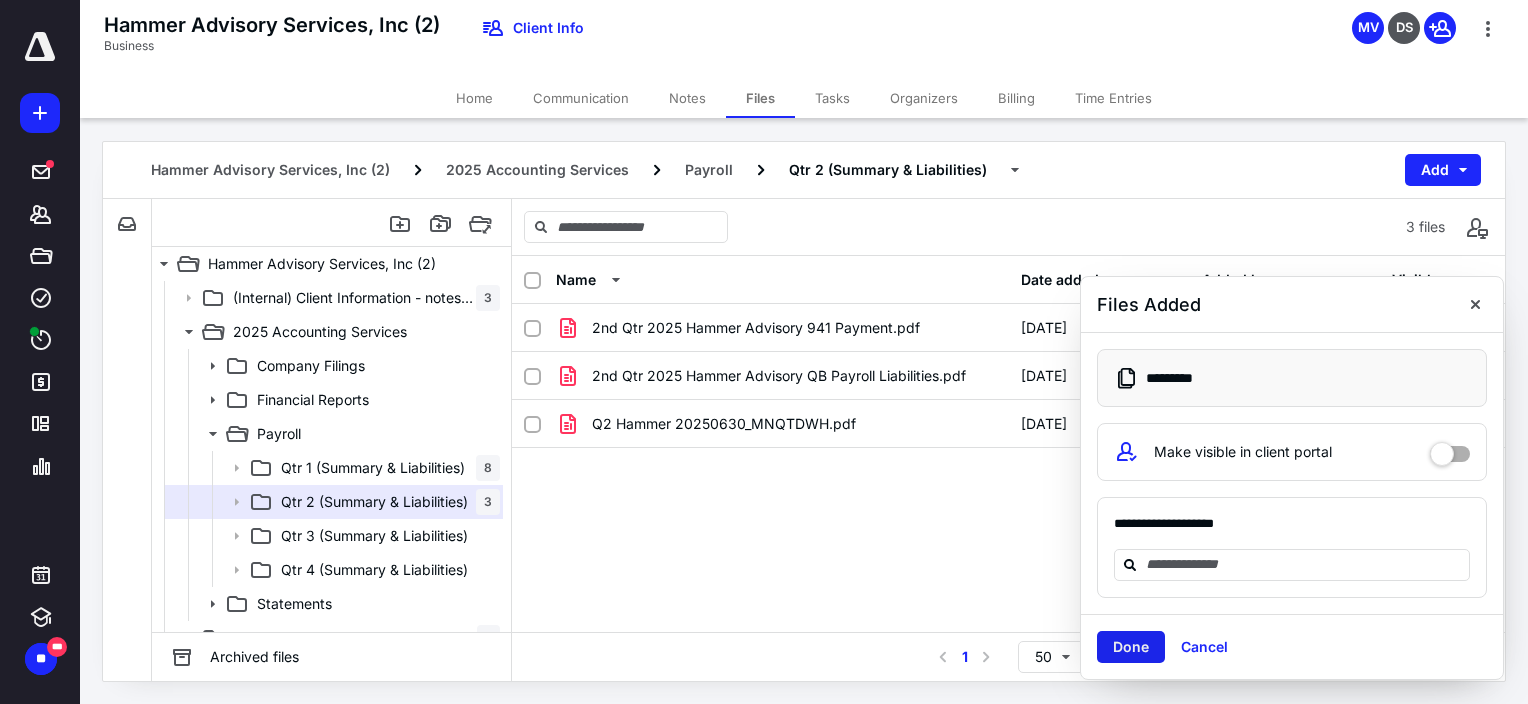 click on "Done" at bounding box center (1131, 647) 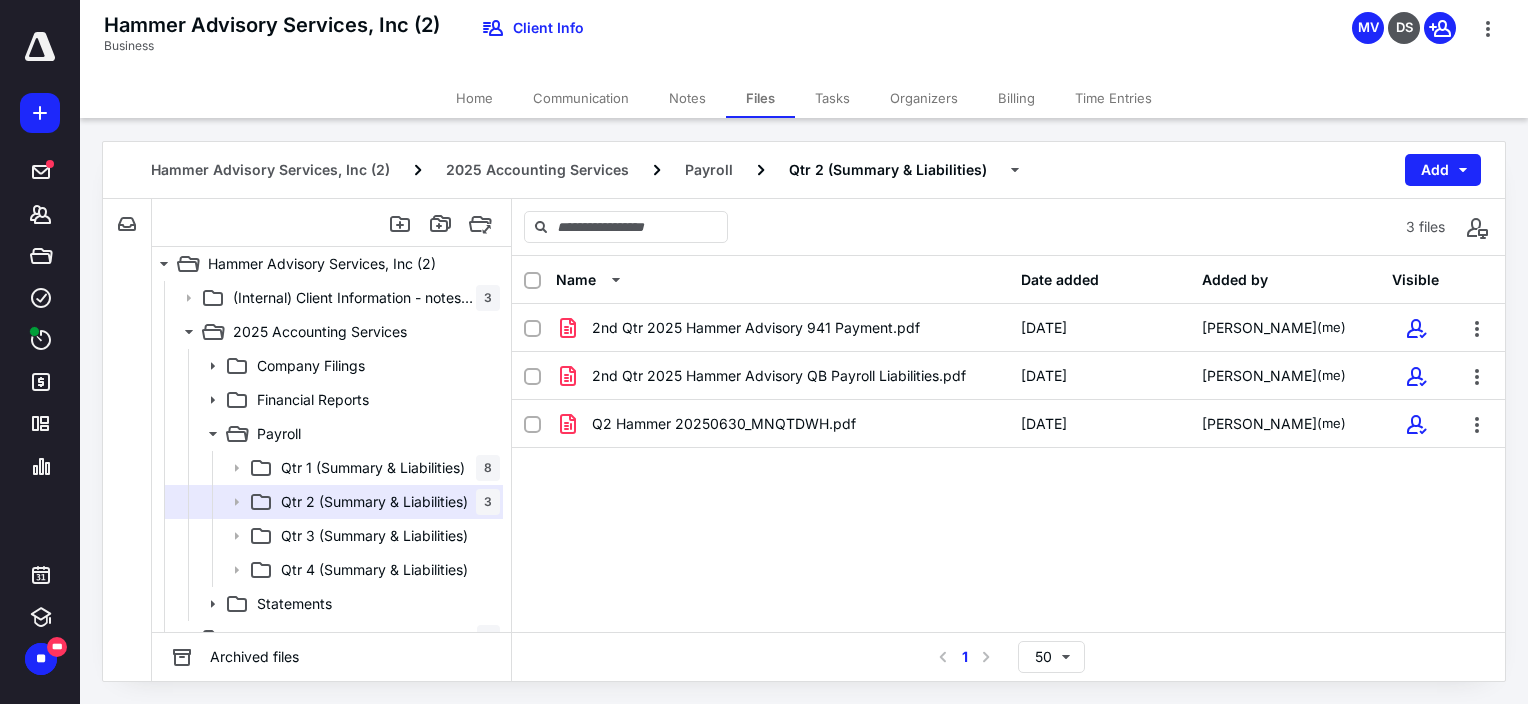 click on "Select a page number for more results 1 50" at bounding box center [1008, 656] 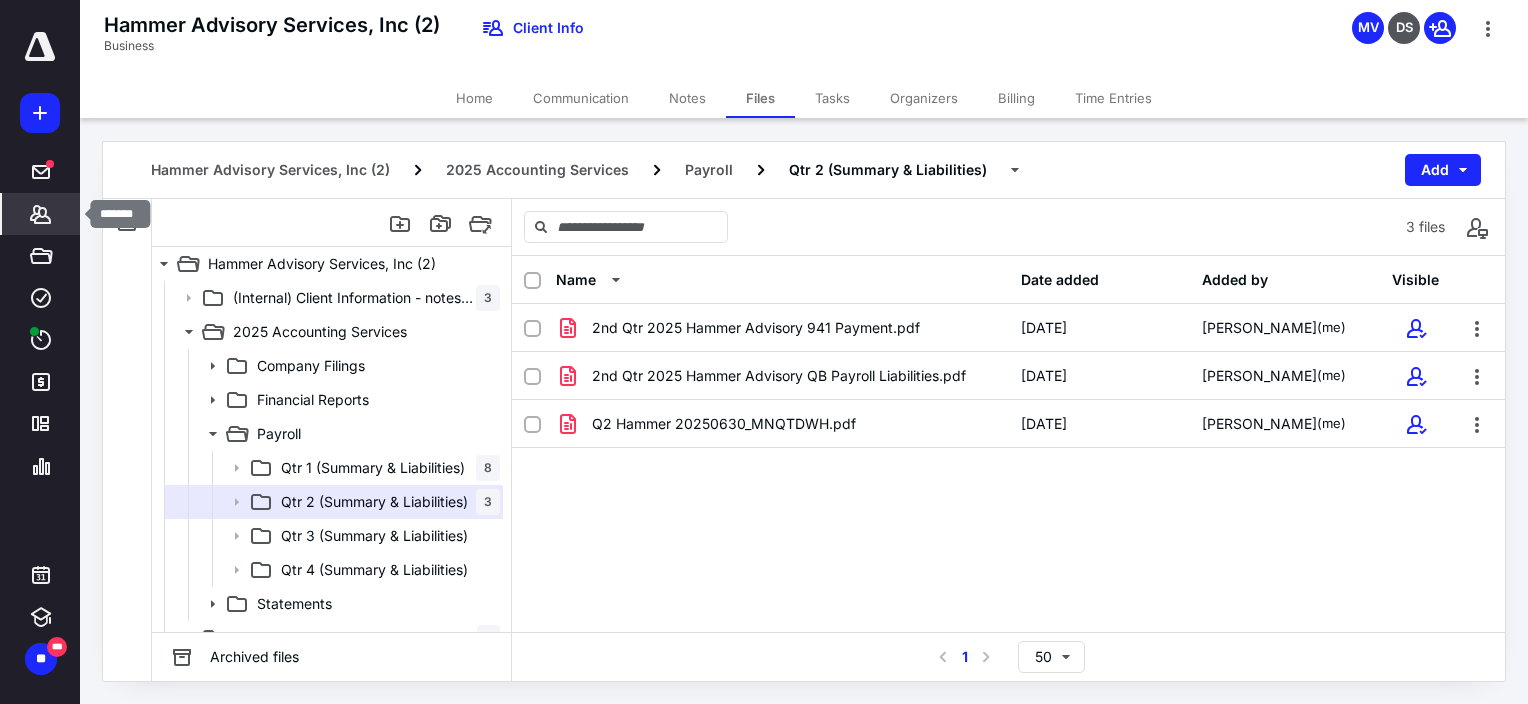 click 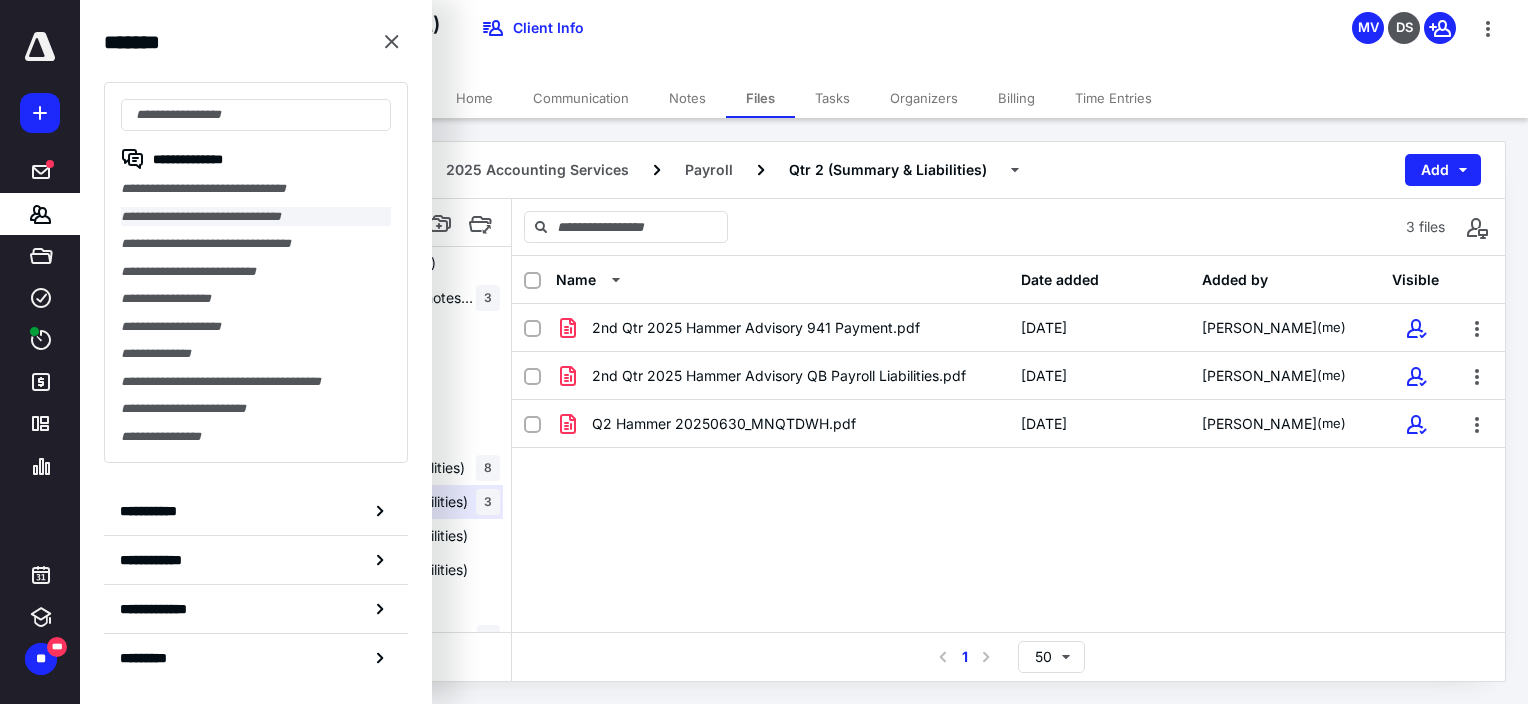 click on "**********" at bounding box center [256, 217] 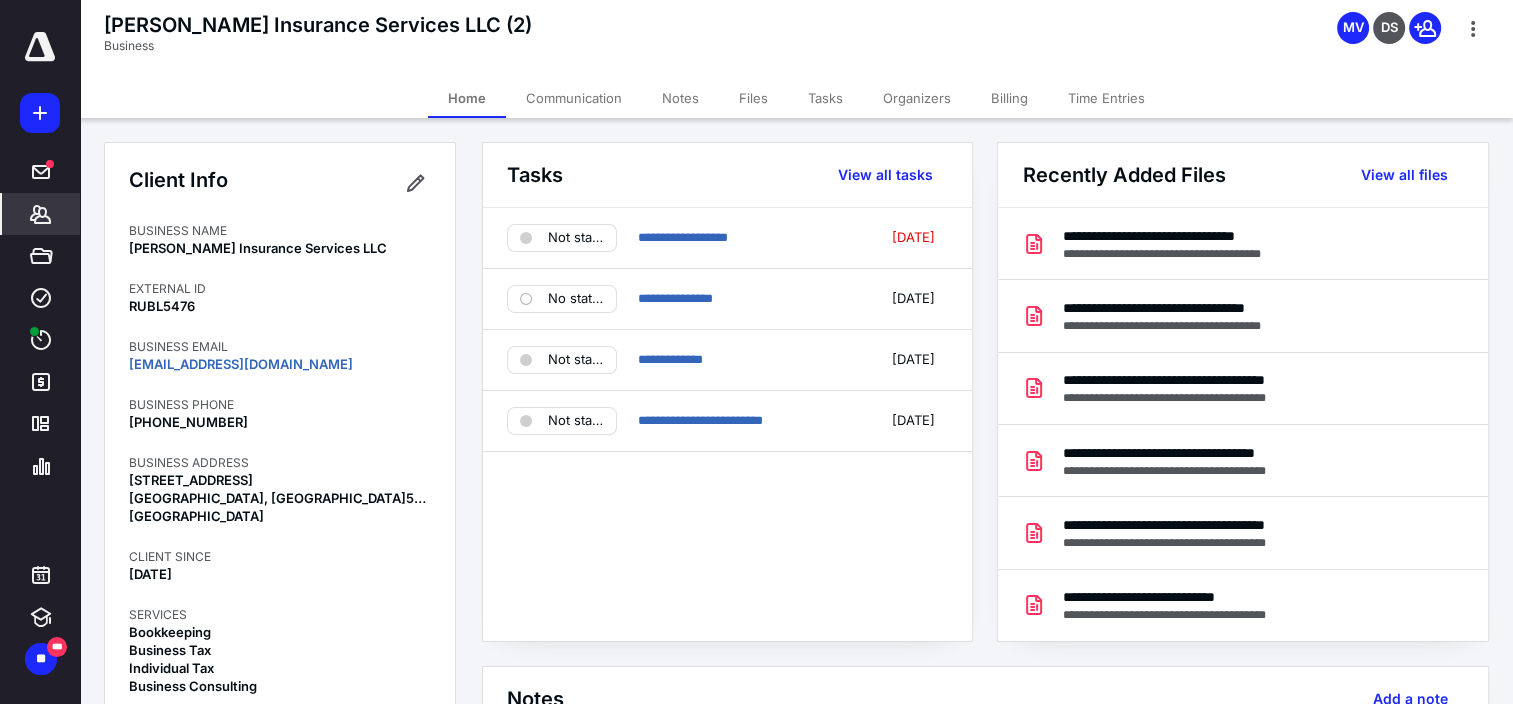 click on "Files" at bounding box center [753, 98] 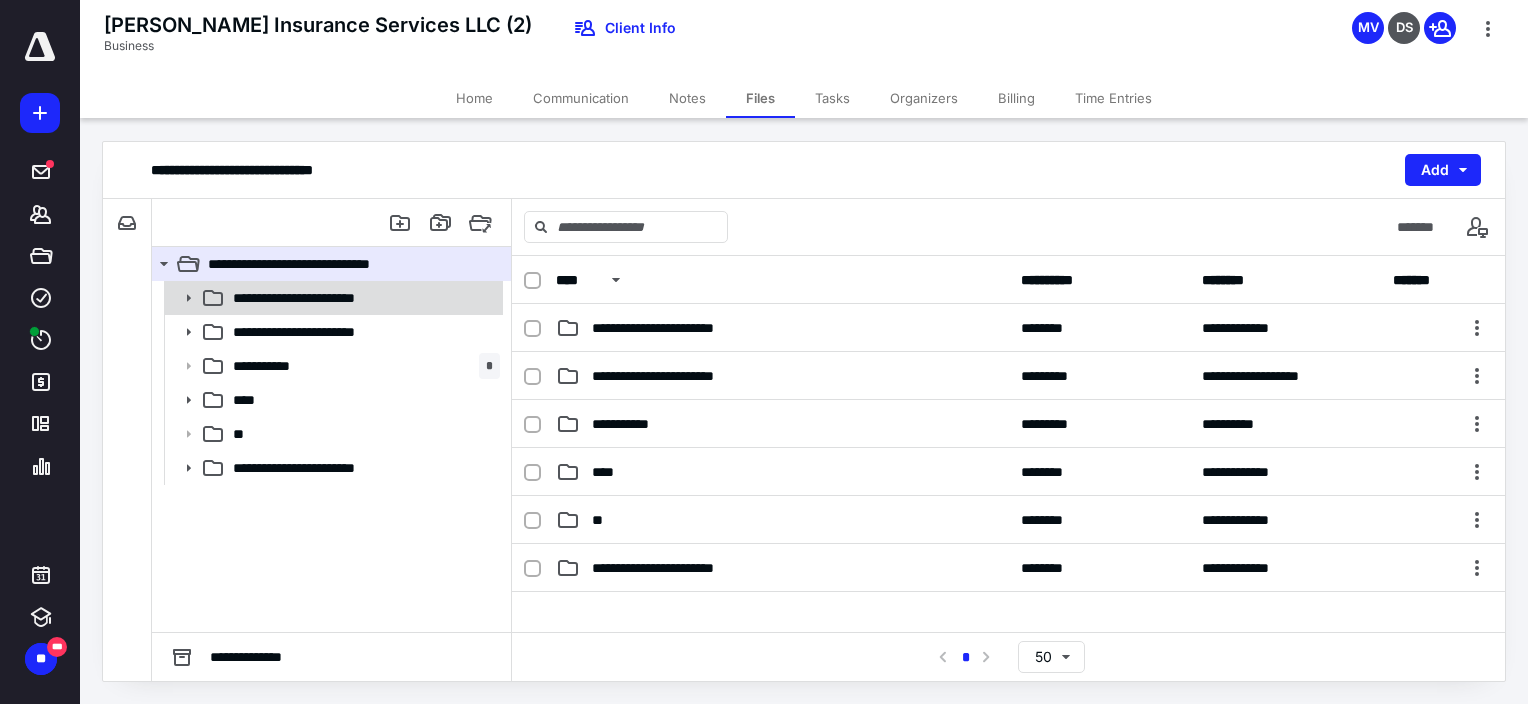 click 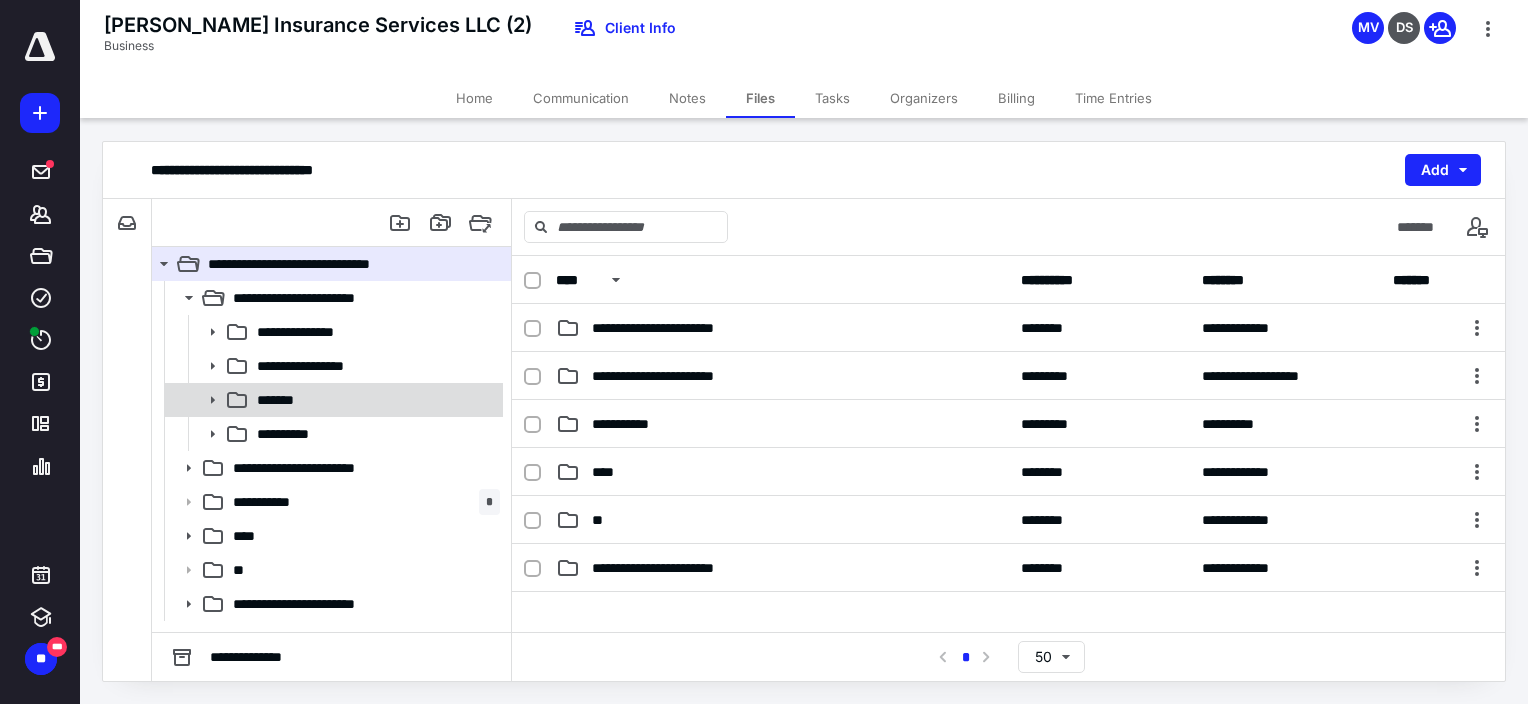 click on "*******" at bounding box center (374, 400) 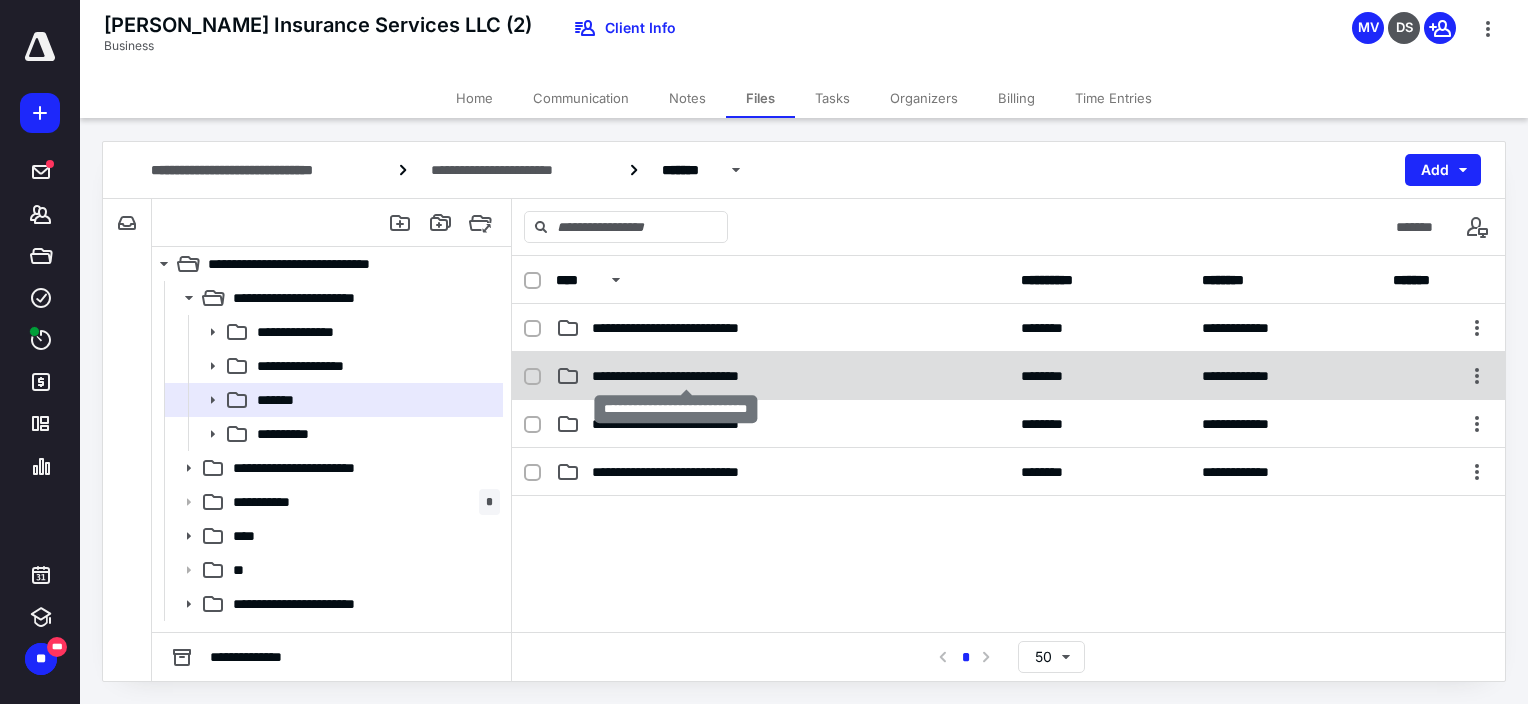 click on "**********" at bounding box center [686, 376] 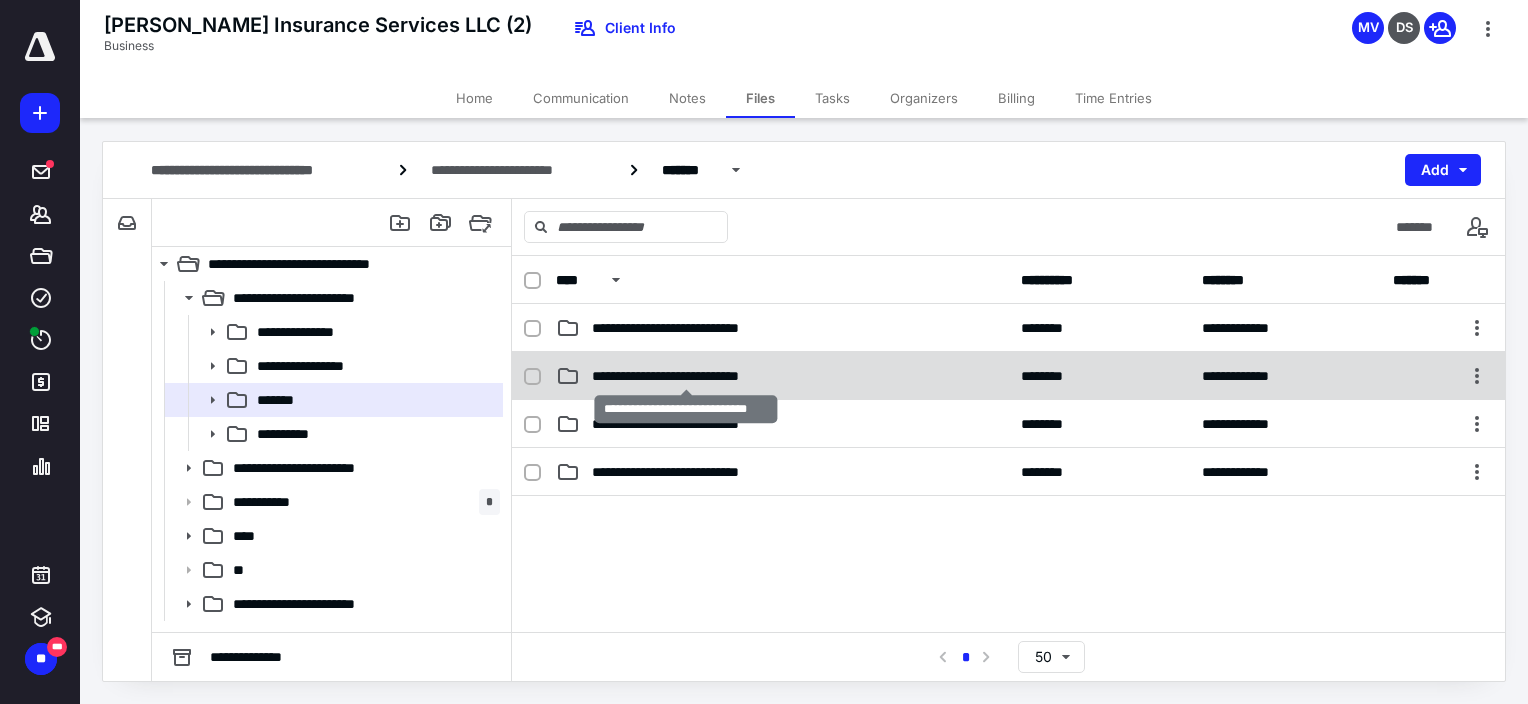 click on "**********" at bounding box center (686, 376) 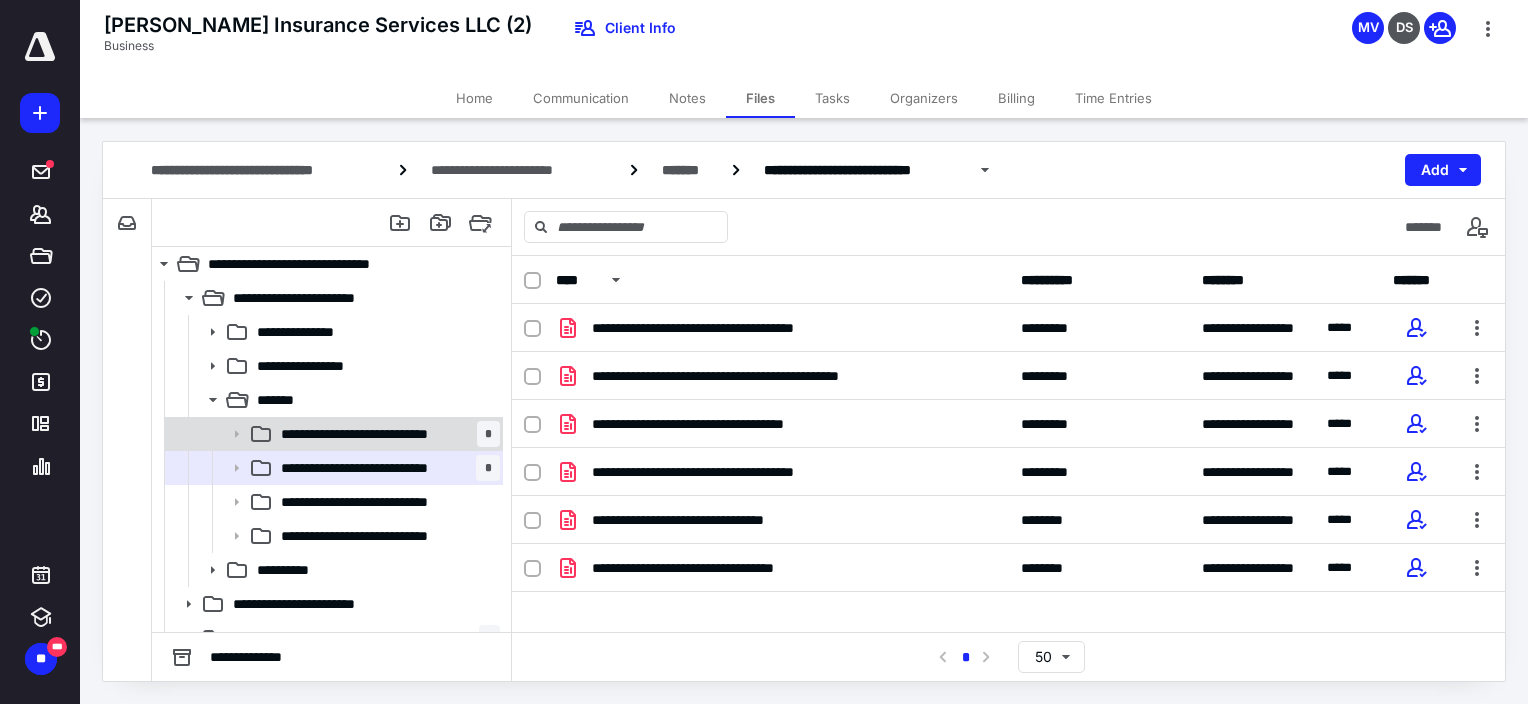 click on "**********" at bounding box center (373, 434) 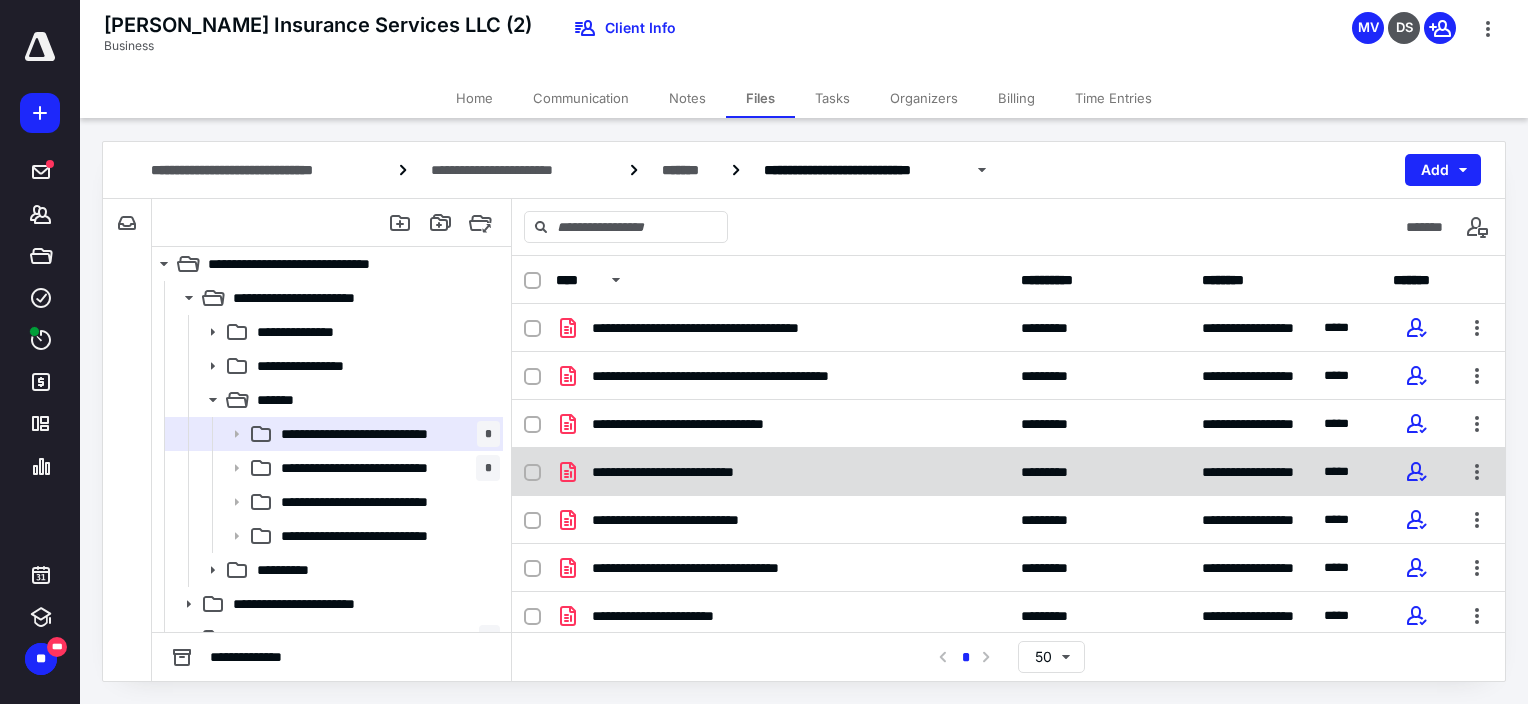 scroll, scrollTop: 5, scrollLeft: 0, axis: vertical 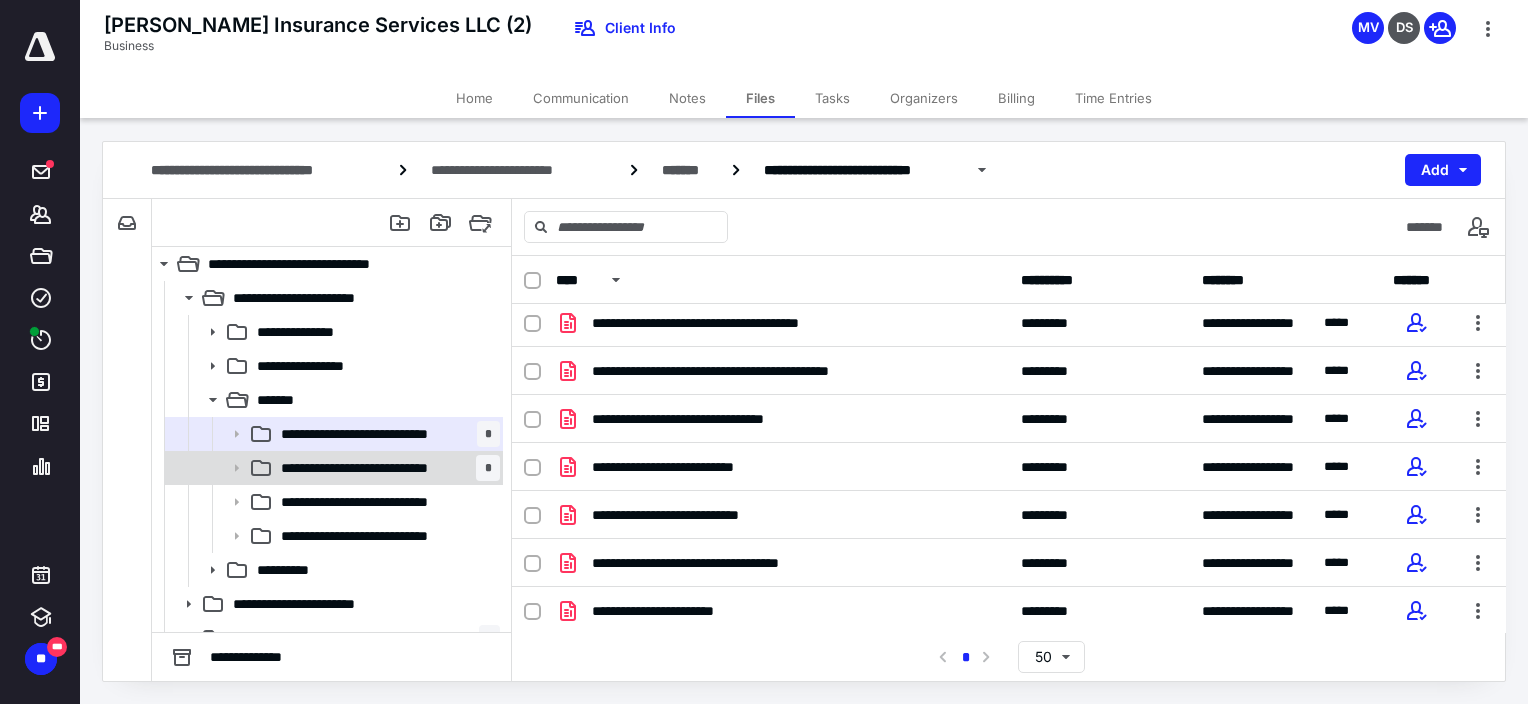 click on "**********" at bounding box center (373, 468) 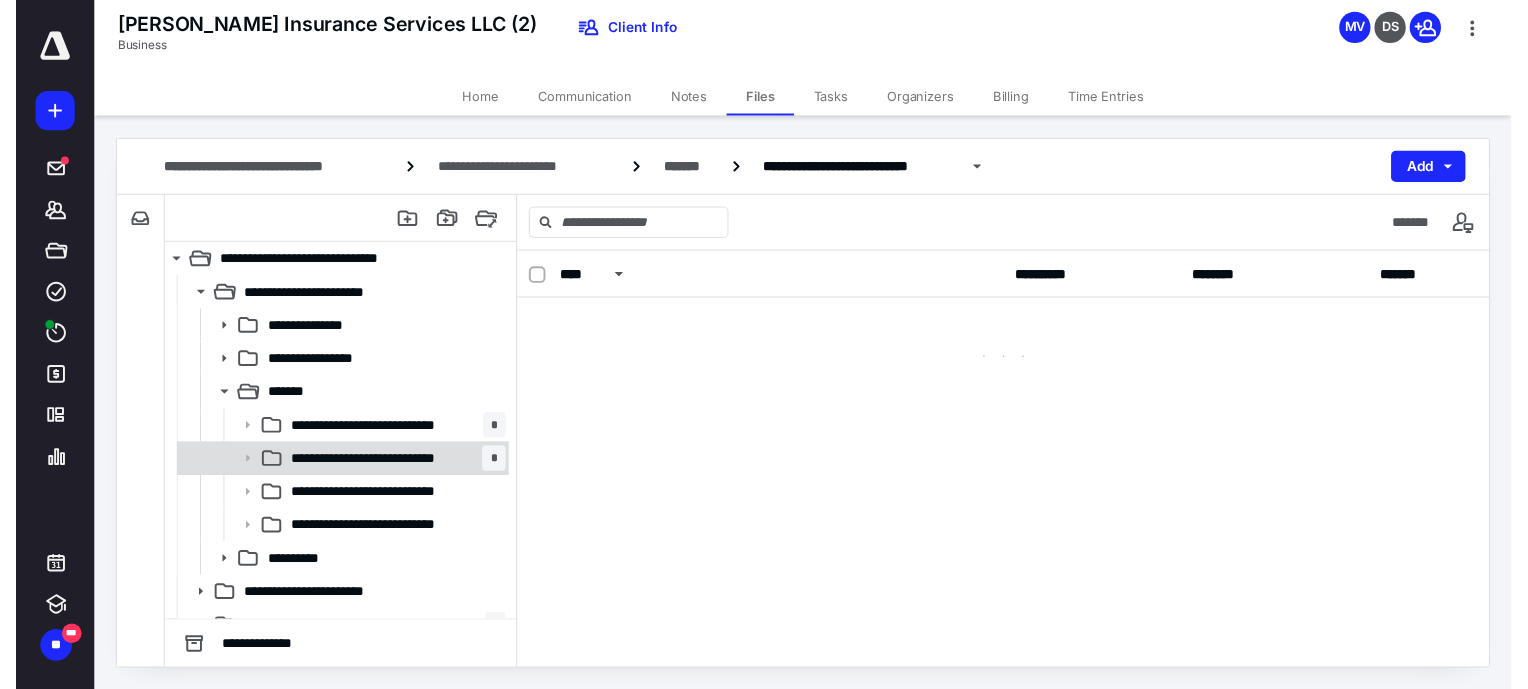 scroll, scrollTop: 0, scrollLeft: 0, axis: both 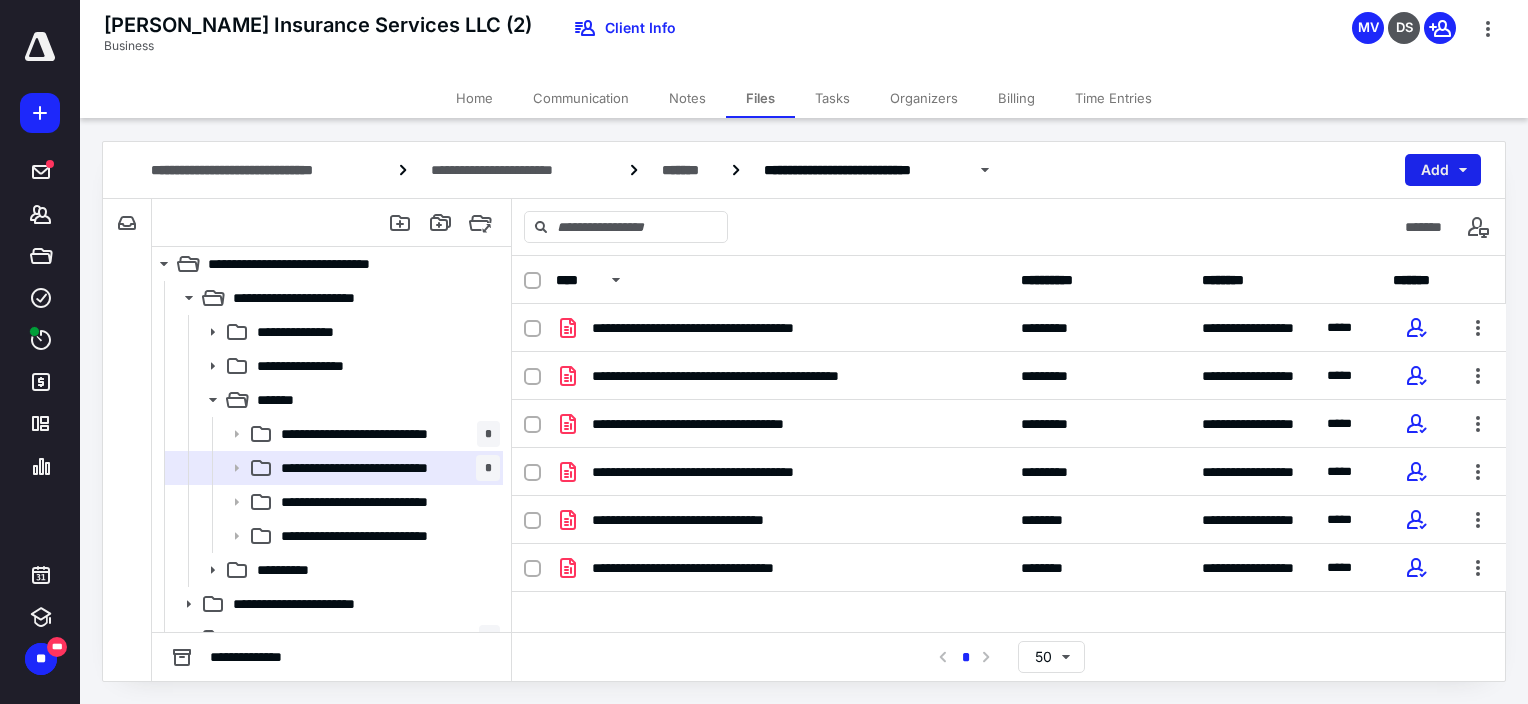 click on "Add" at bounding box center (1443, 170) 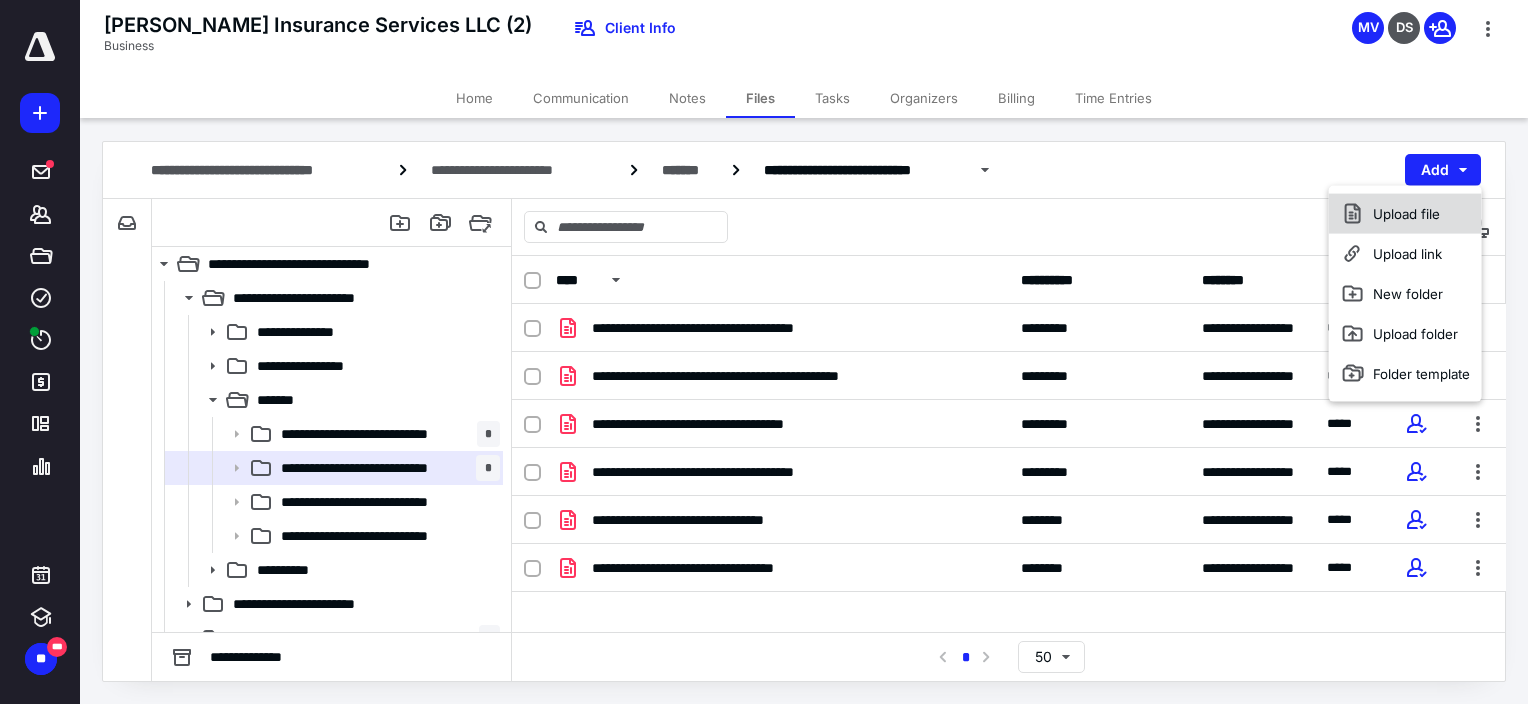 click on "Upload file" at bounding box center (1405, 214) 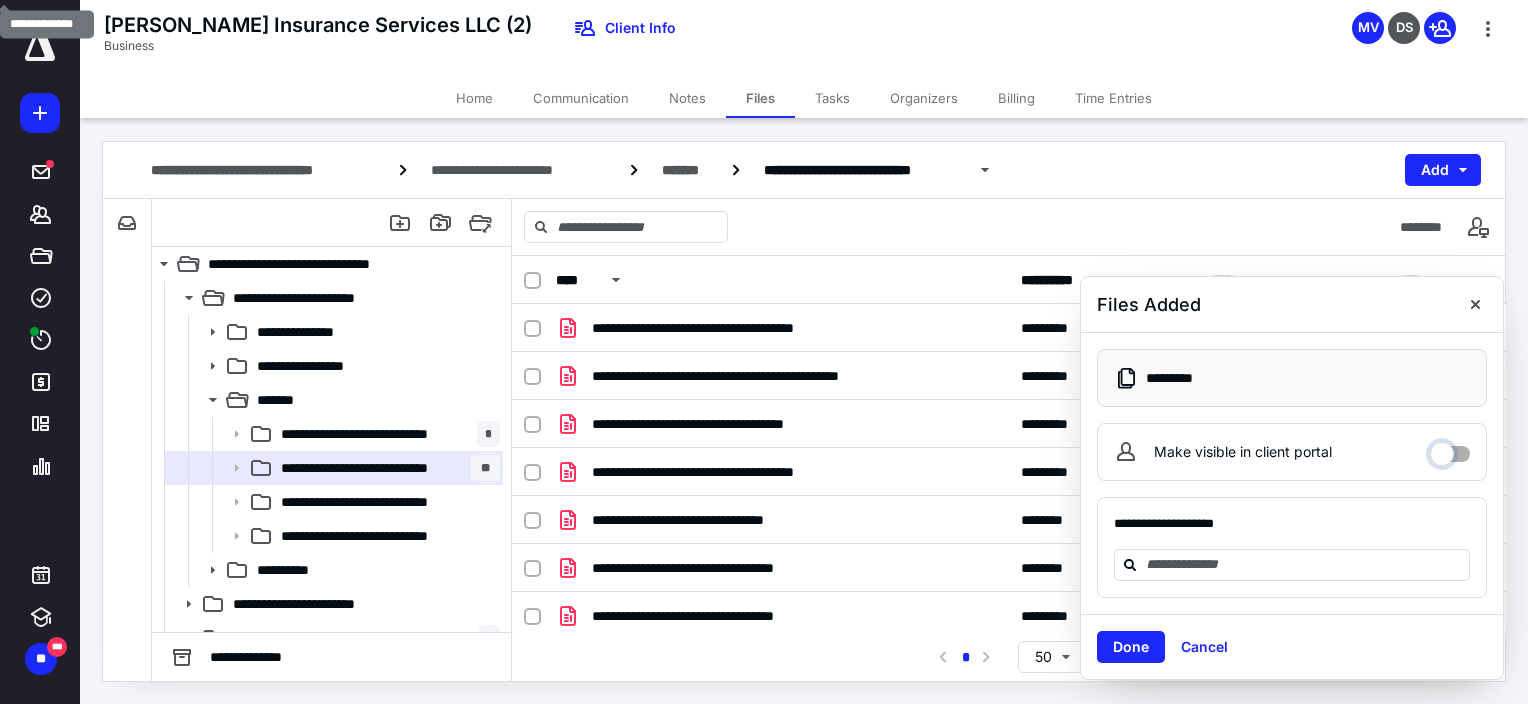 click on "Make visible in client portal" at bounding box center [1450, 449] 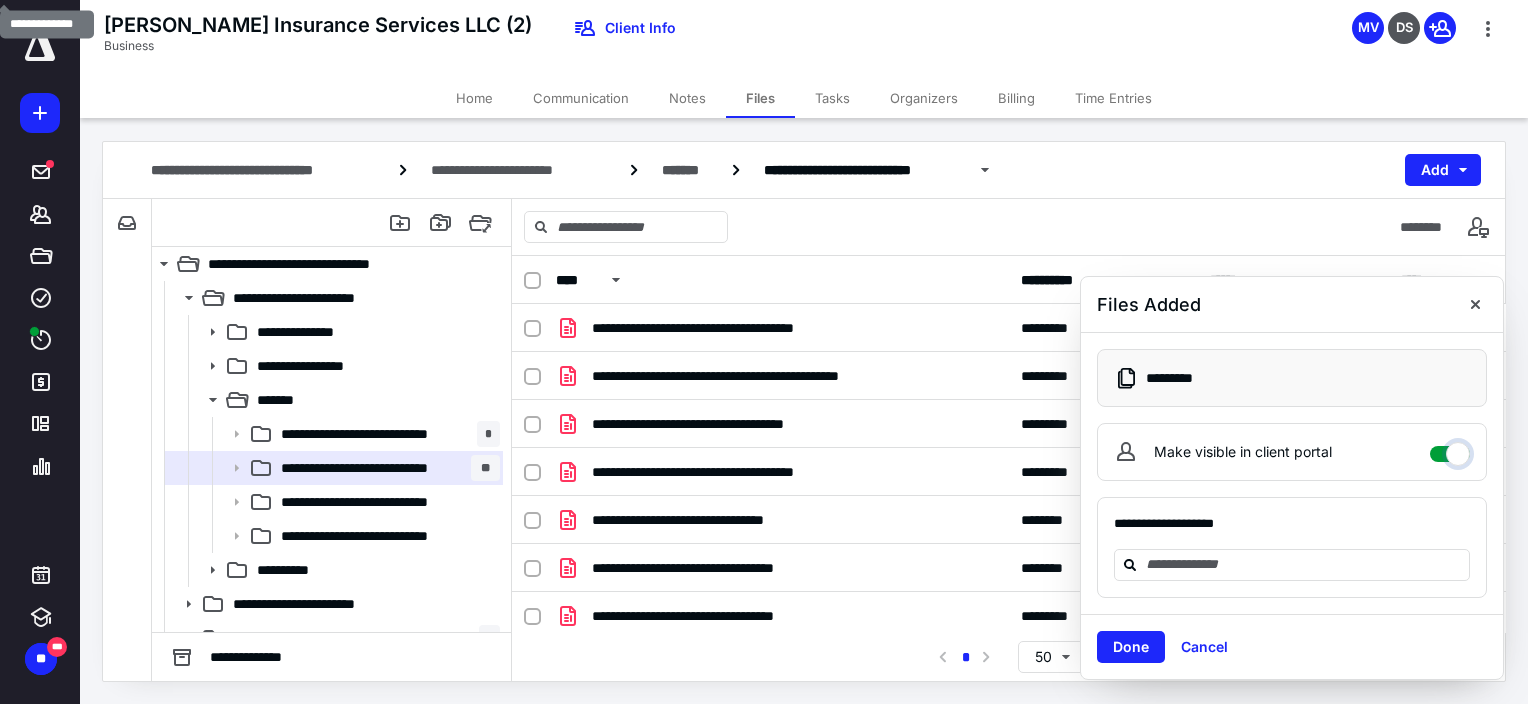 checkbox on "****" 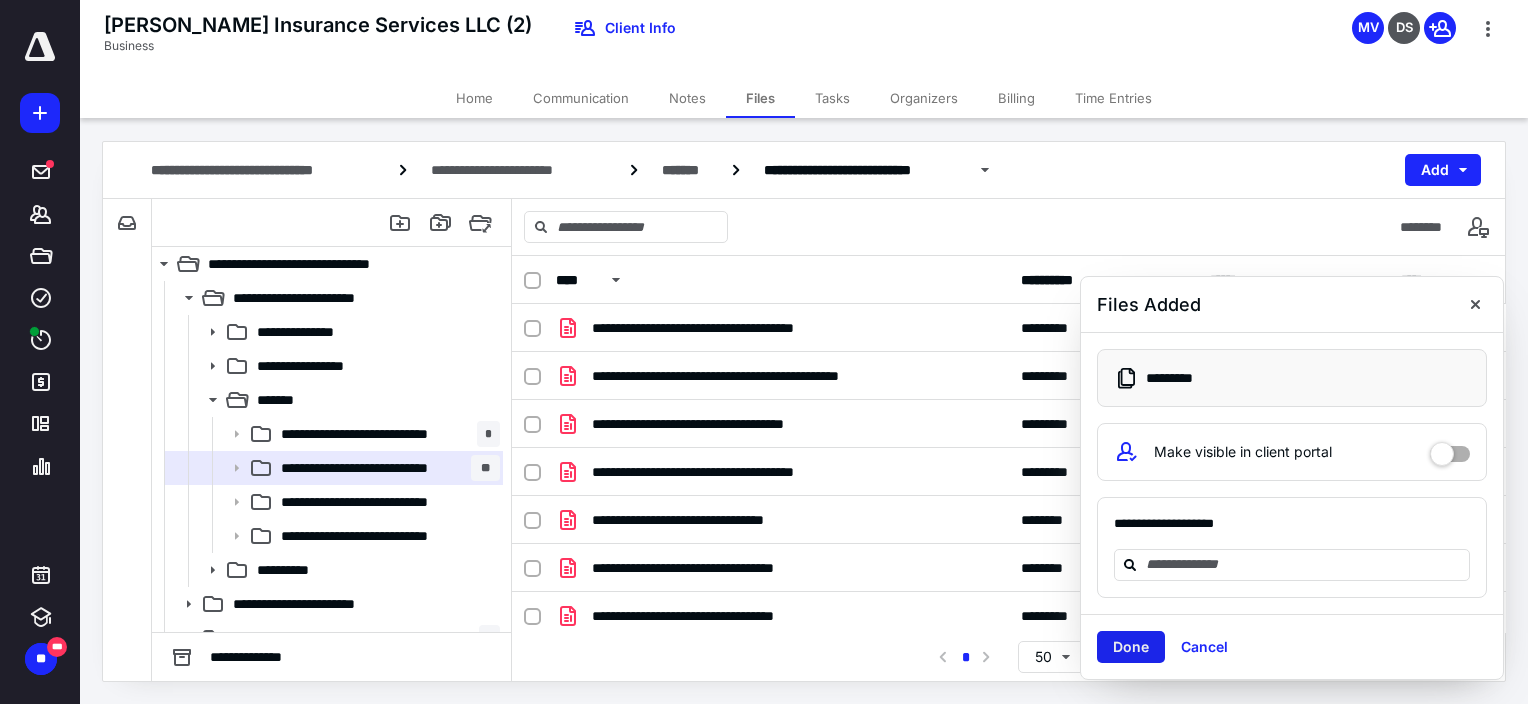 click on "Done" at bounding box center (1131, 647) 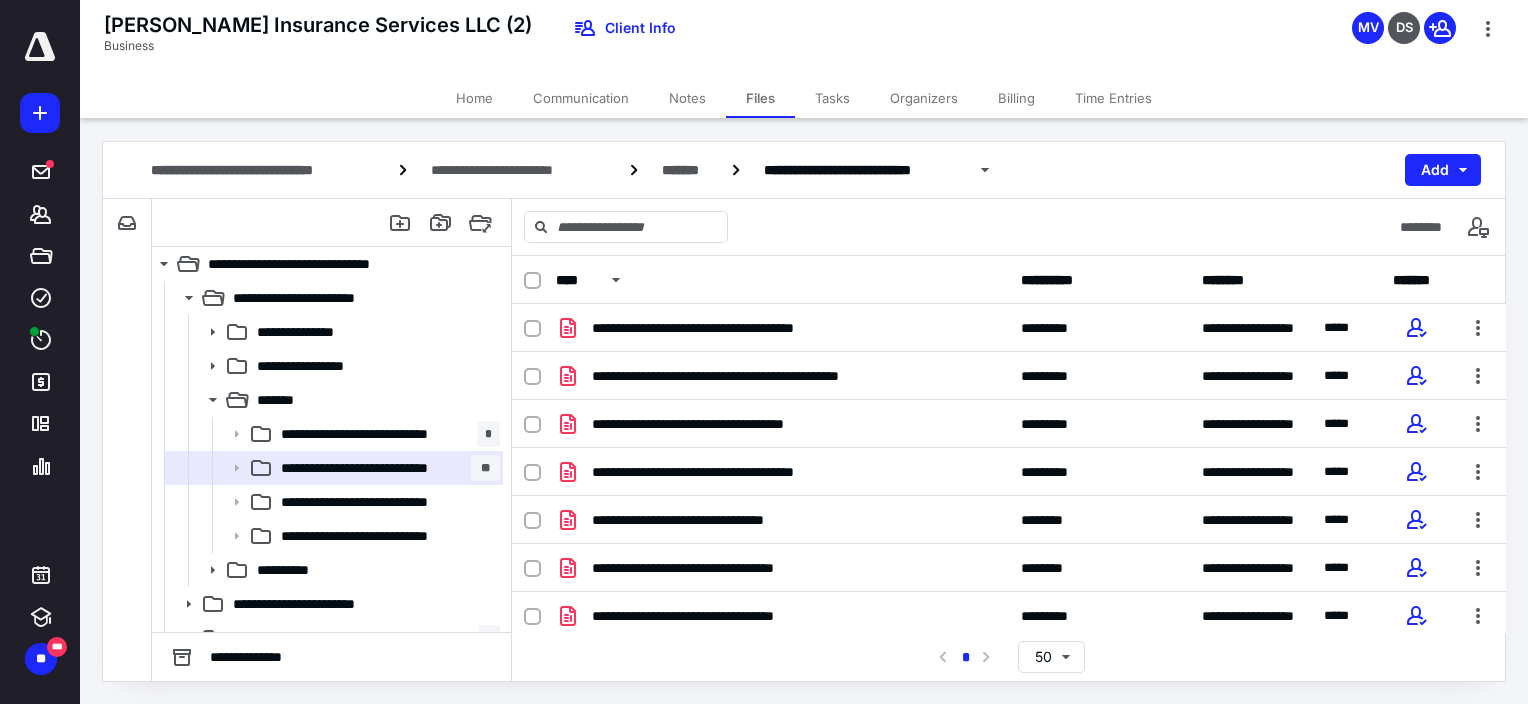 click on "Home Communication Notes Files Tasks Organizers Billing Time Entries" at bounding box center [804, 98] 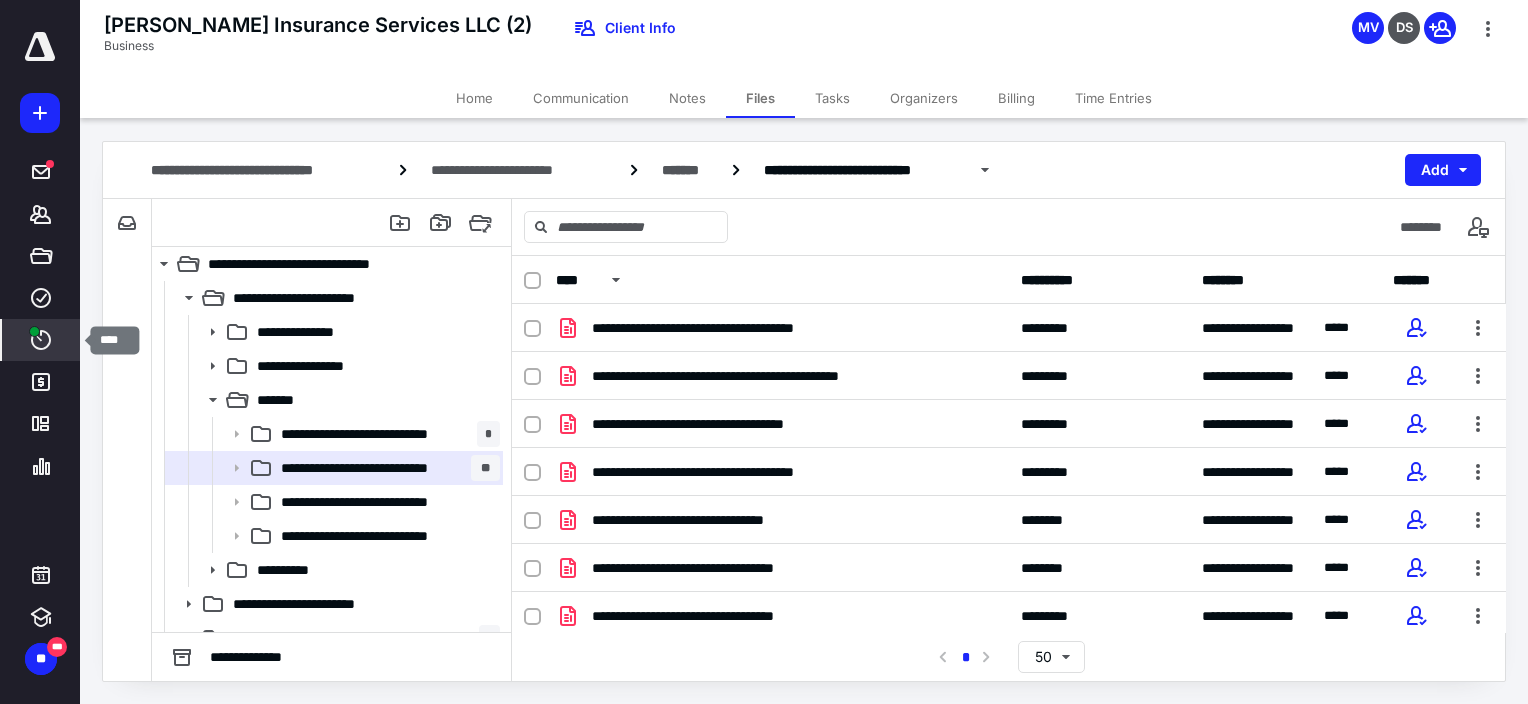 click 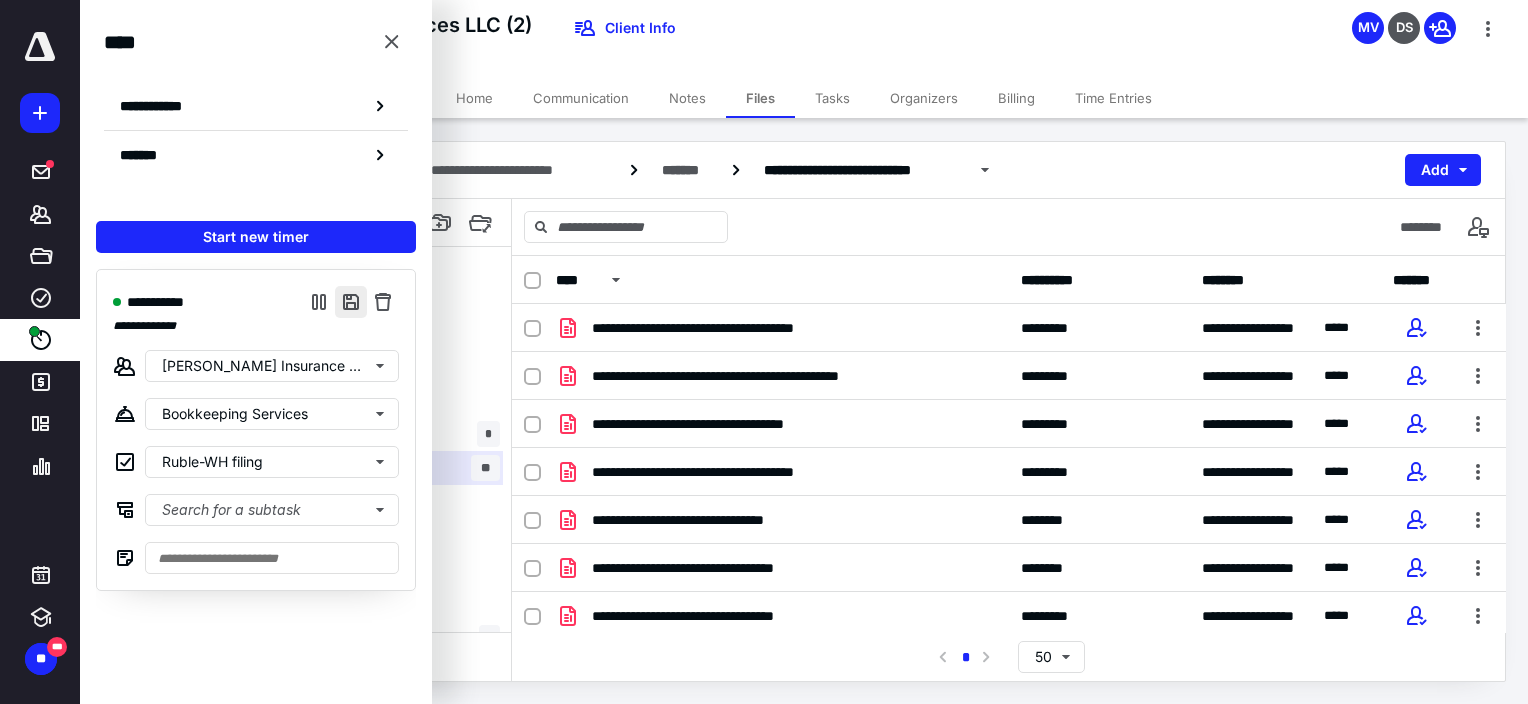 click at bounding box center (351, 302) 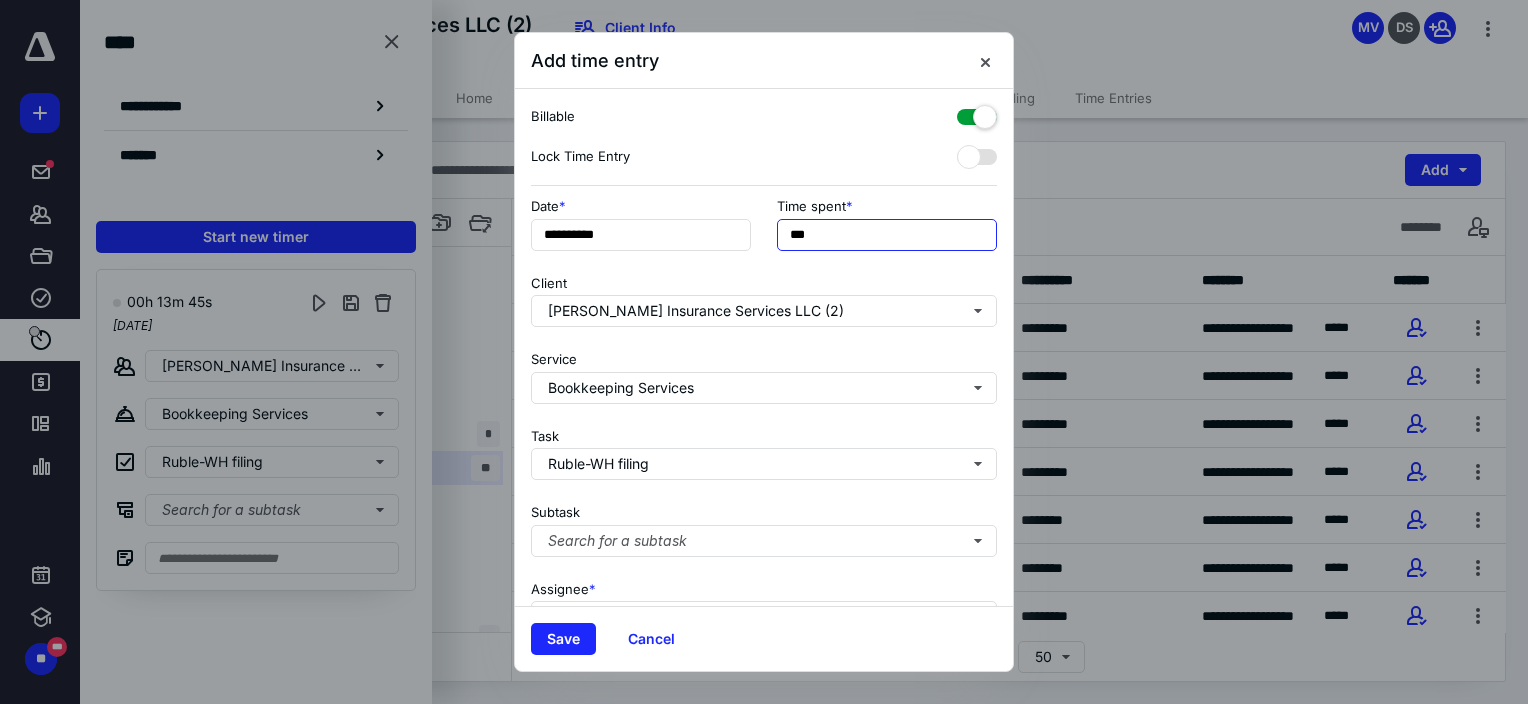 click on "***" at bounding box center [887, 235] 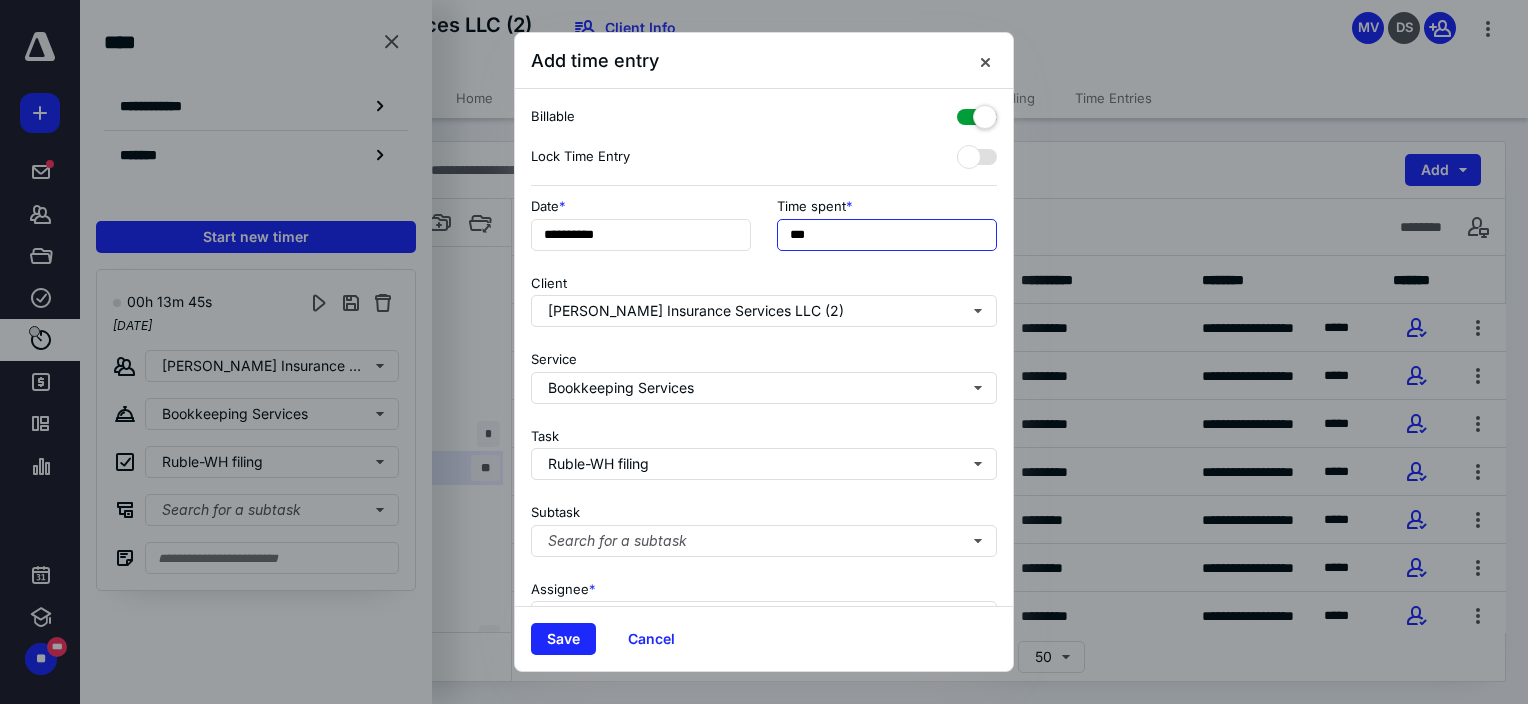 type on "***" 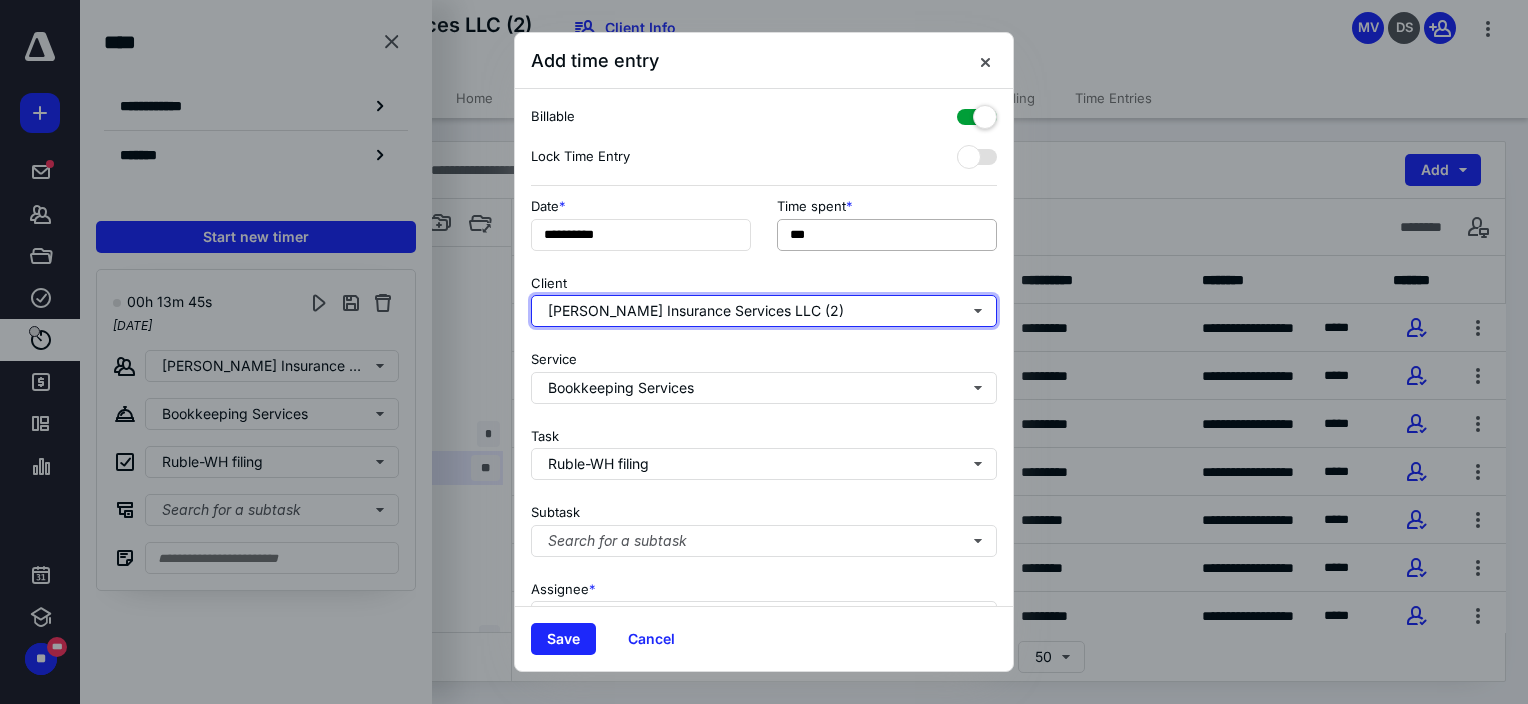 type 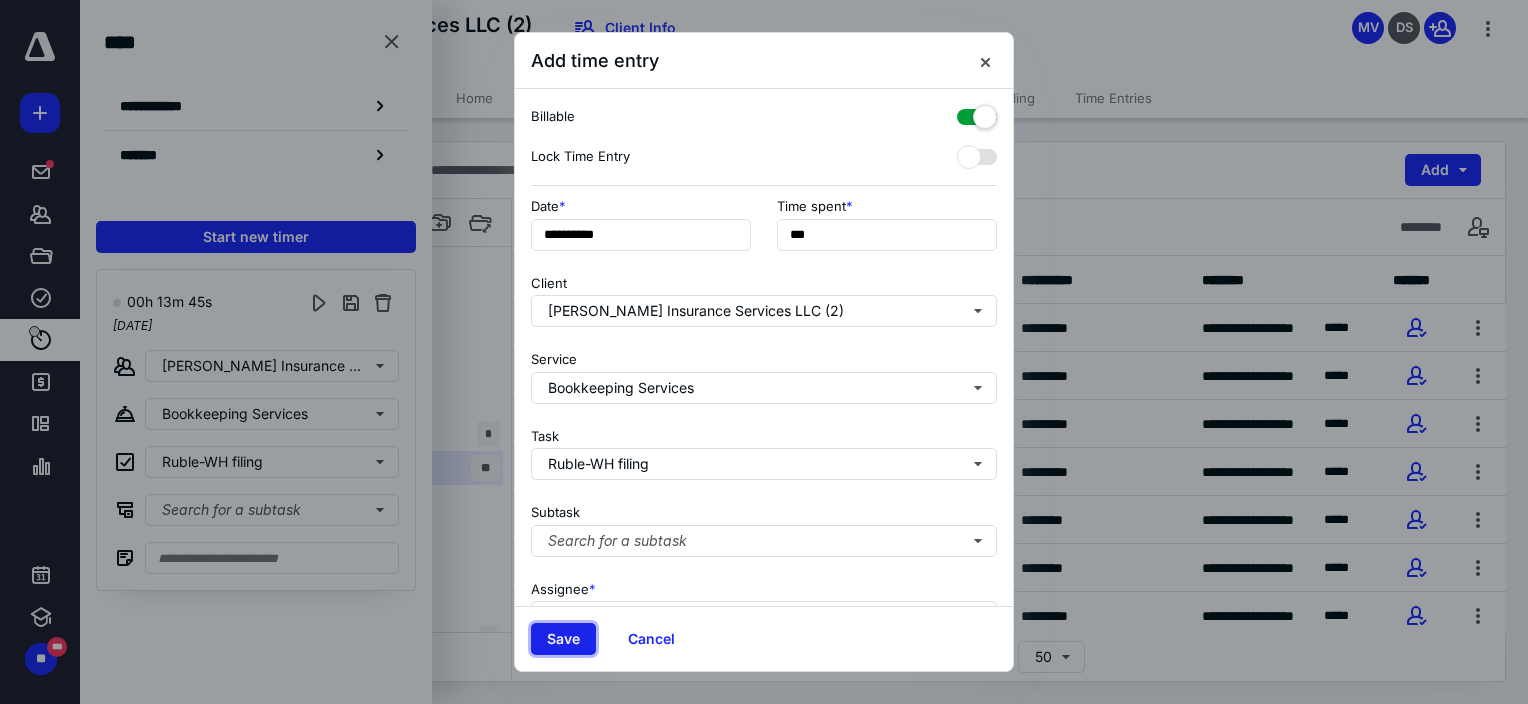 click on "Save" at bounding box center (563, 639) 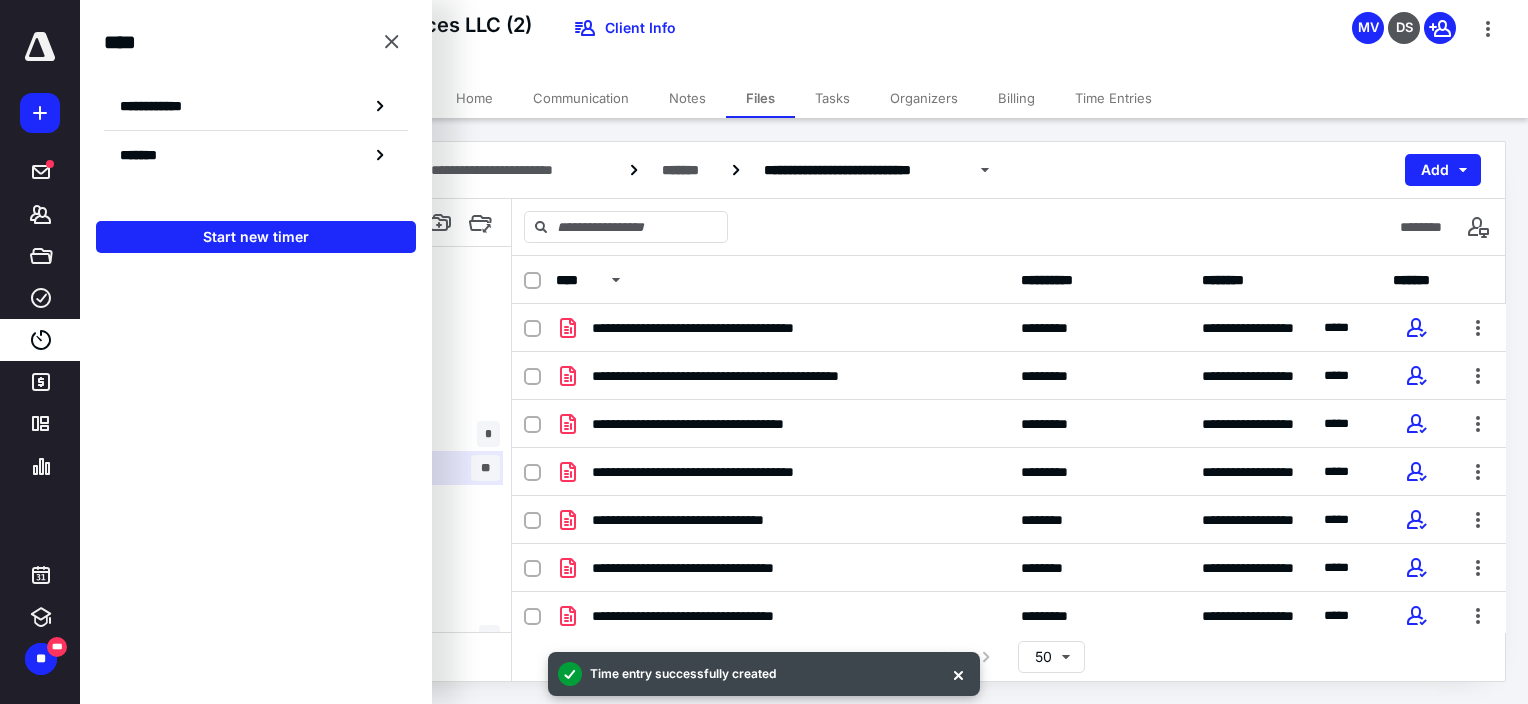 click on "Tasks" at bounding box center [832, 98] 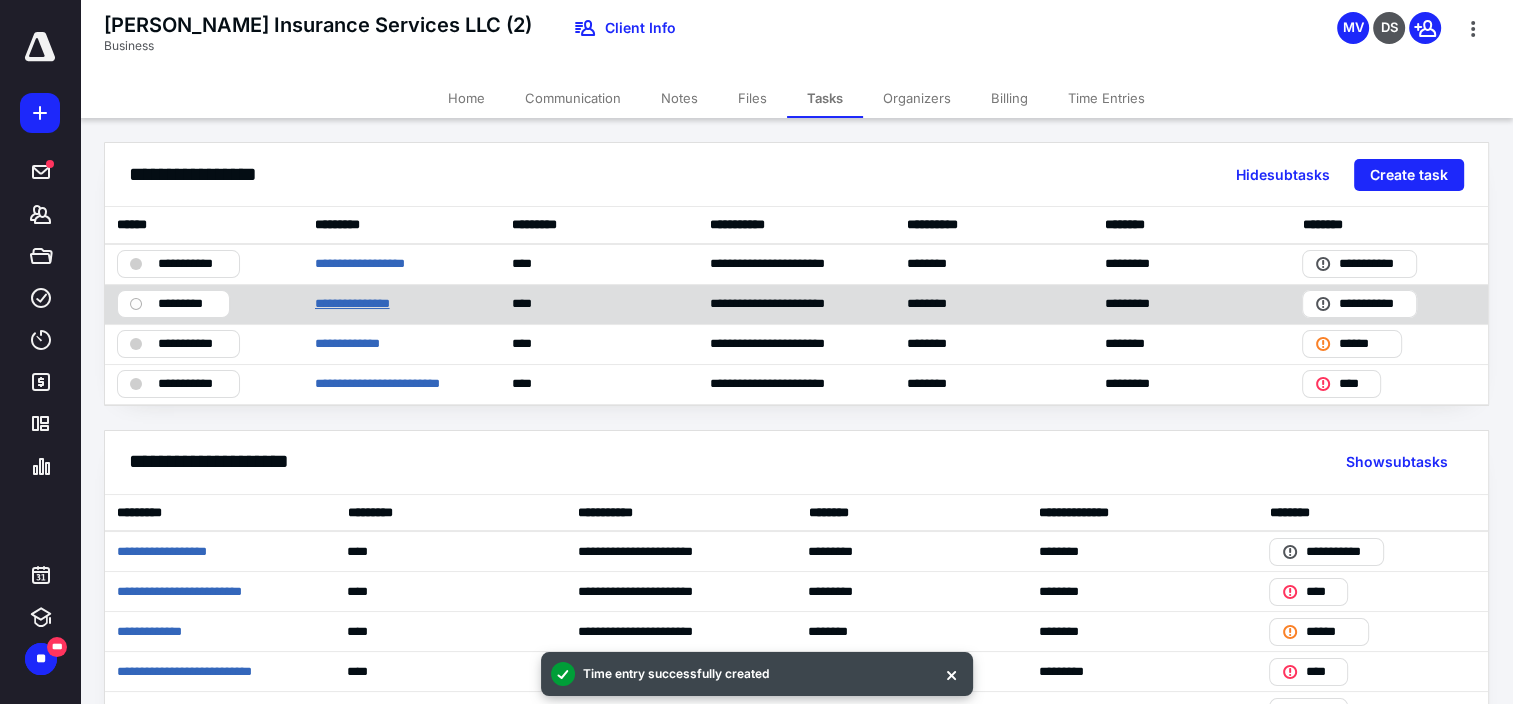 click on "**********" at bounding box center (363, 304) 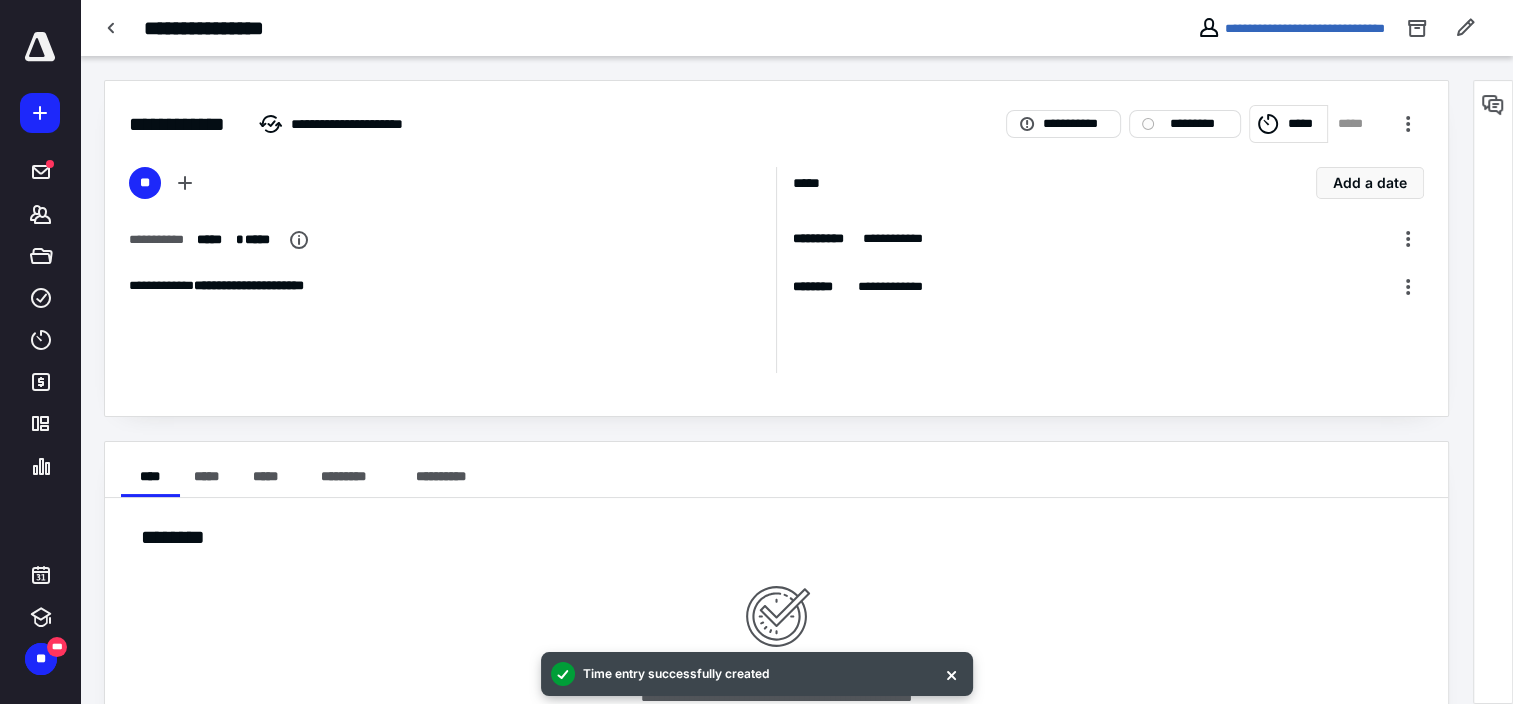 click on "*****" at bounding box center (1304, 124) 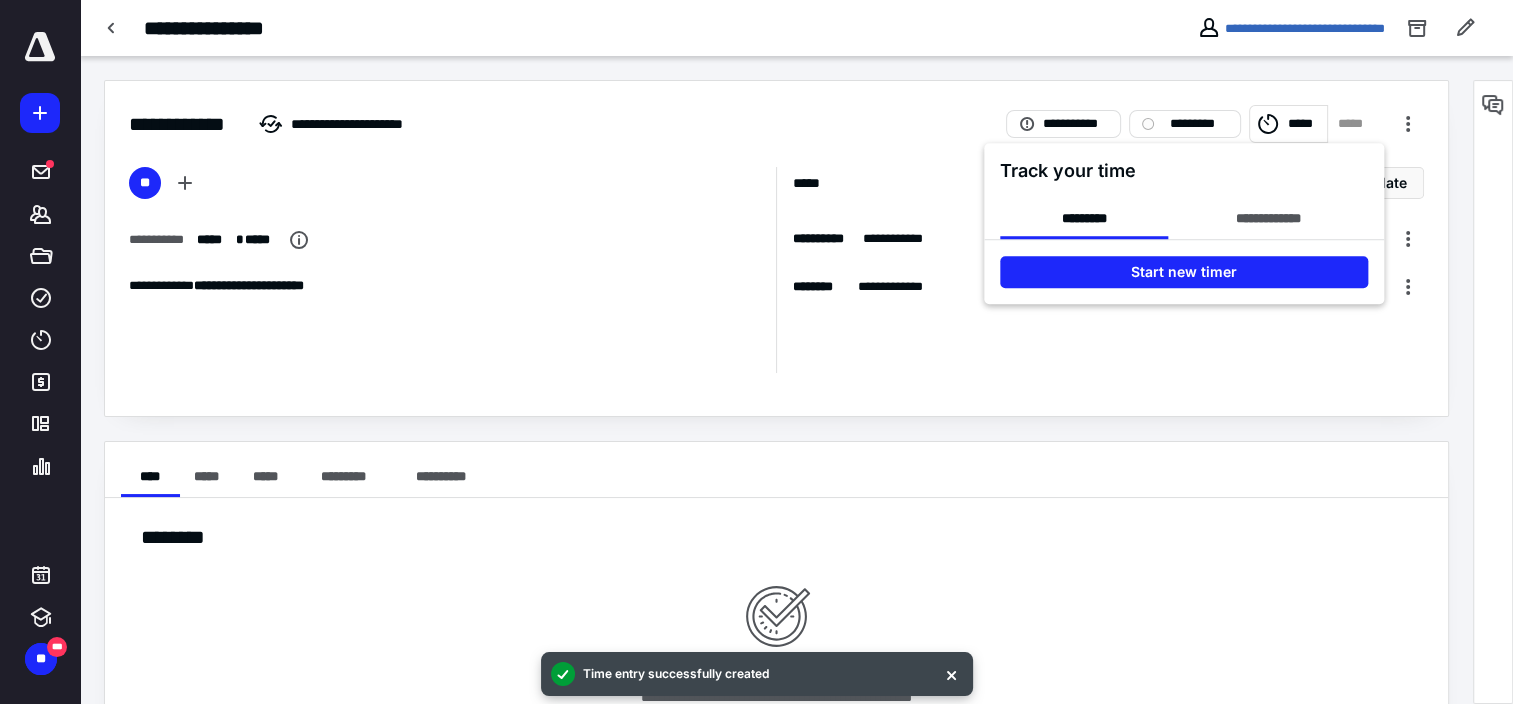 click at bounding box center [756, 352] 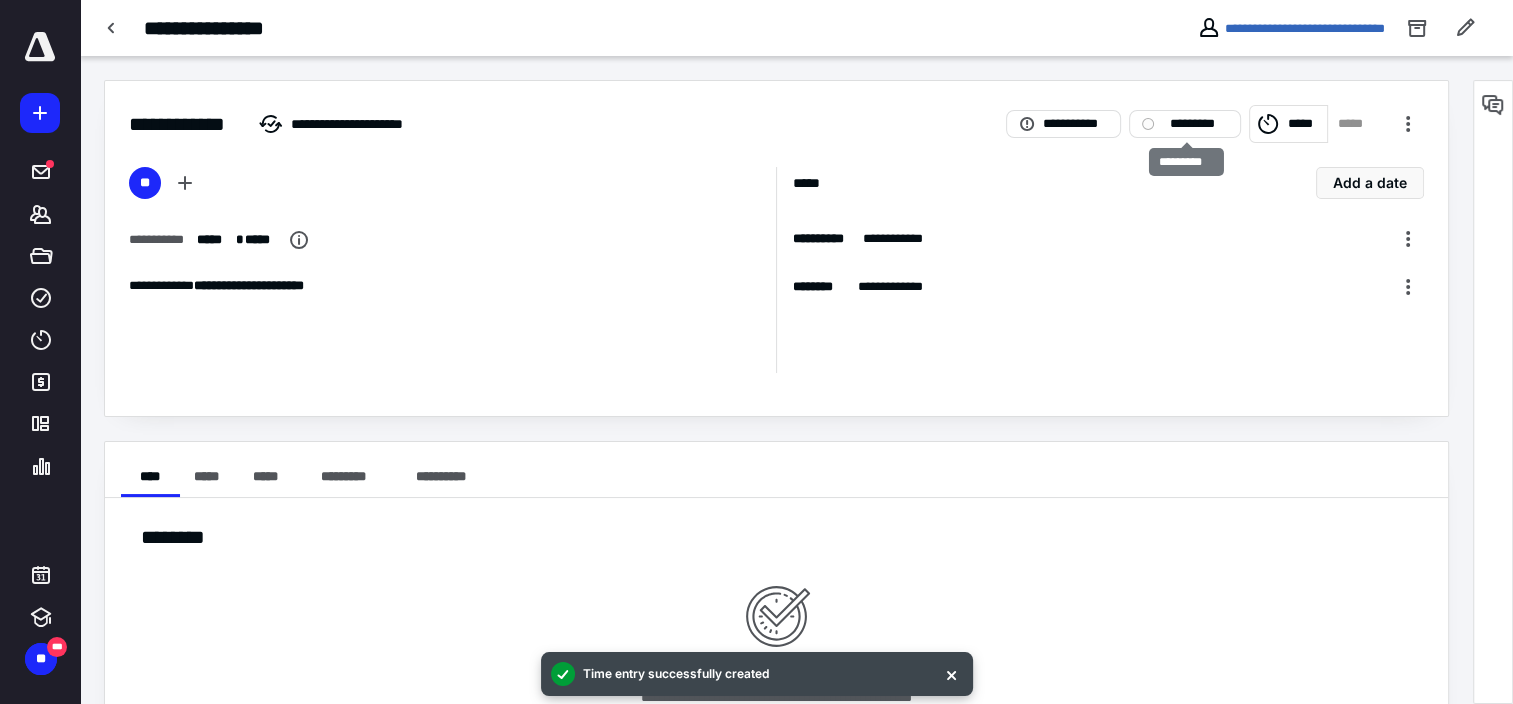 click on "*********" at bounding box center (1199, 124) 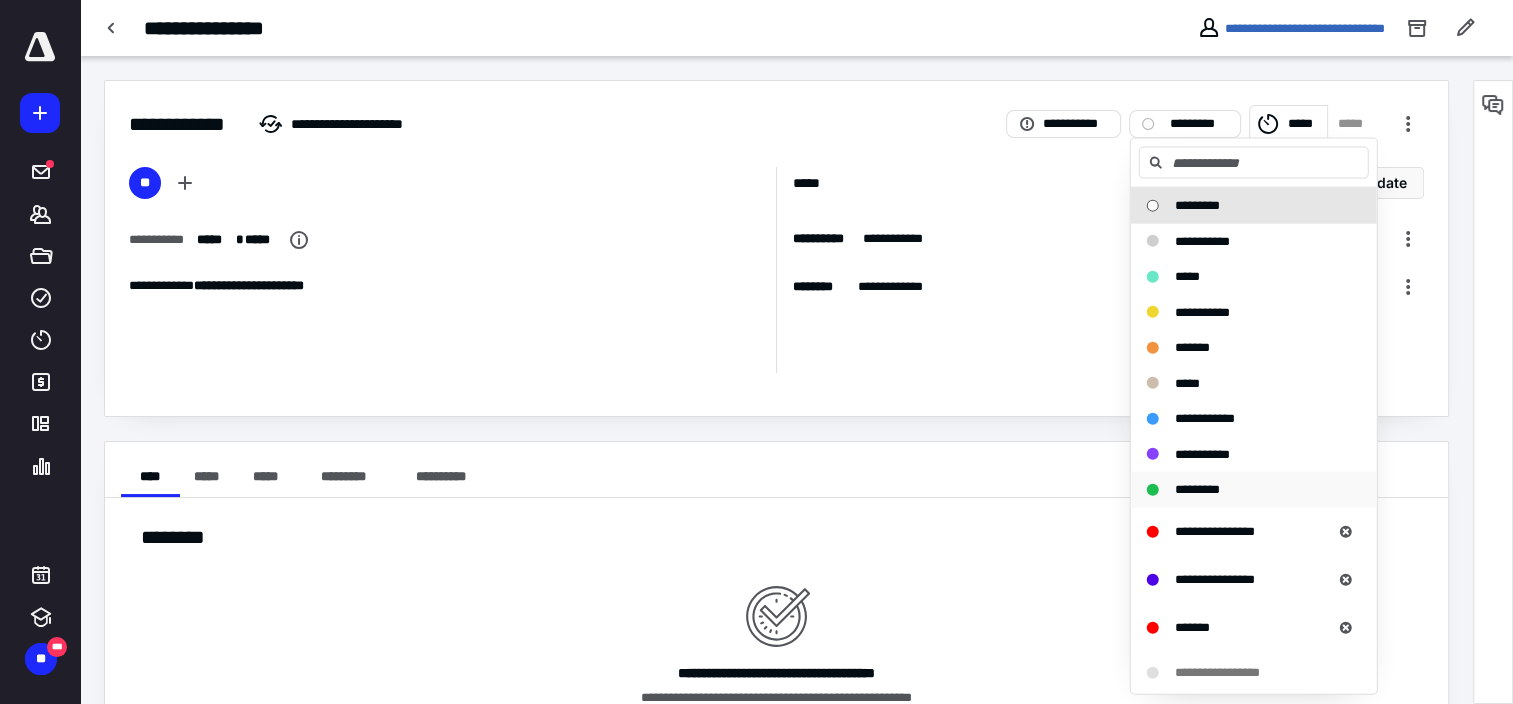 click on "*********" at bounding box center [1197, 489] 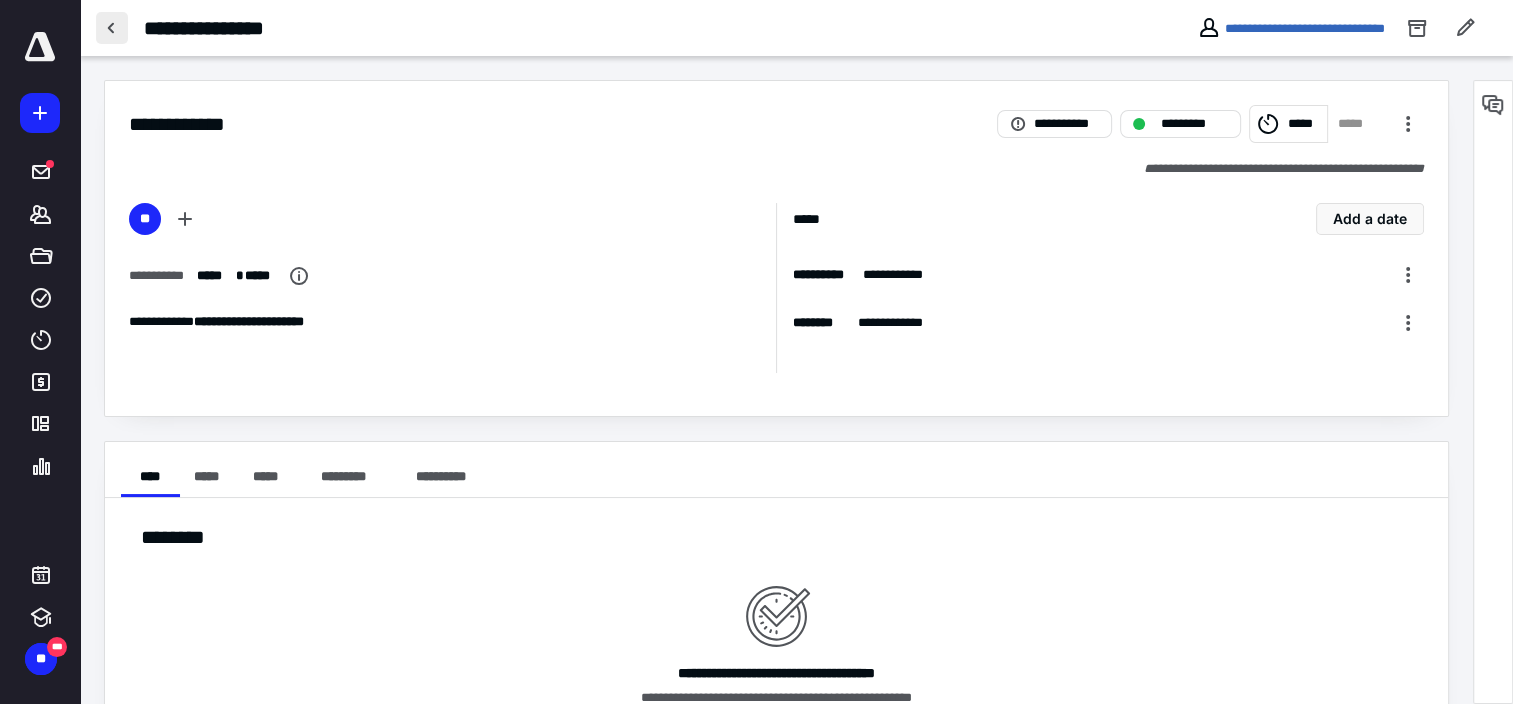 click at bounding box center (112, 28) 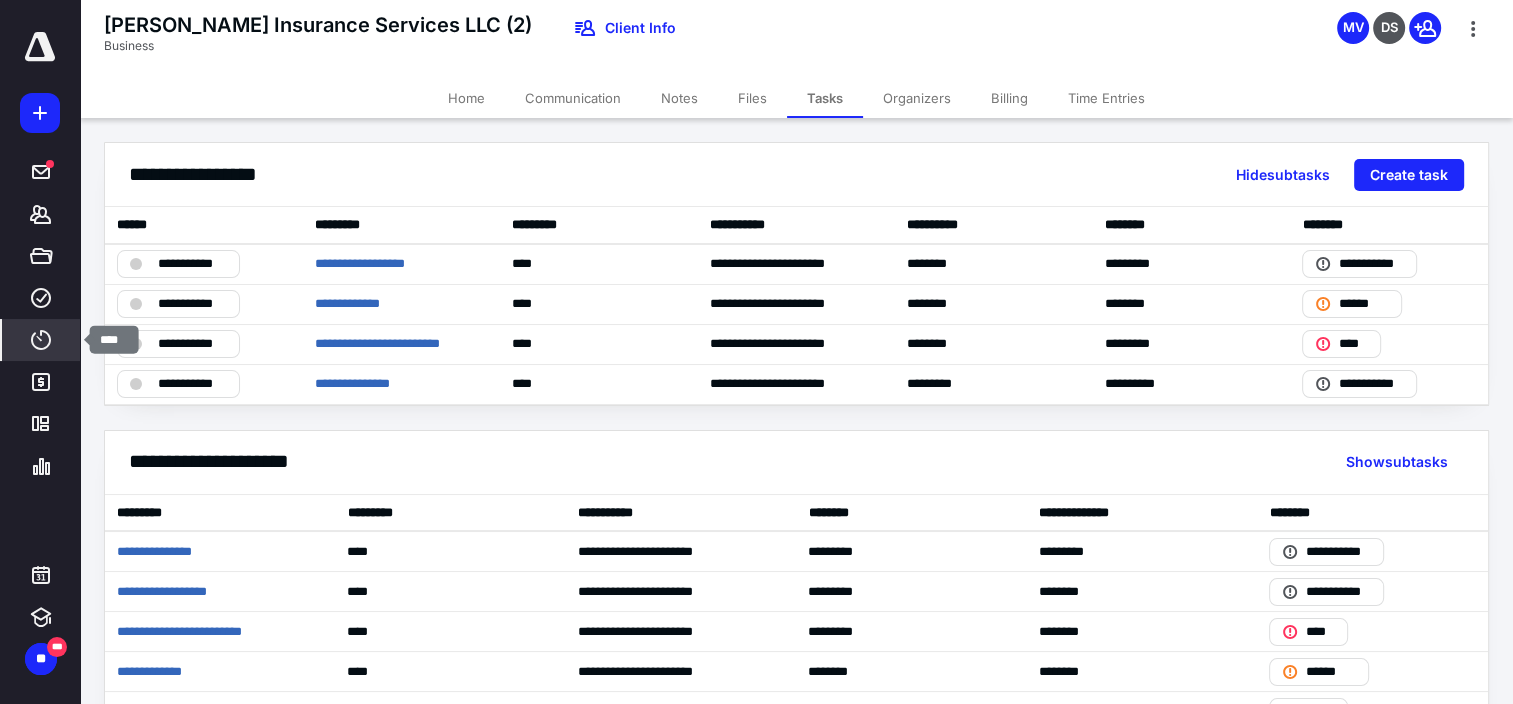click 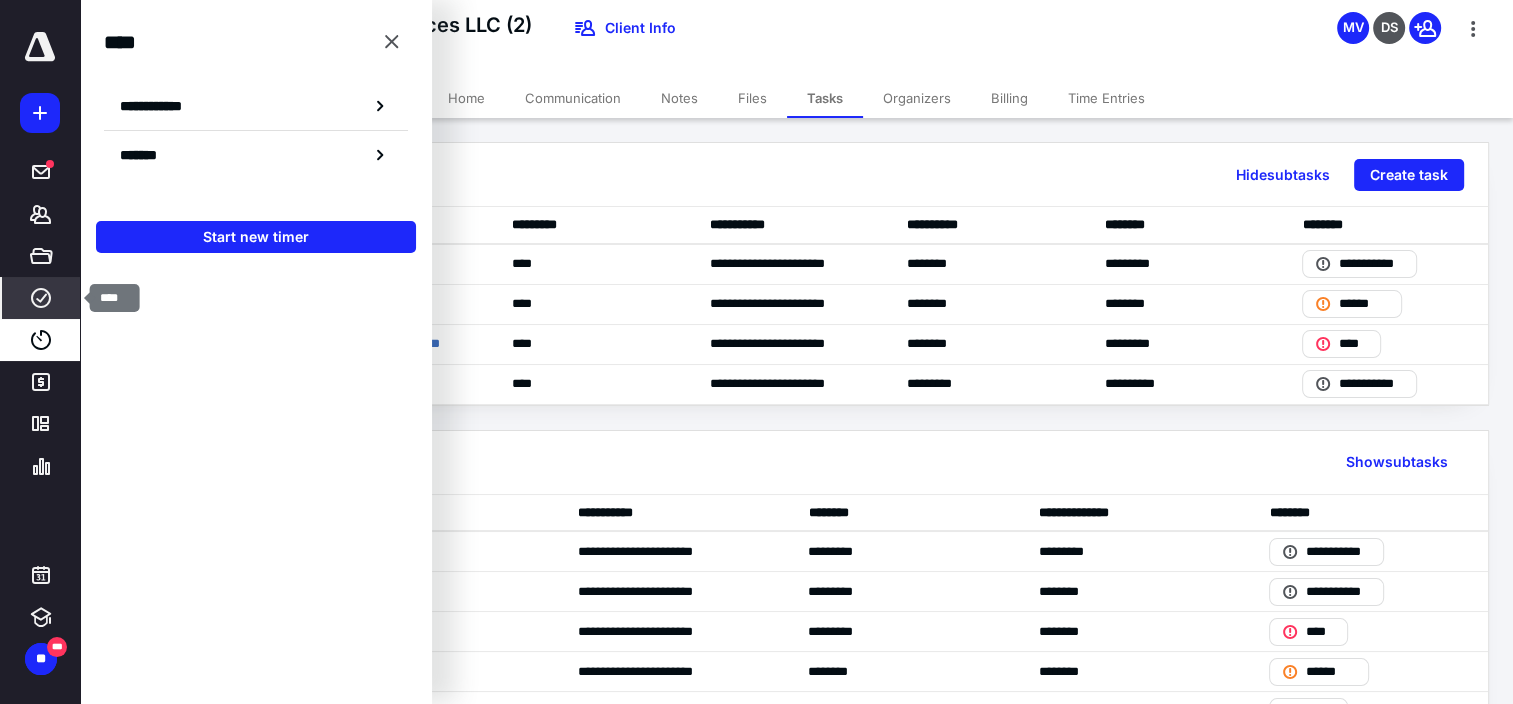click 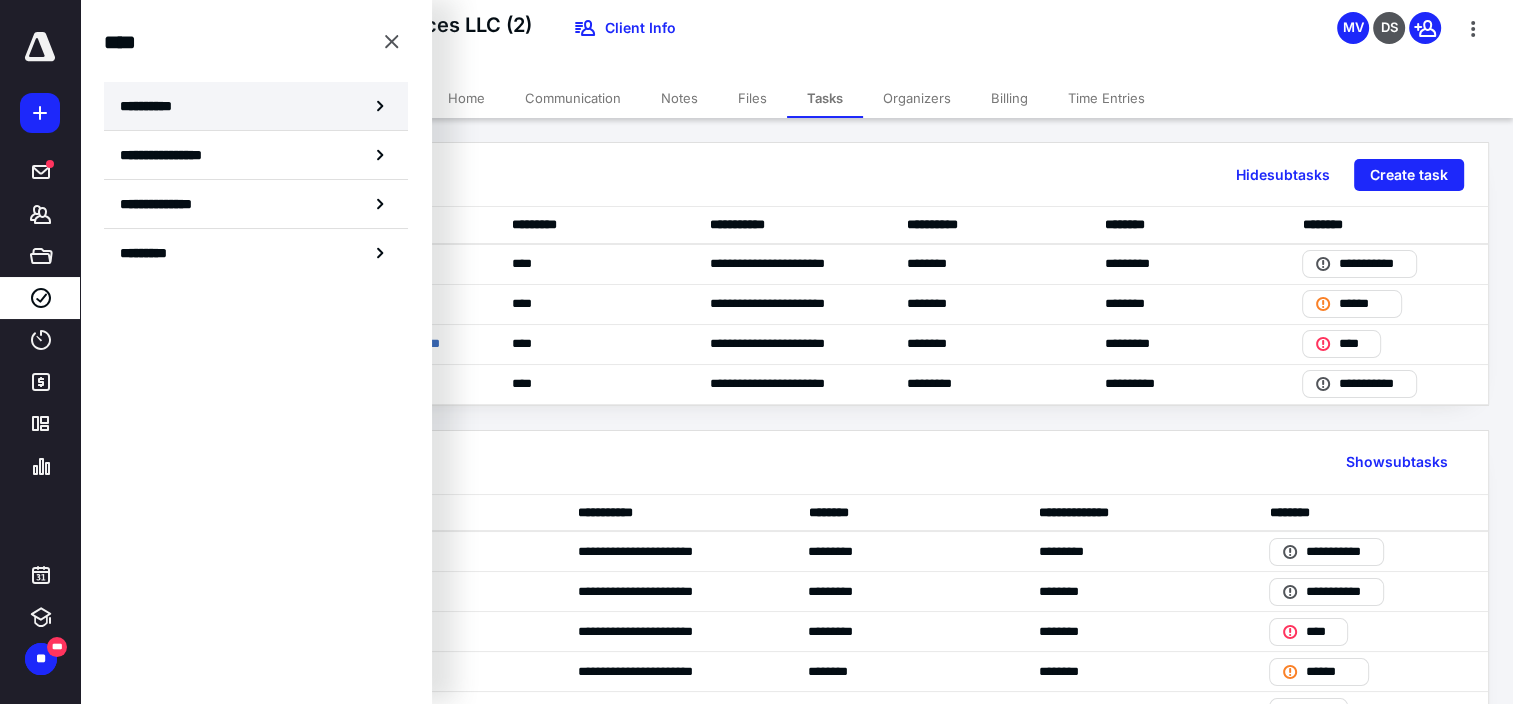 click on "**********" at bounding box center (153, 106) 